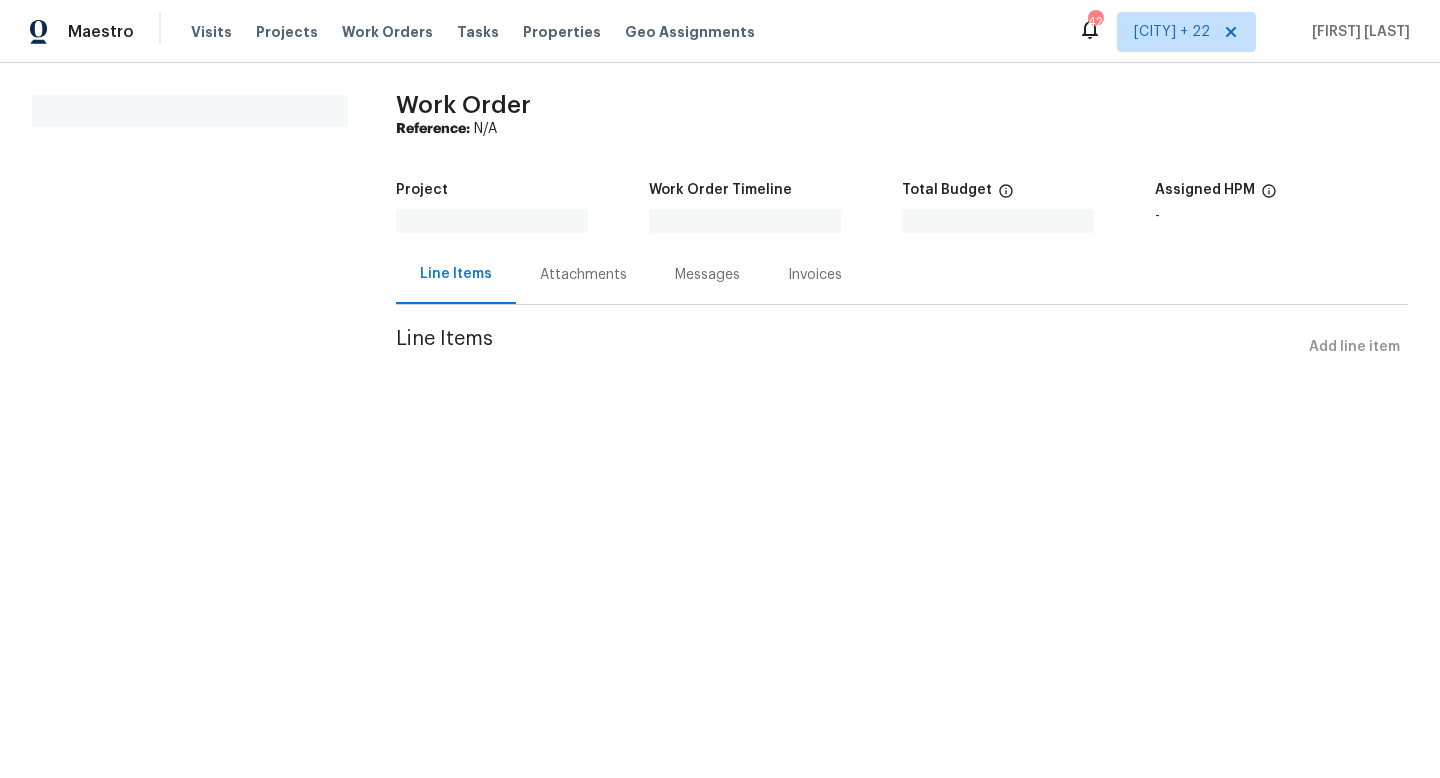 scroll, scrollTop: 0, scrollLeft: 0, axis: both 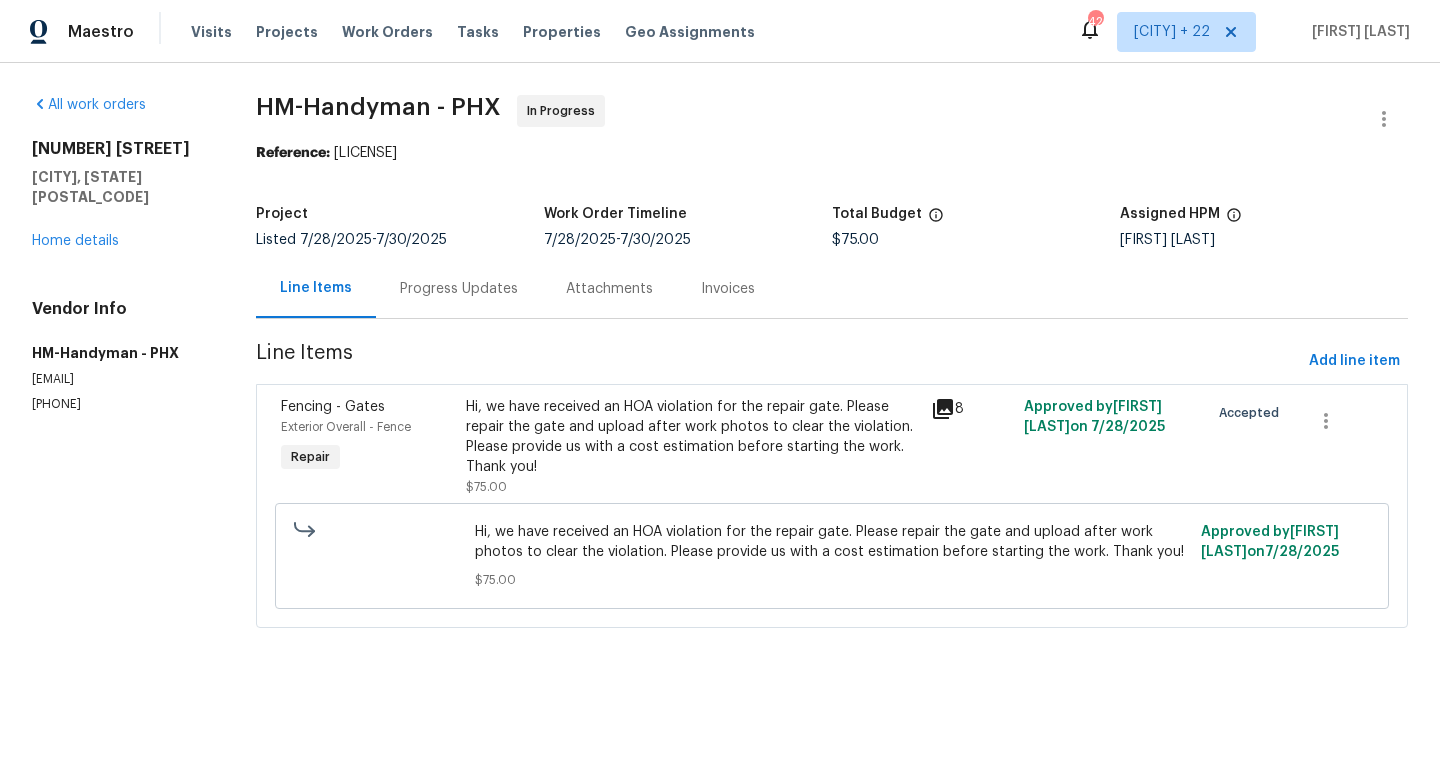 click on "Hi, we have received an HOA violation for the repair gate. Please repair the gate and upload after work photos to clear the violation. Please provide us with a cost estimation before starting the work. Thank you!" at bounding box center [692, 437] 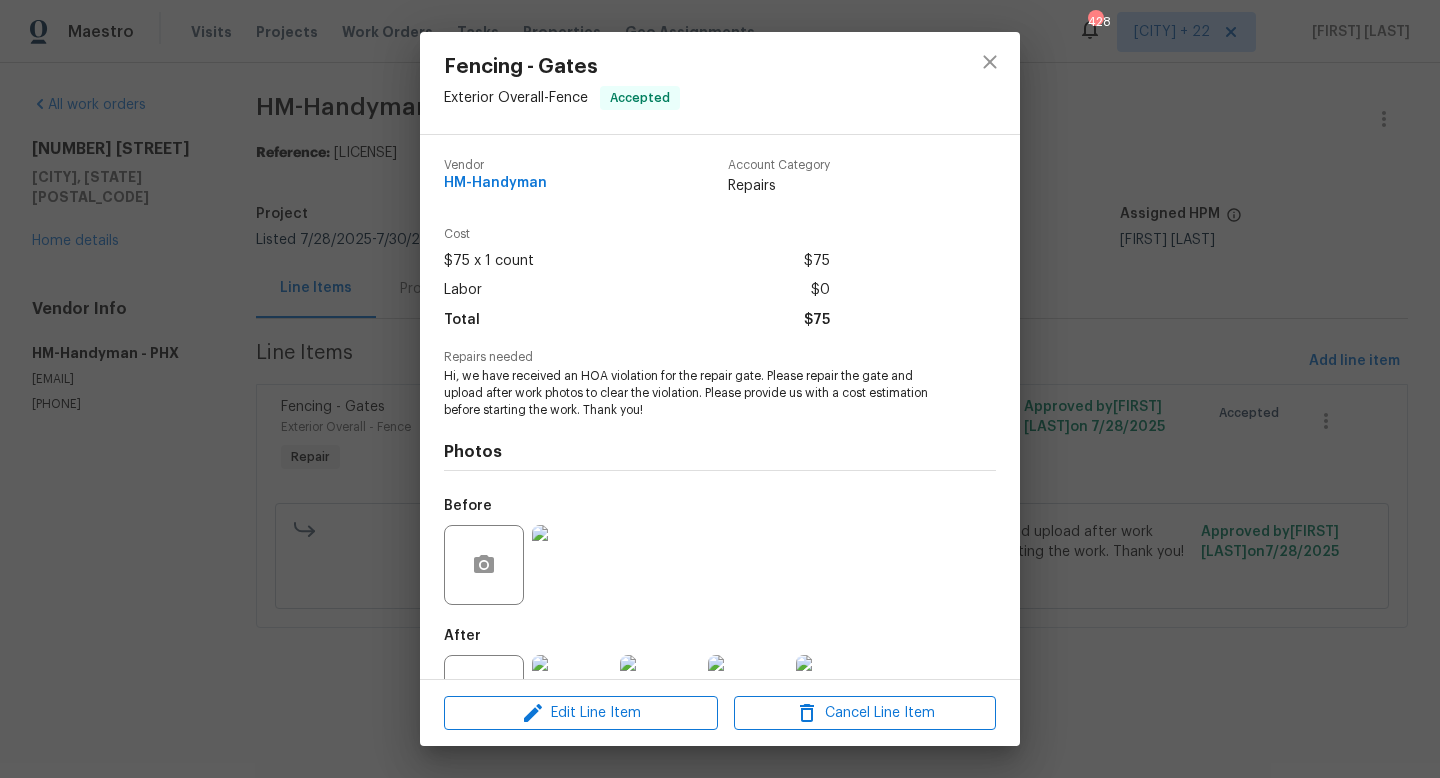 scroll, scrollTop: 76, scrollLeft: 0, axis: vertical 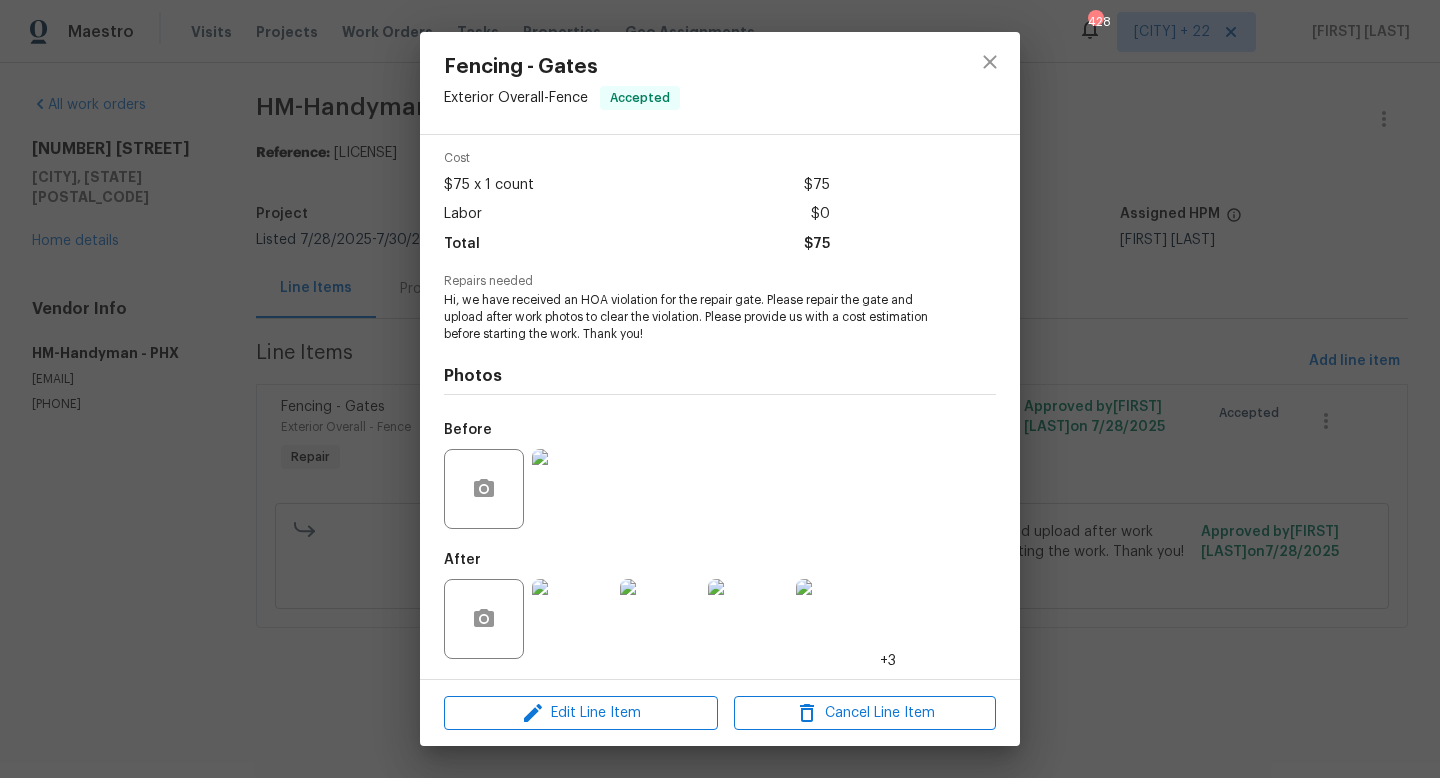 click at bounding box center [572, 619] 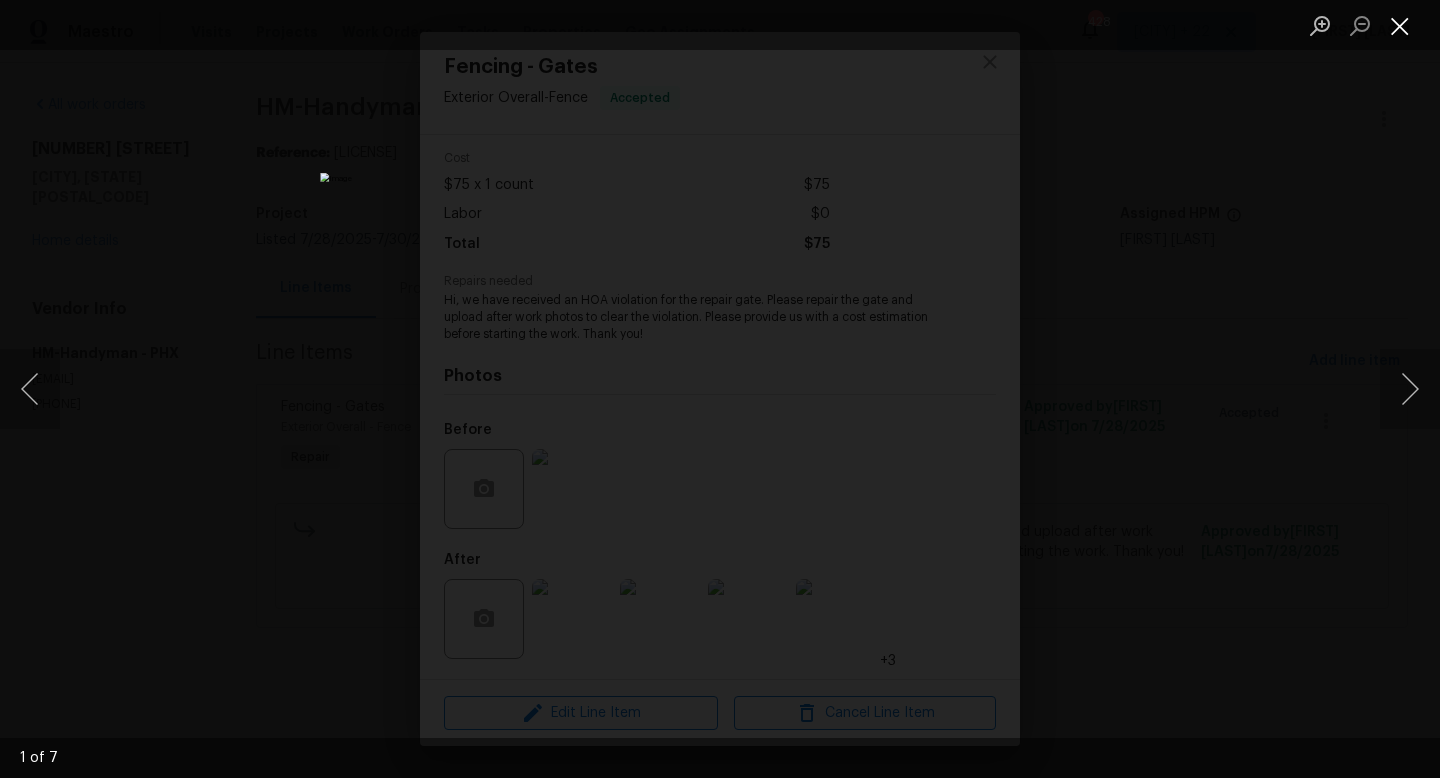 click at bounding box center (1400, 25) 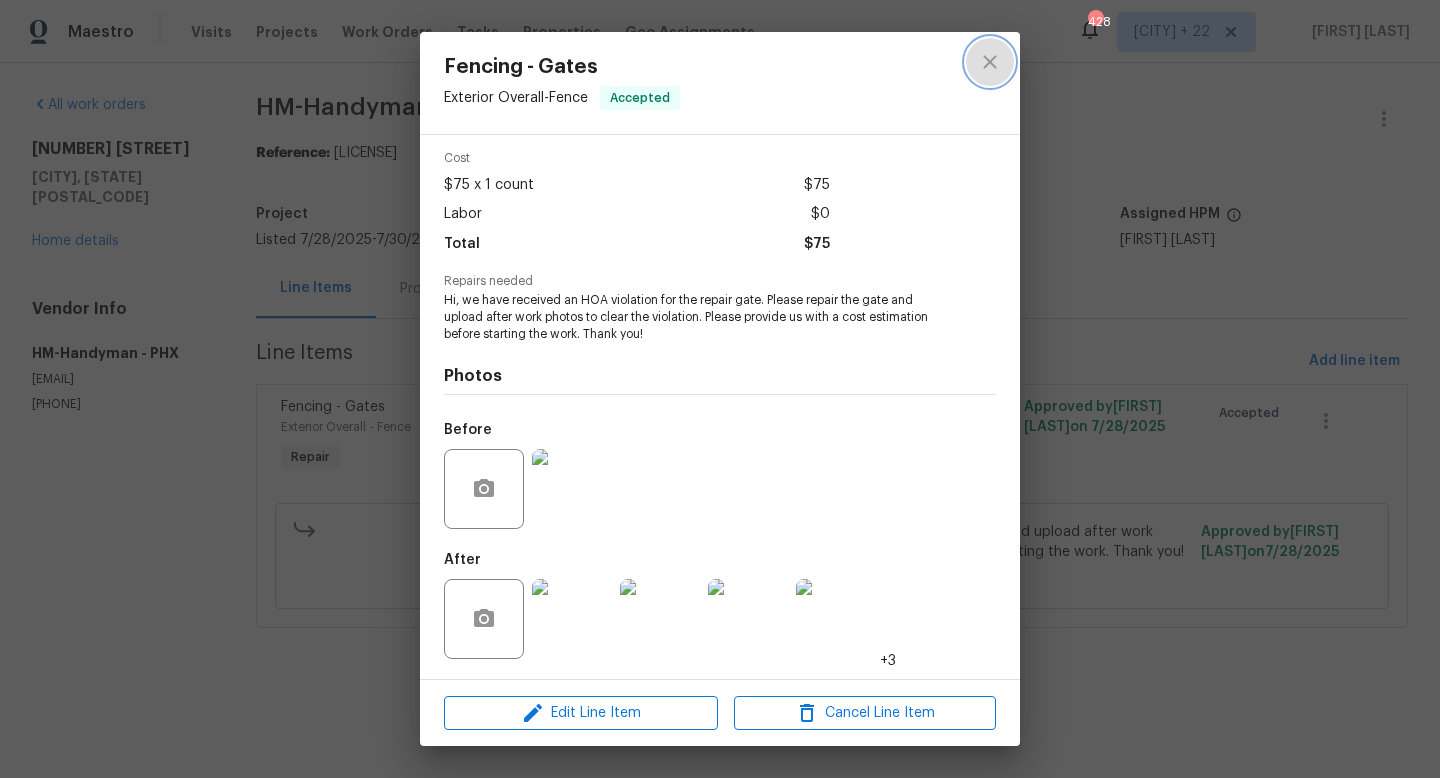 click 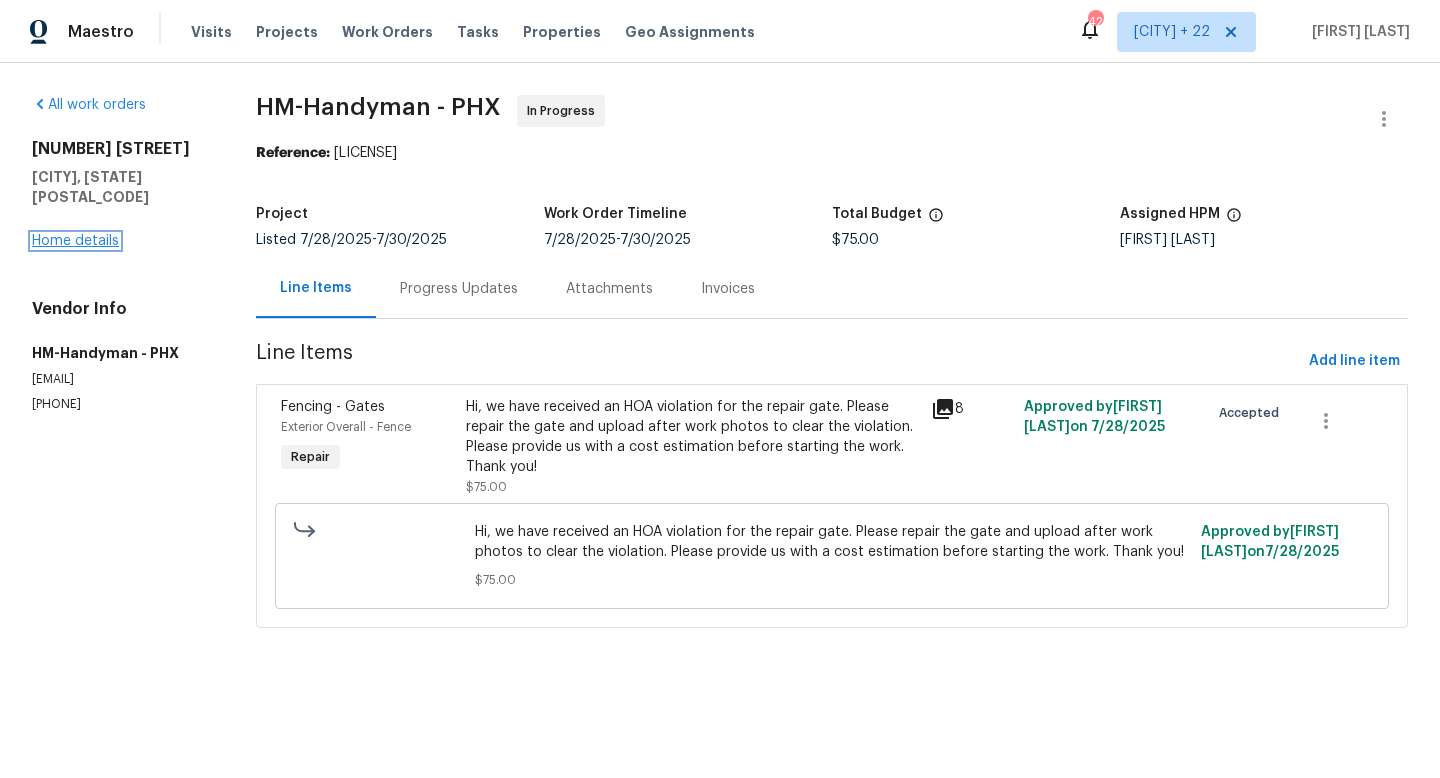 click on "Home details" at bounding box center (75, 241) 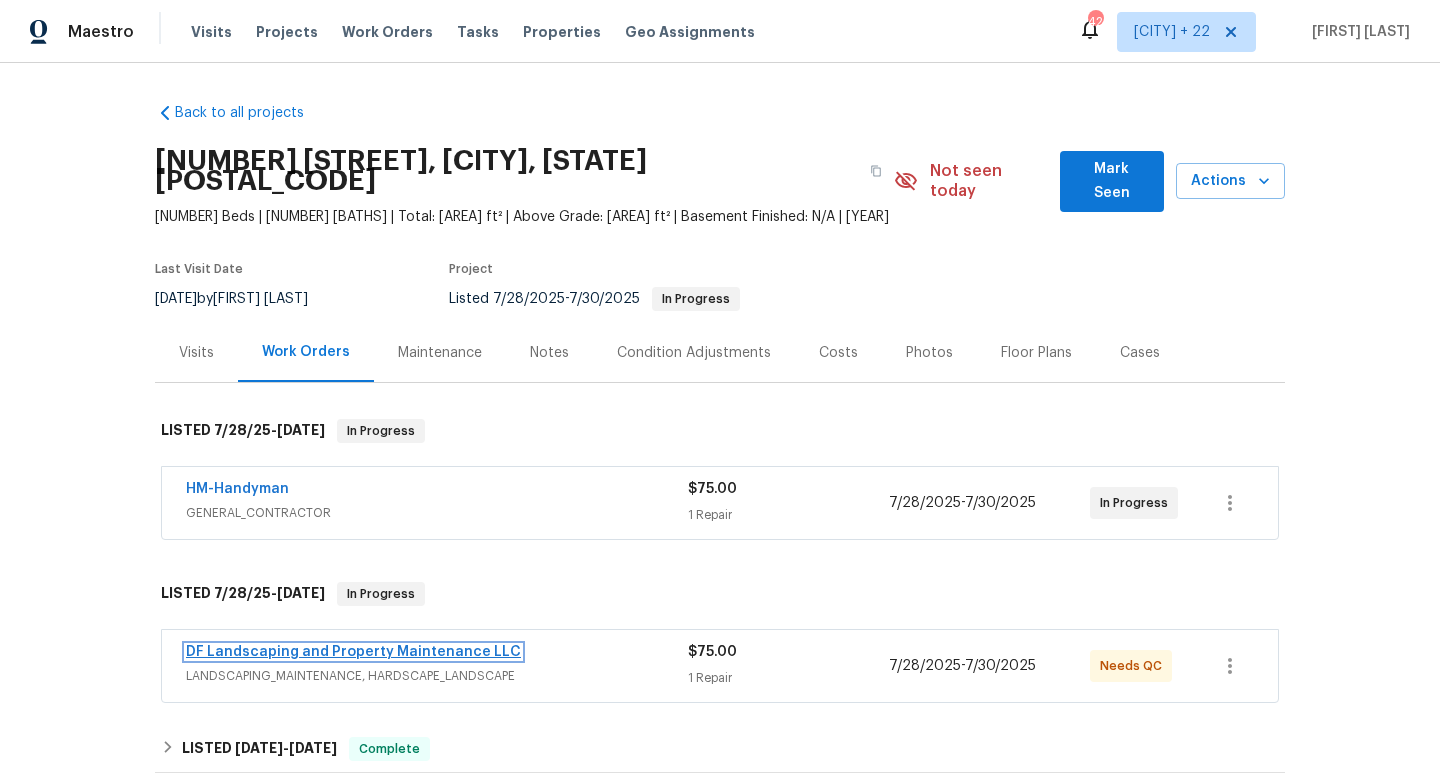 click on "DF Landscaping and Property Maintenance LLC" at bounding box center [353, 652] 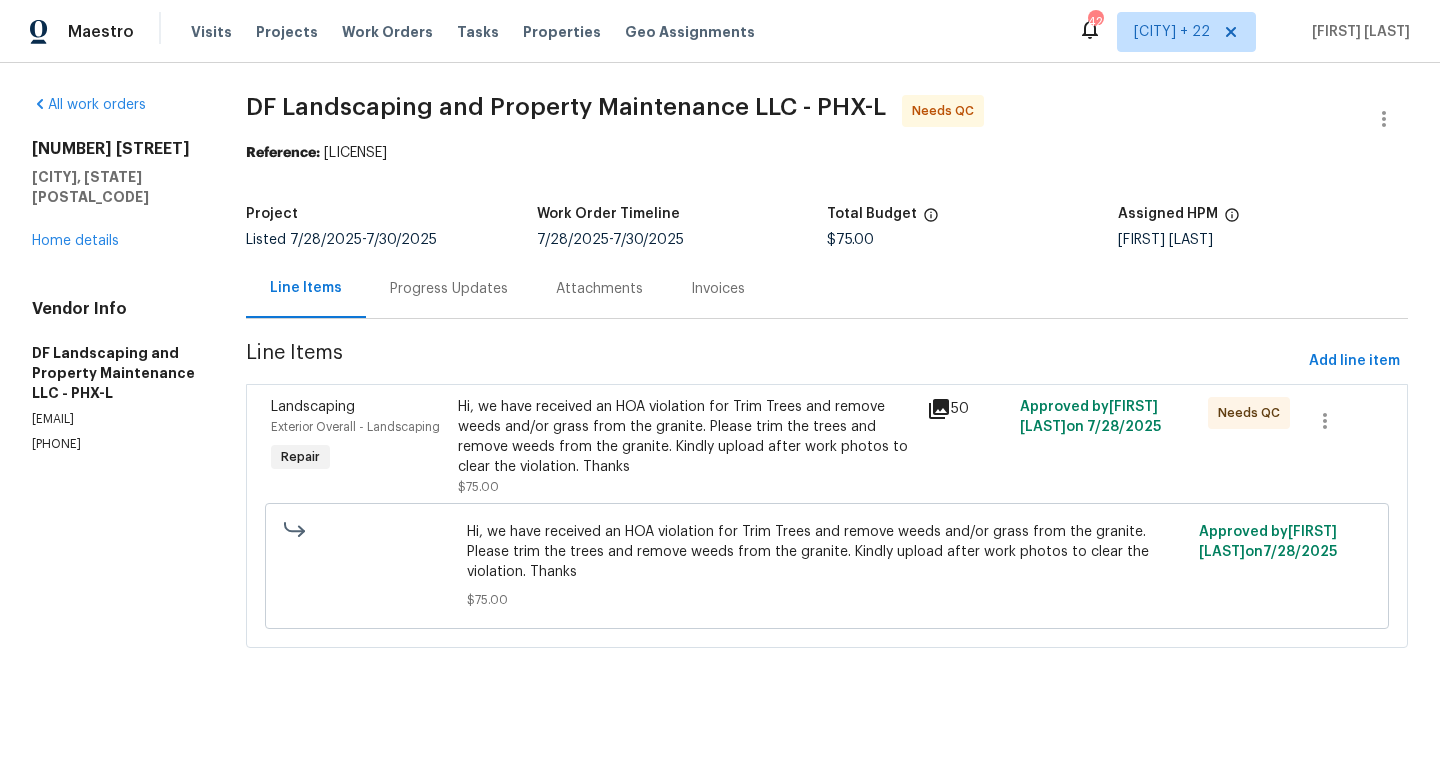 click on "Hi, we have received an HOA violation for Trim Trees and remove weeds and/or grass from the granite. Please trim the trees and remove weeds from the granite. Kindly upload after work photos to clear the violation. Thanks" at bounding box center (686, 437) 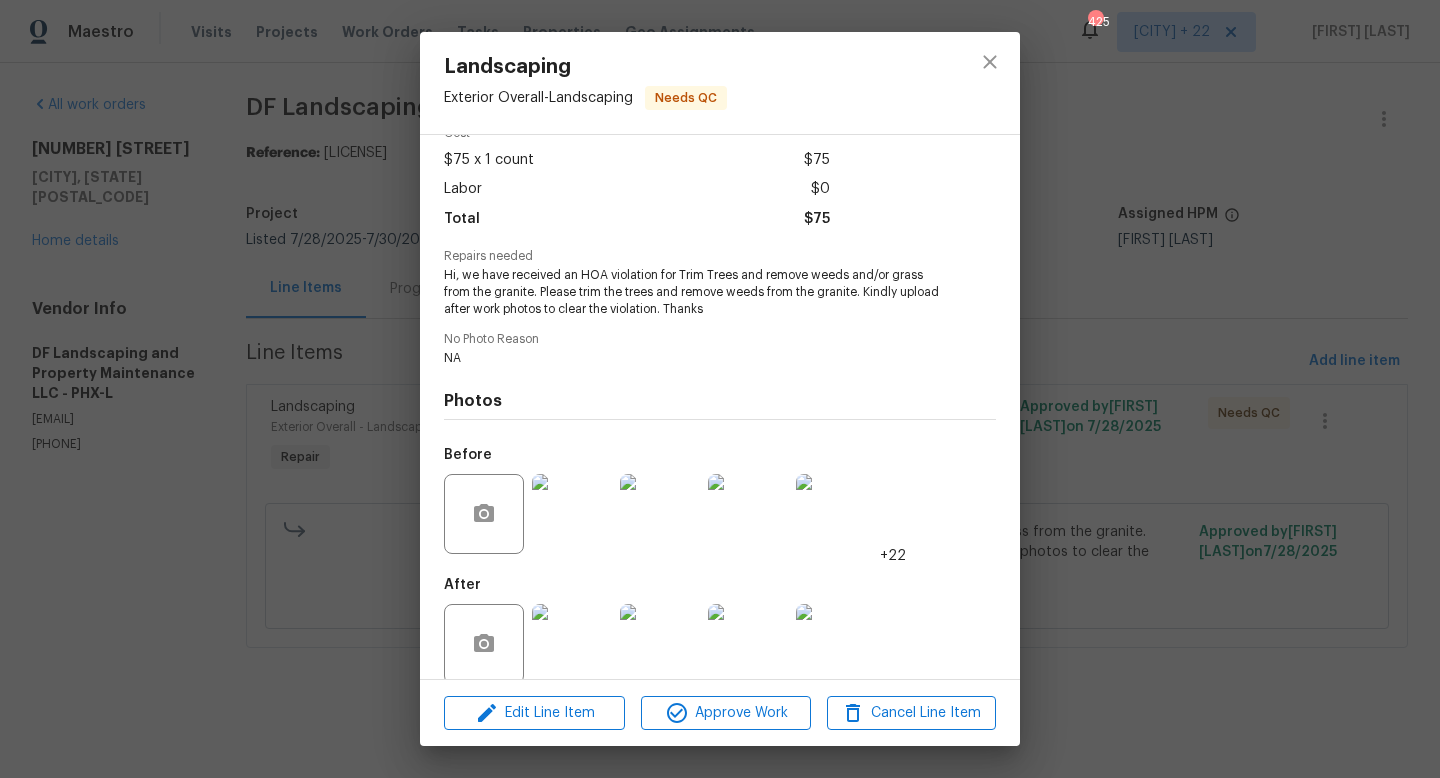 scroll, scrollTop: 139, scrollLeft: 0, axis: vertical 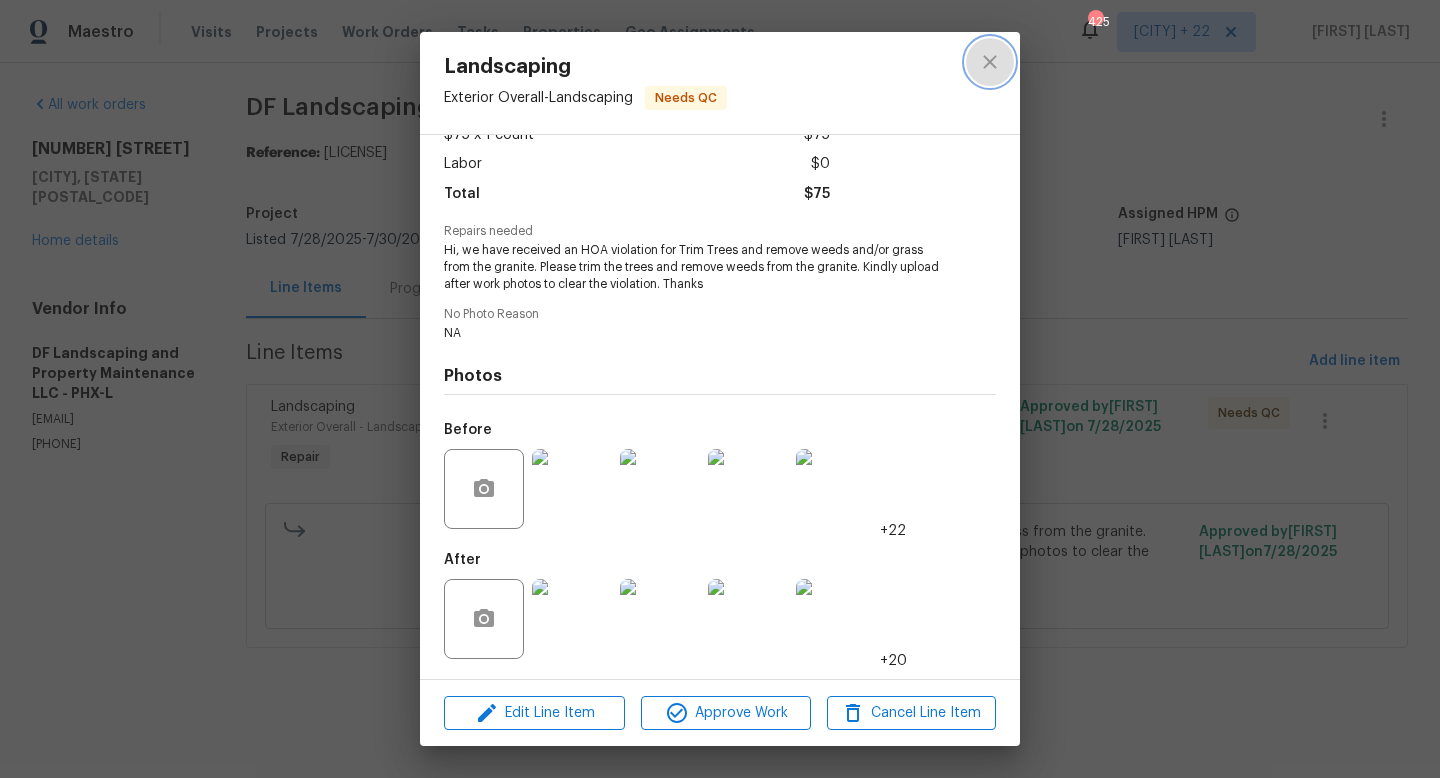 click 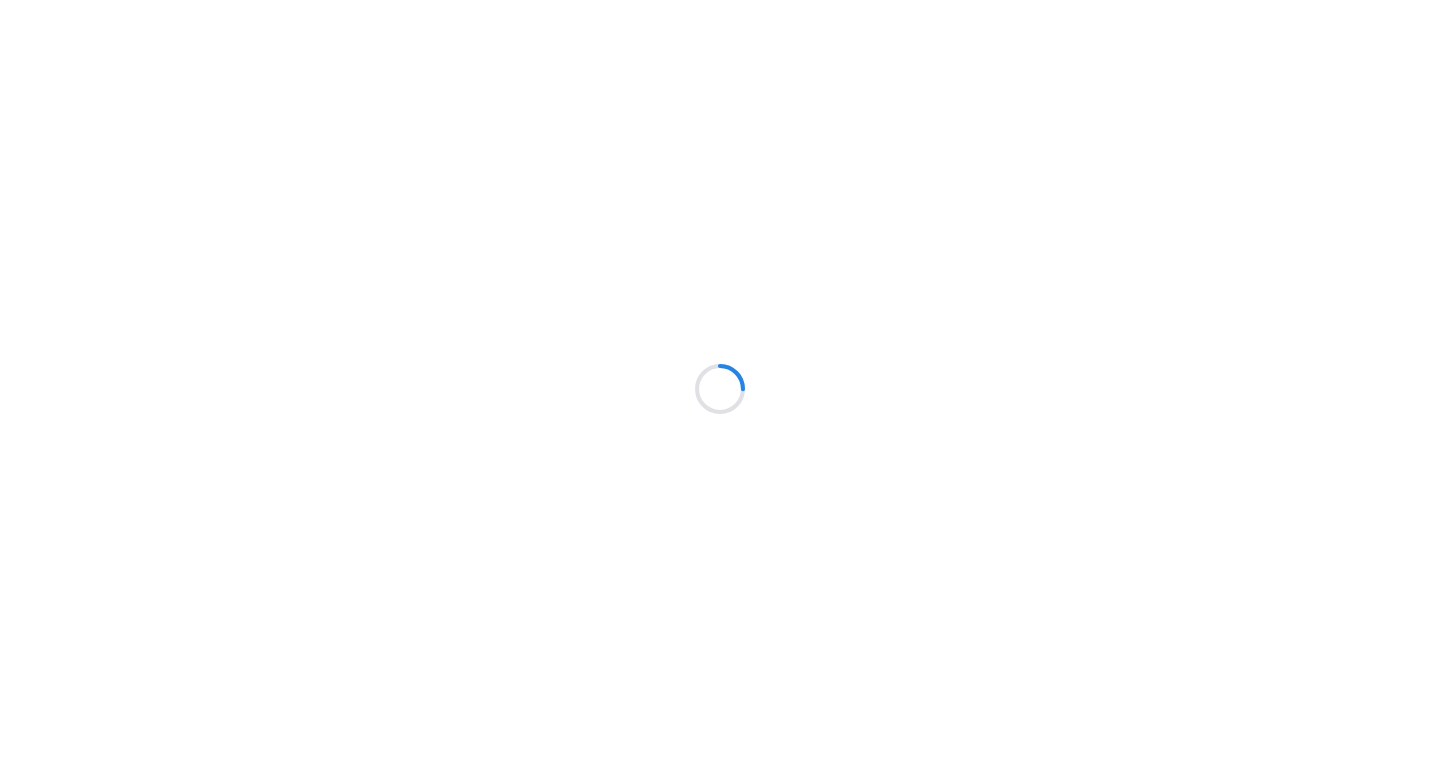 scroll, scrollTop: 0, scrollLeft: 0, axis: both 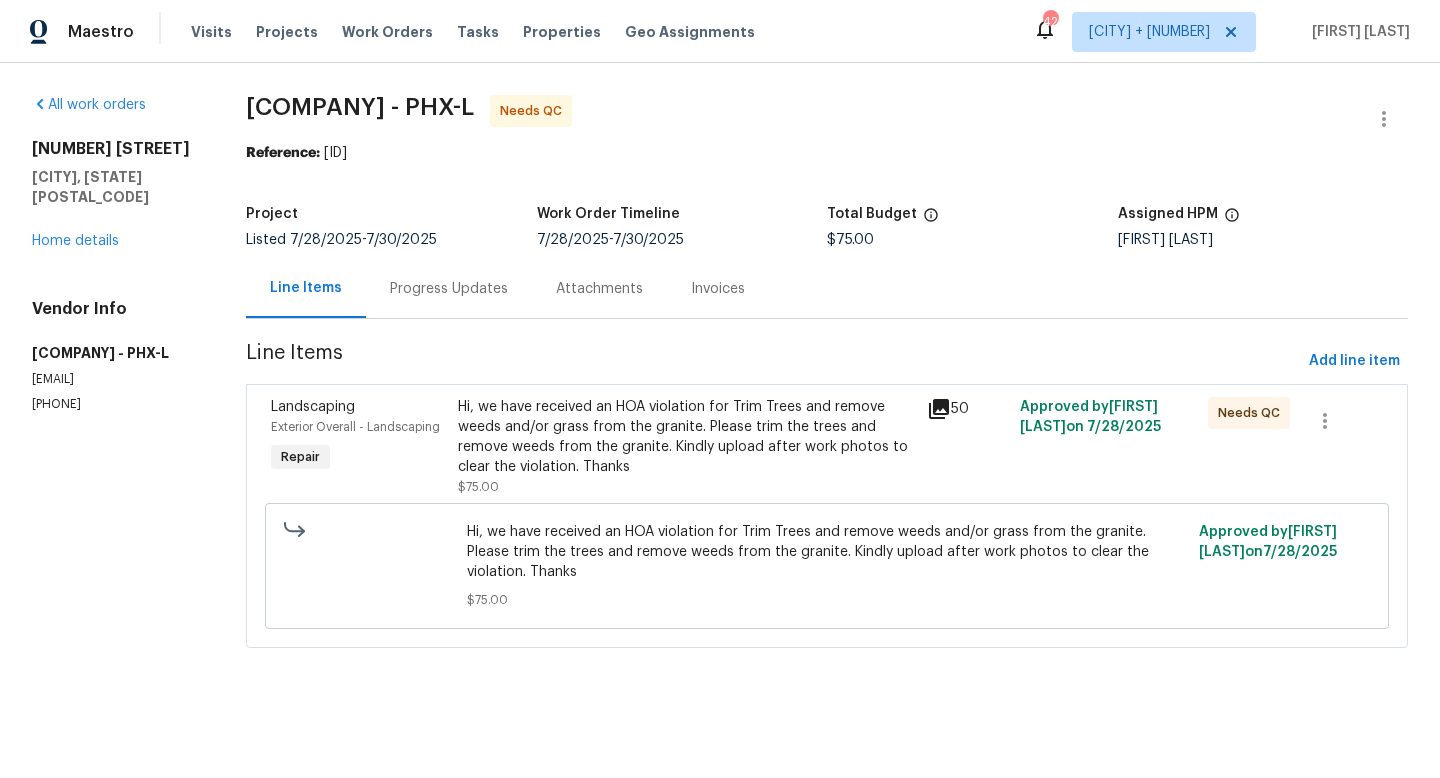 click on "Hi, we have received an HOA violation for Trim Trees and remove weeds and/or grass from the granite. Please trim the trees and remove weeds from the granite. Kindly upload after work photos to clear the violation. Thanks" at bounding box center [686, 437] 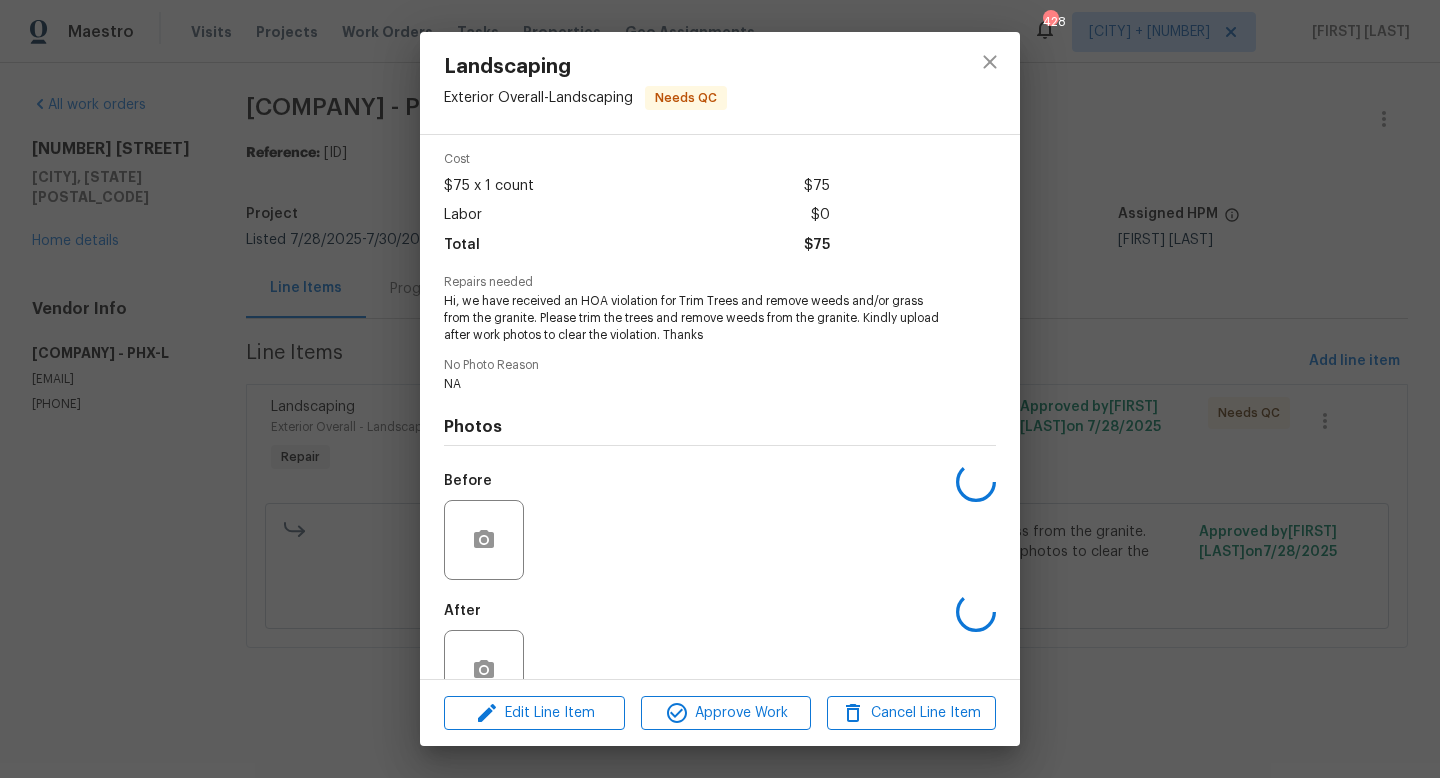 scroll, scrollTop: 139, scrollLeft: 0, axis: vertical 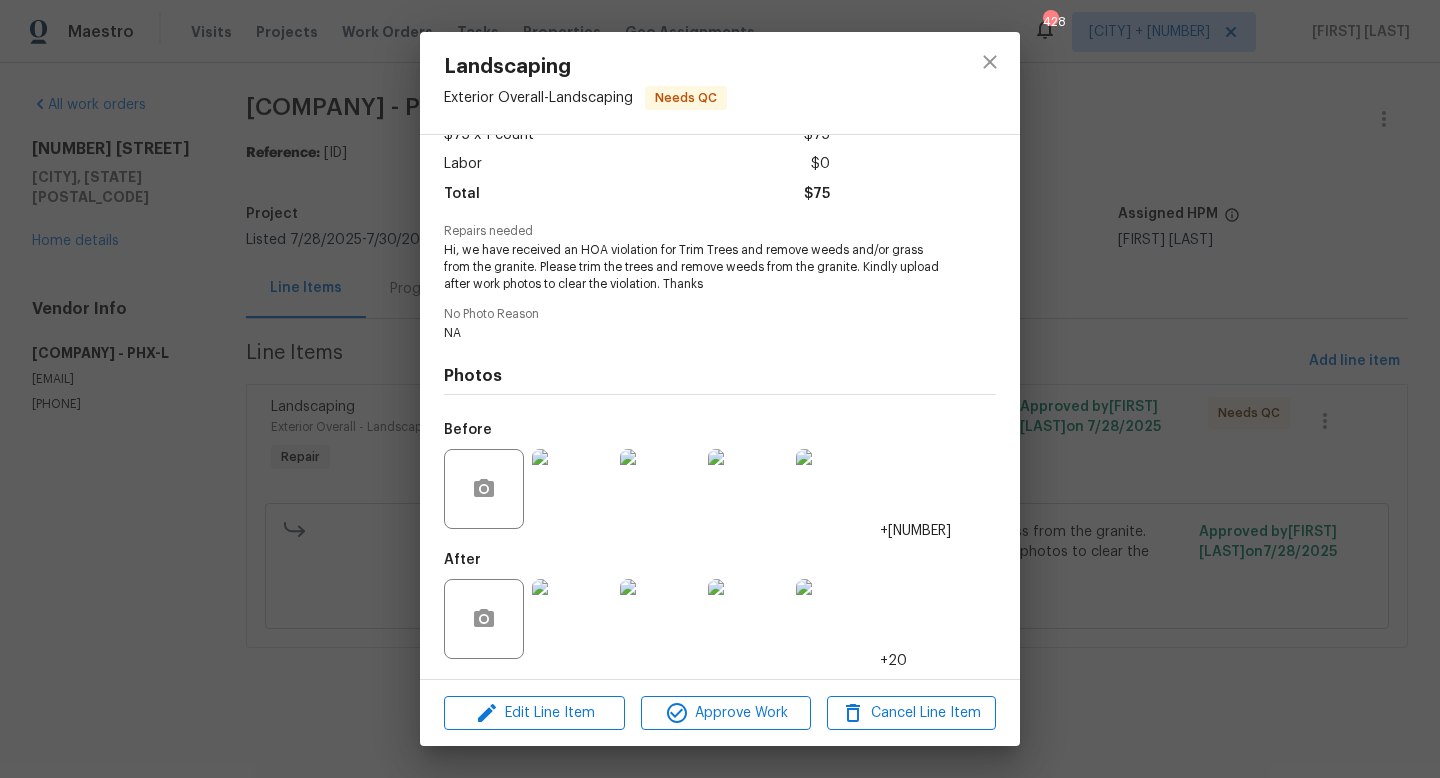 click at bounding box center (572, 619) 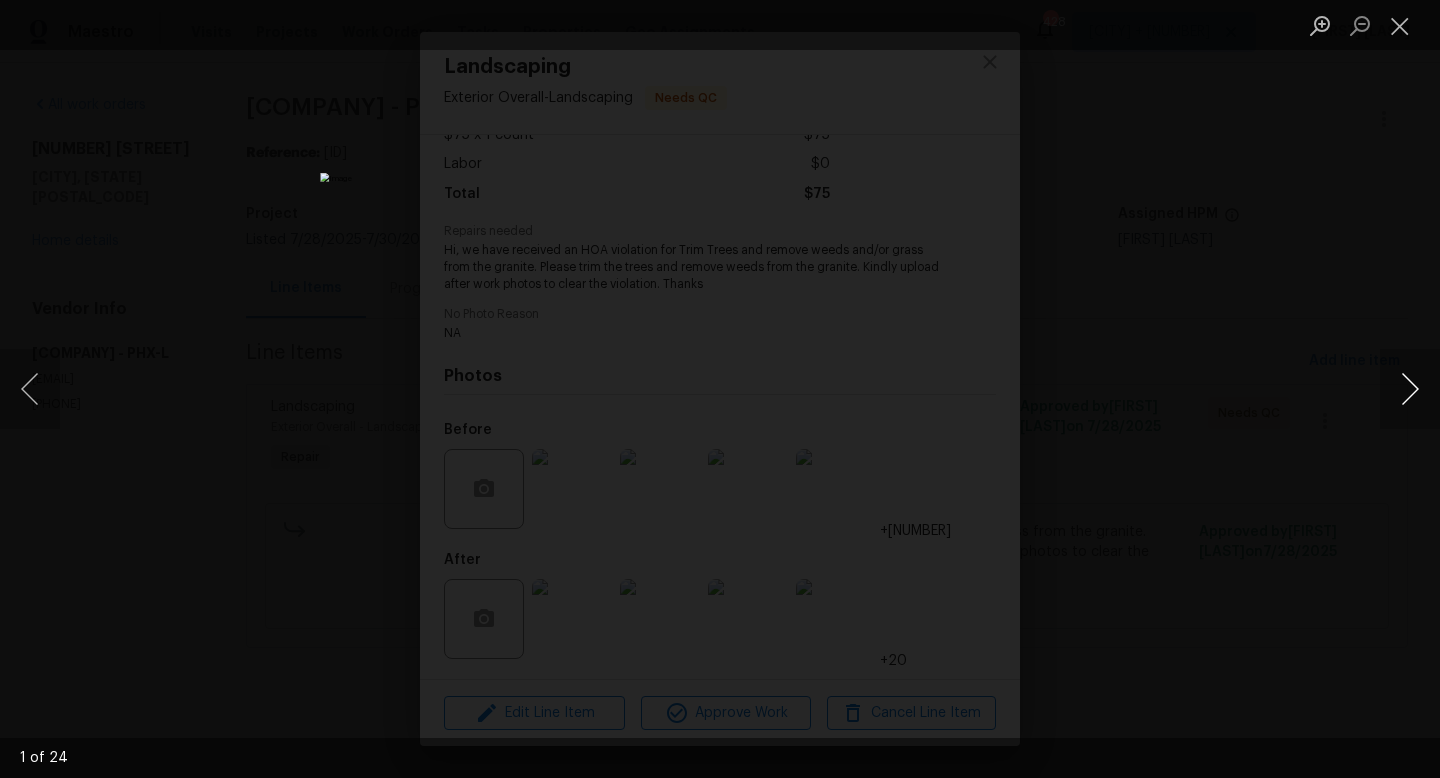 click at bounding box center [1410, 389] 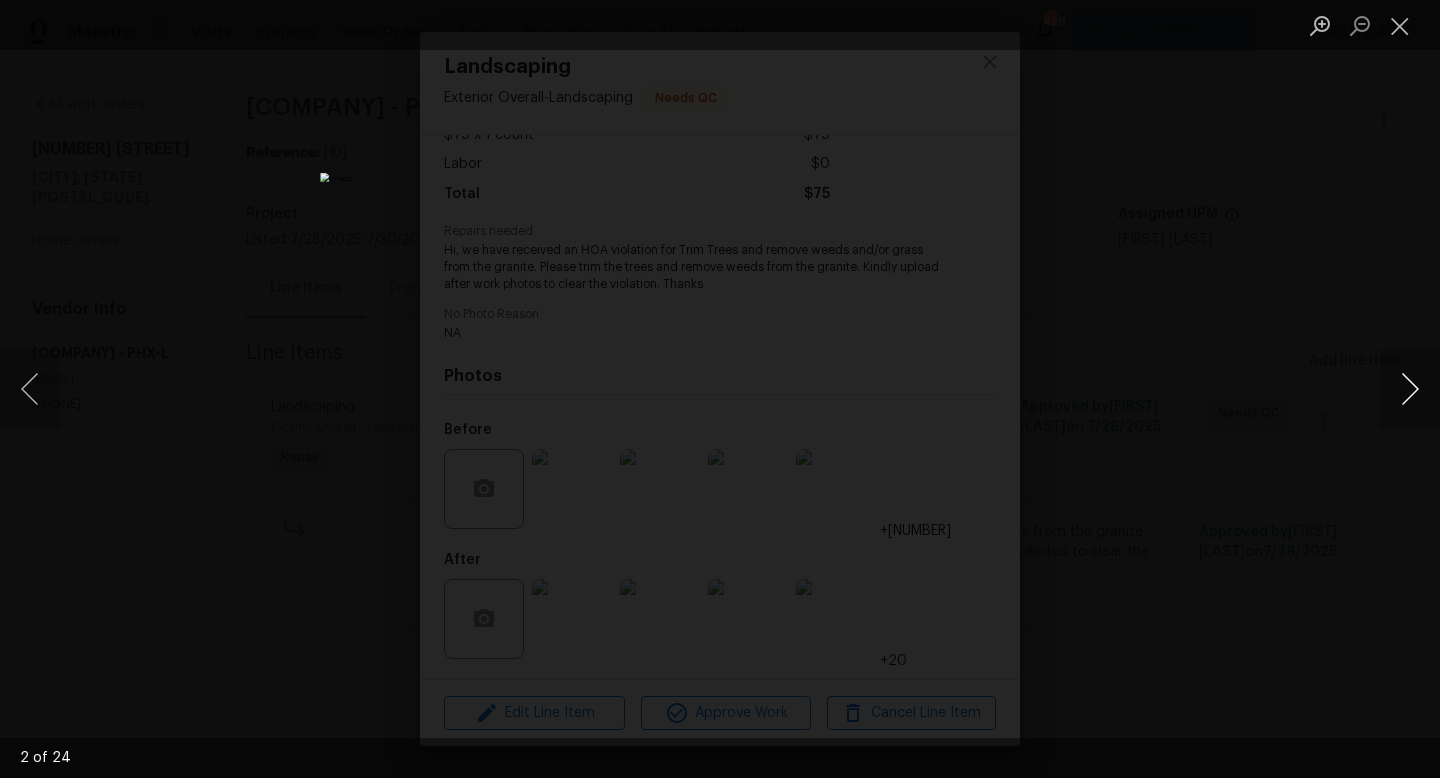 click at bounding box center (1410, 389) 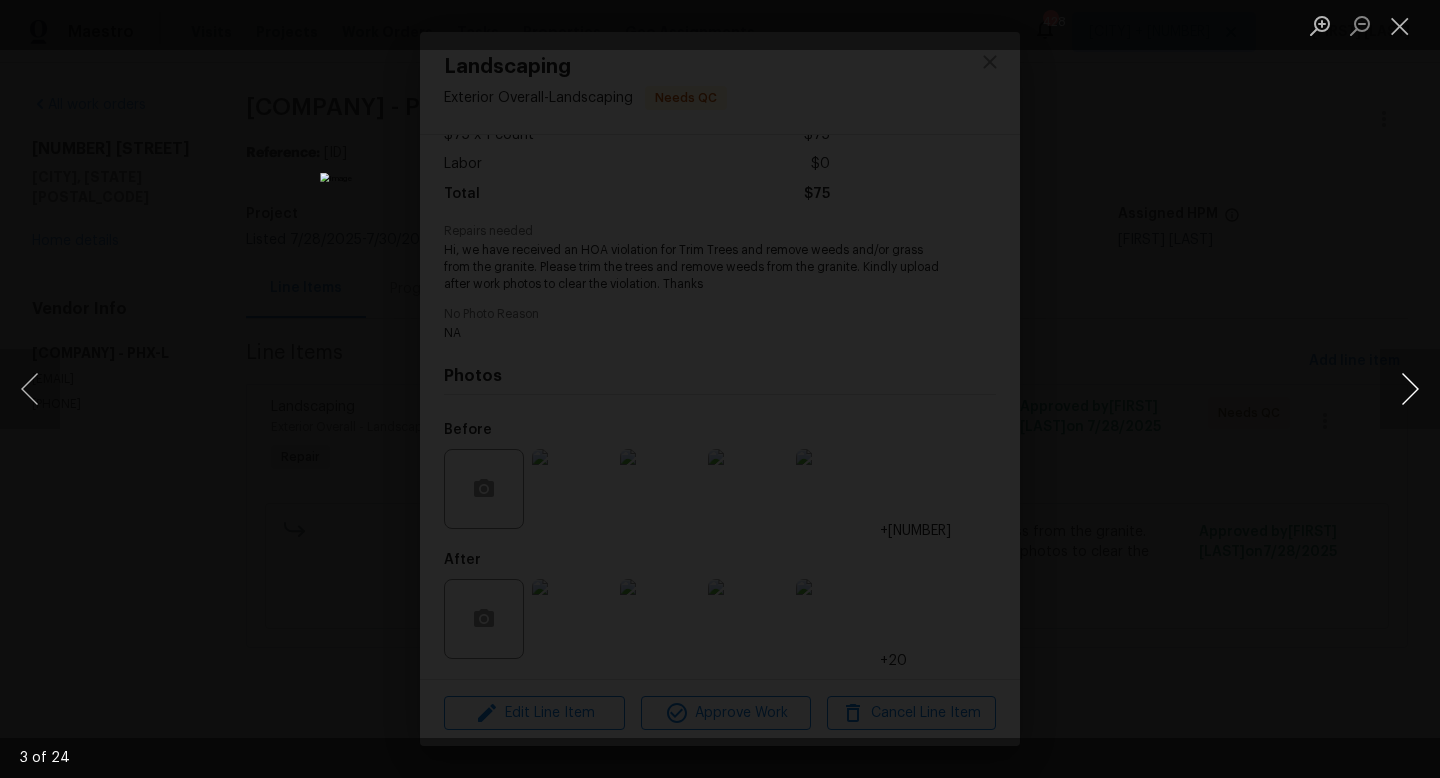 click at bounding box center (1410, 389) 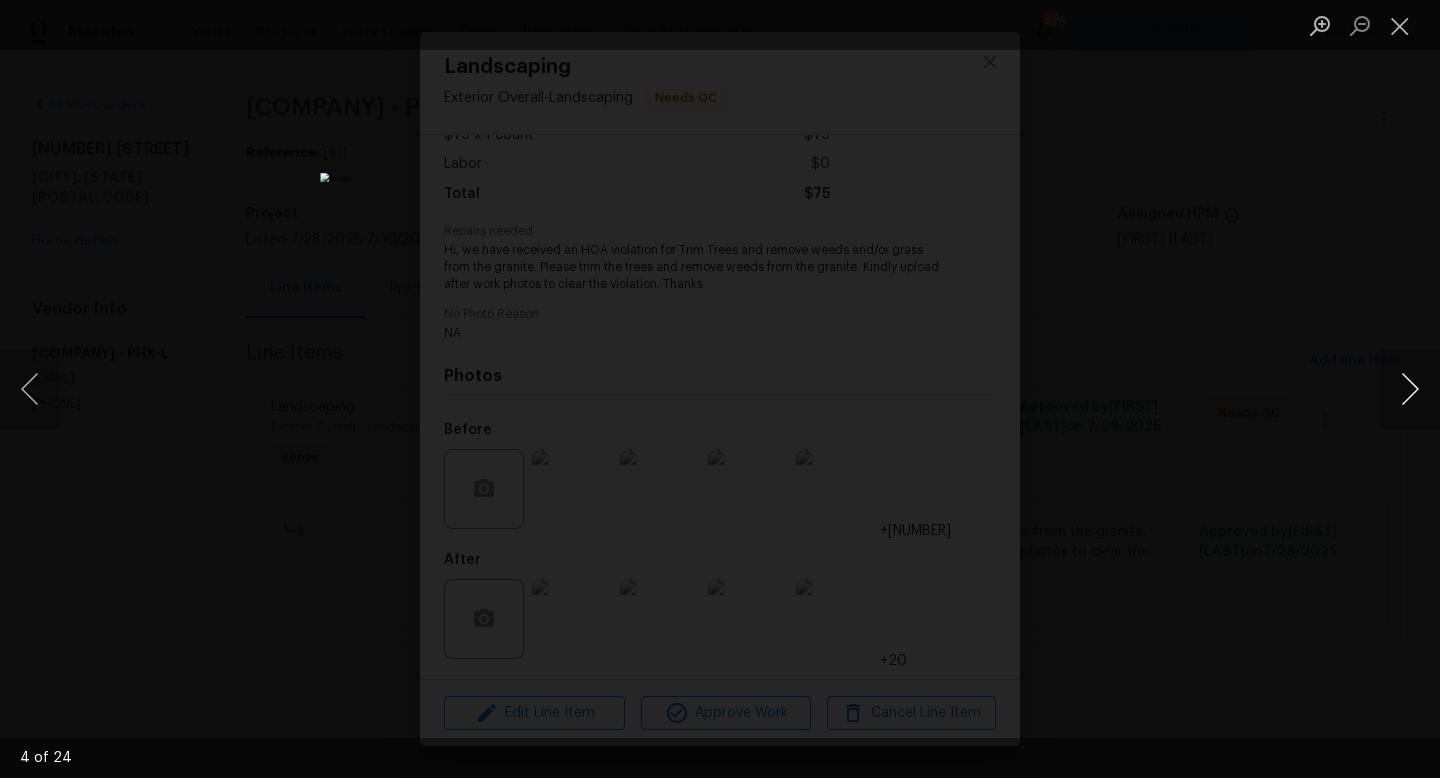 click at bounding box center [1410, 389] 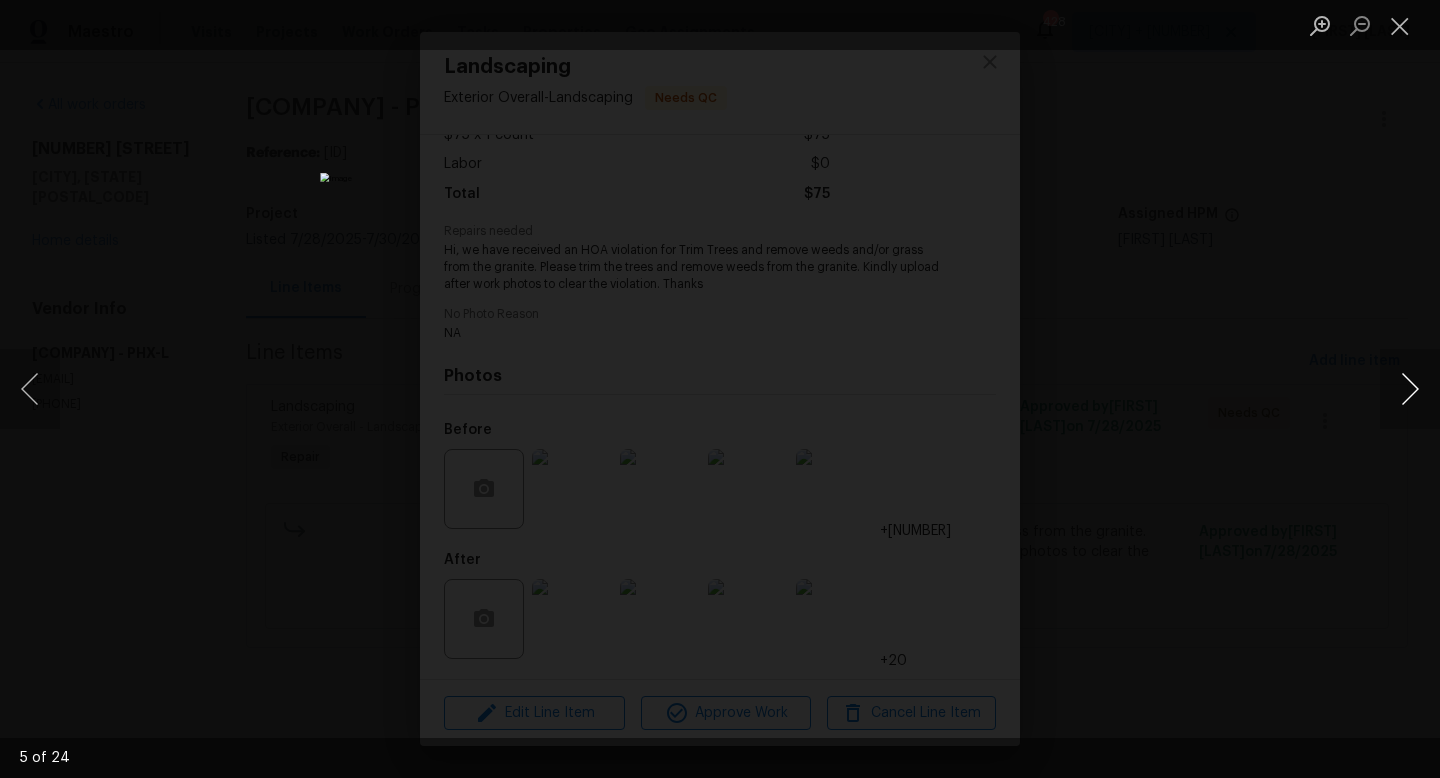 click at bounding box center [1410, 389] 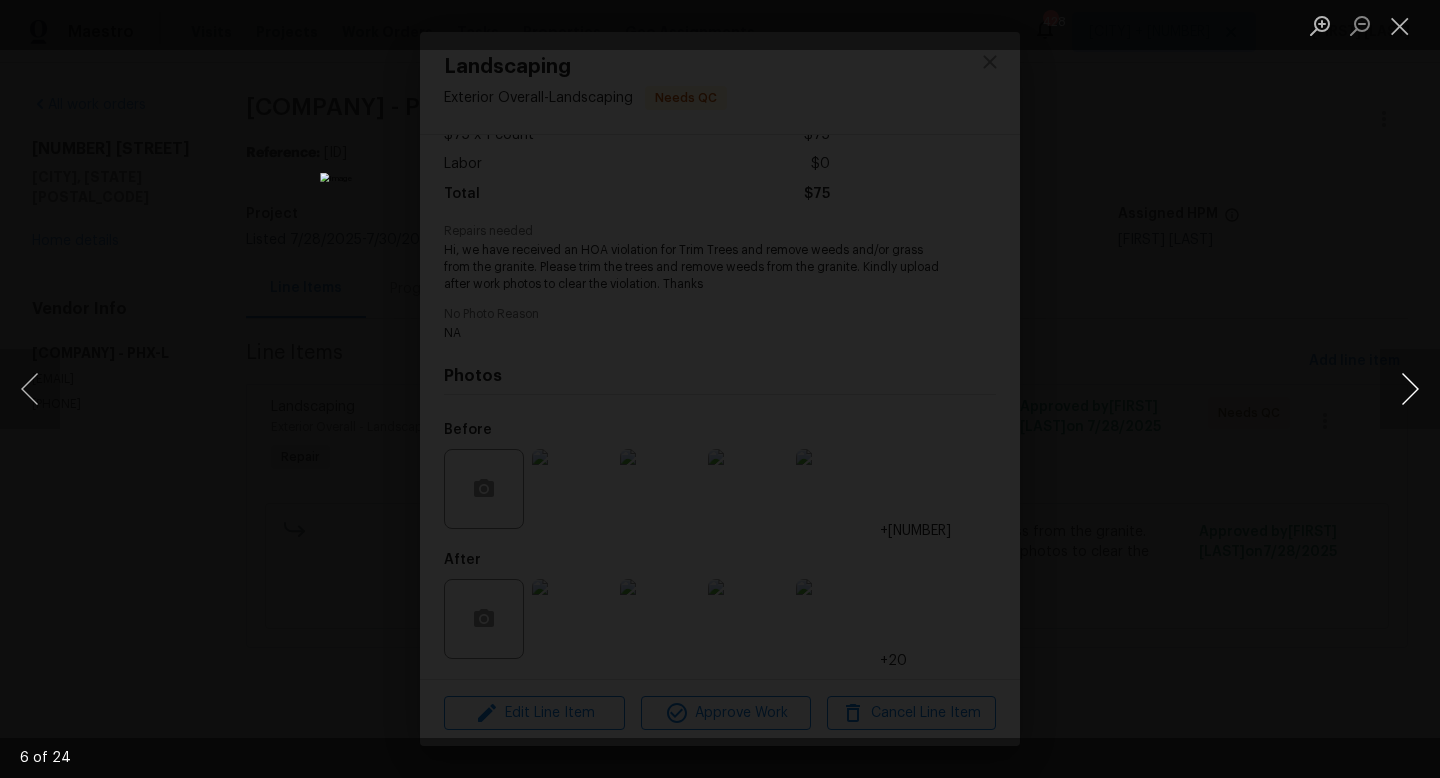 click at bounding box center [1410, 389] 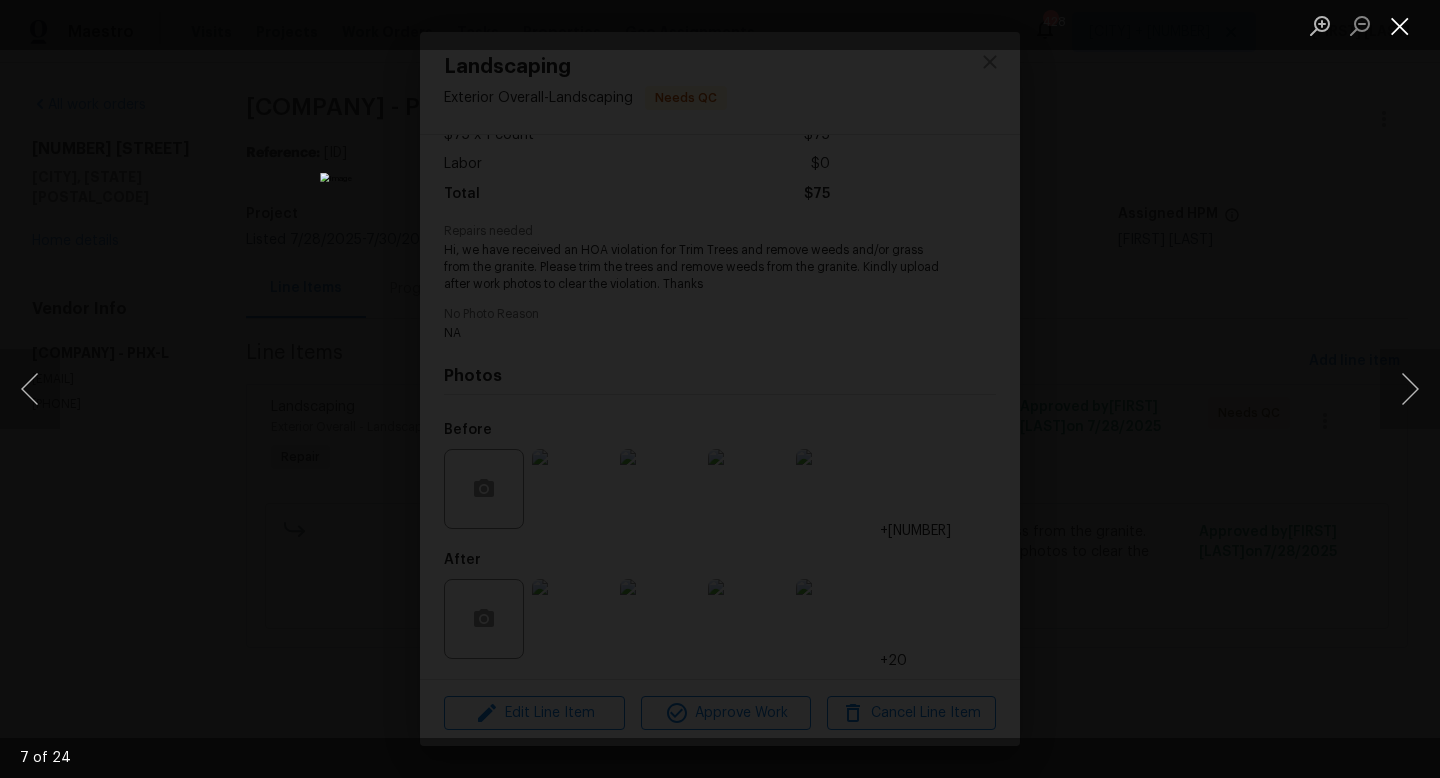 click at bounding box center (1400, 25) 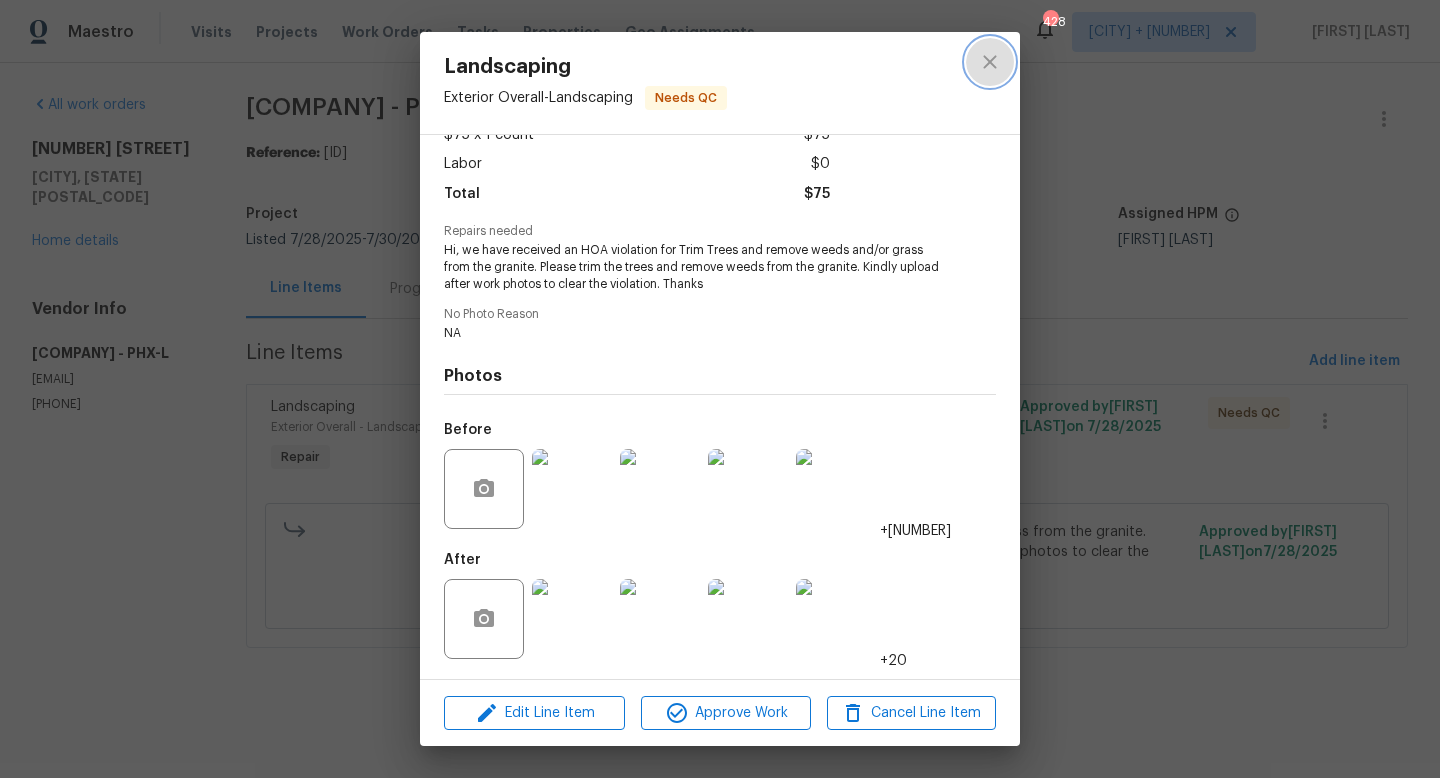 click 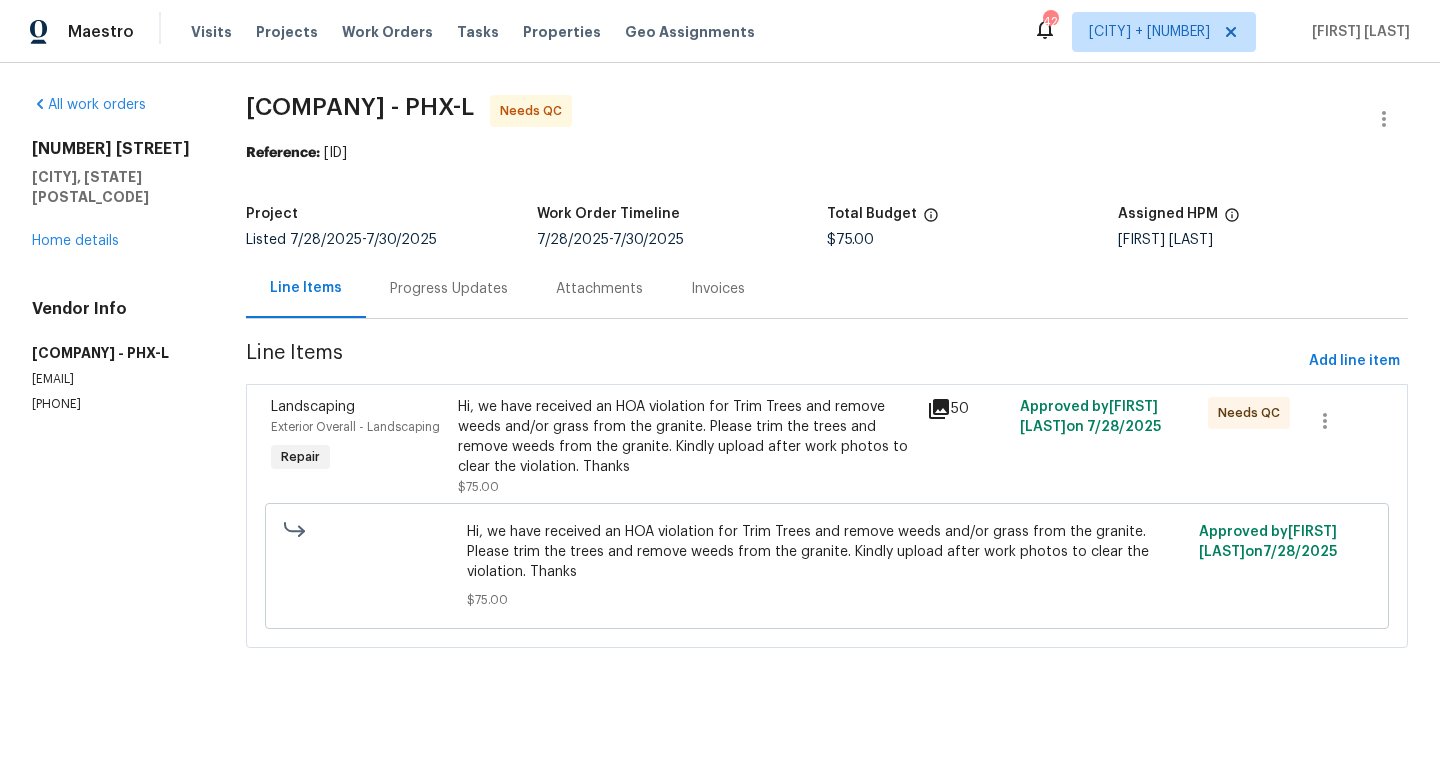 click on "Progress Updates" at bounding box center (449, 289) 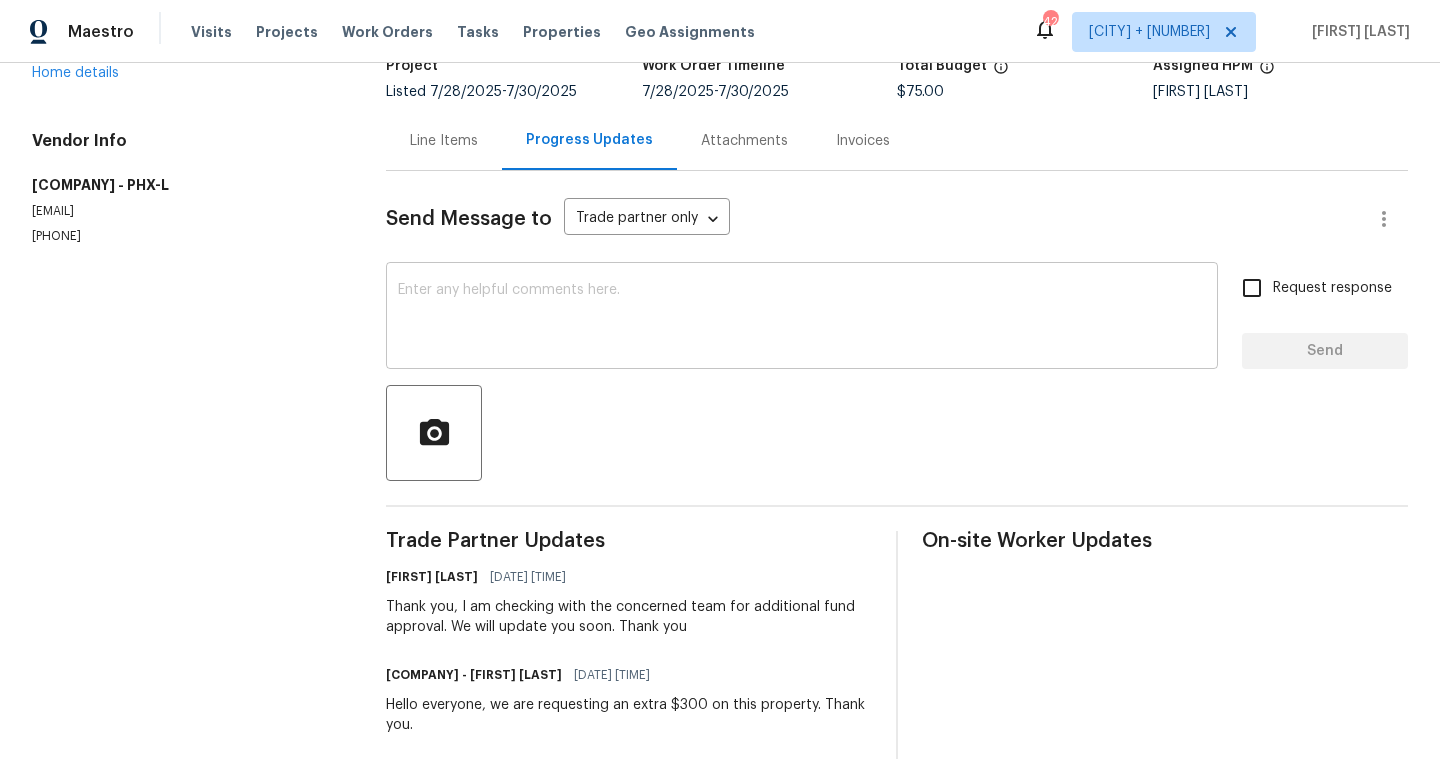 scroll, scrollTop: 161, scrollLeft: 0, axis: vertical 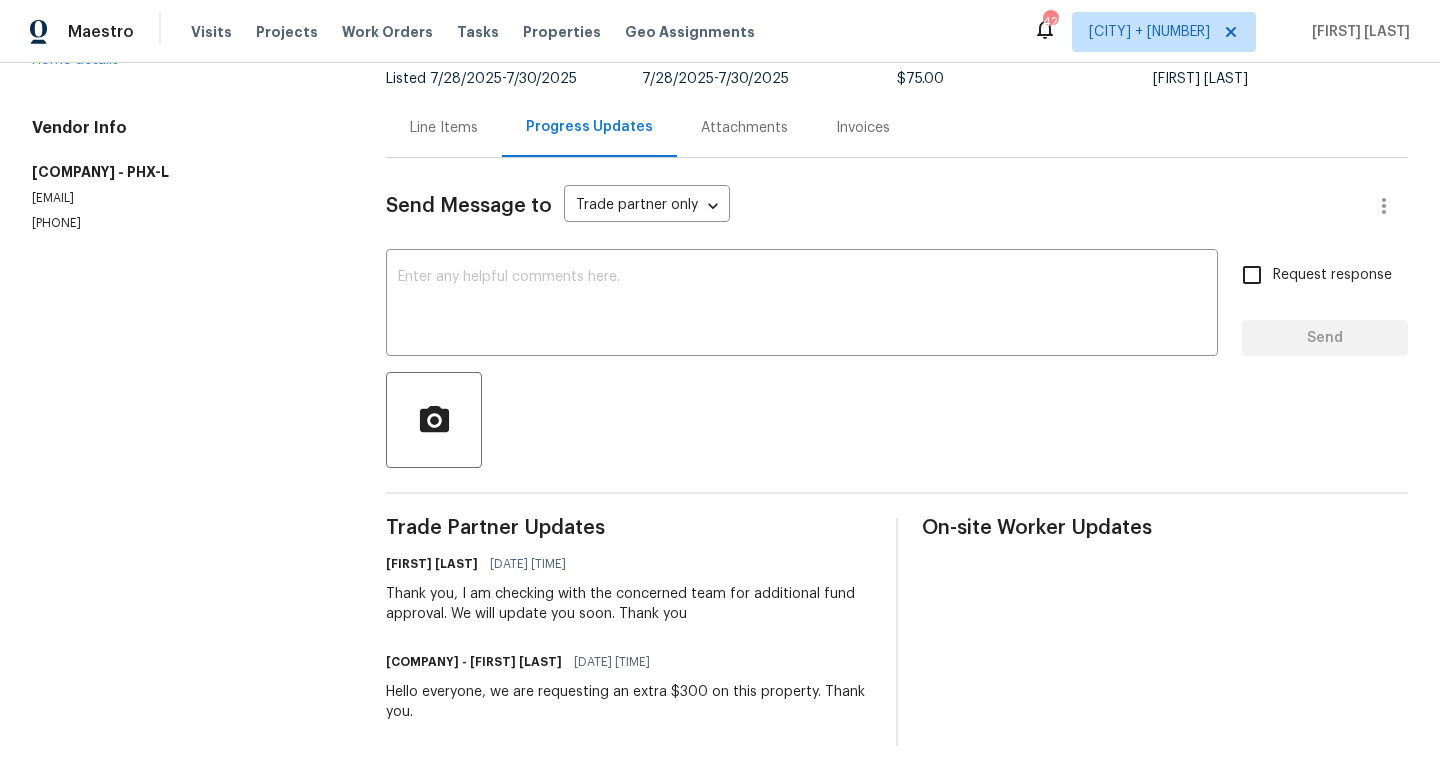 click on "Line Items" at bounding box center (444, 128) 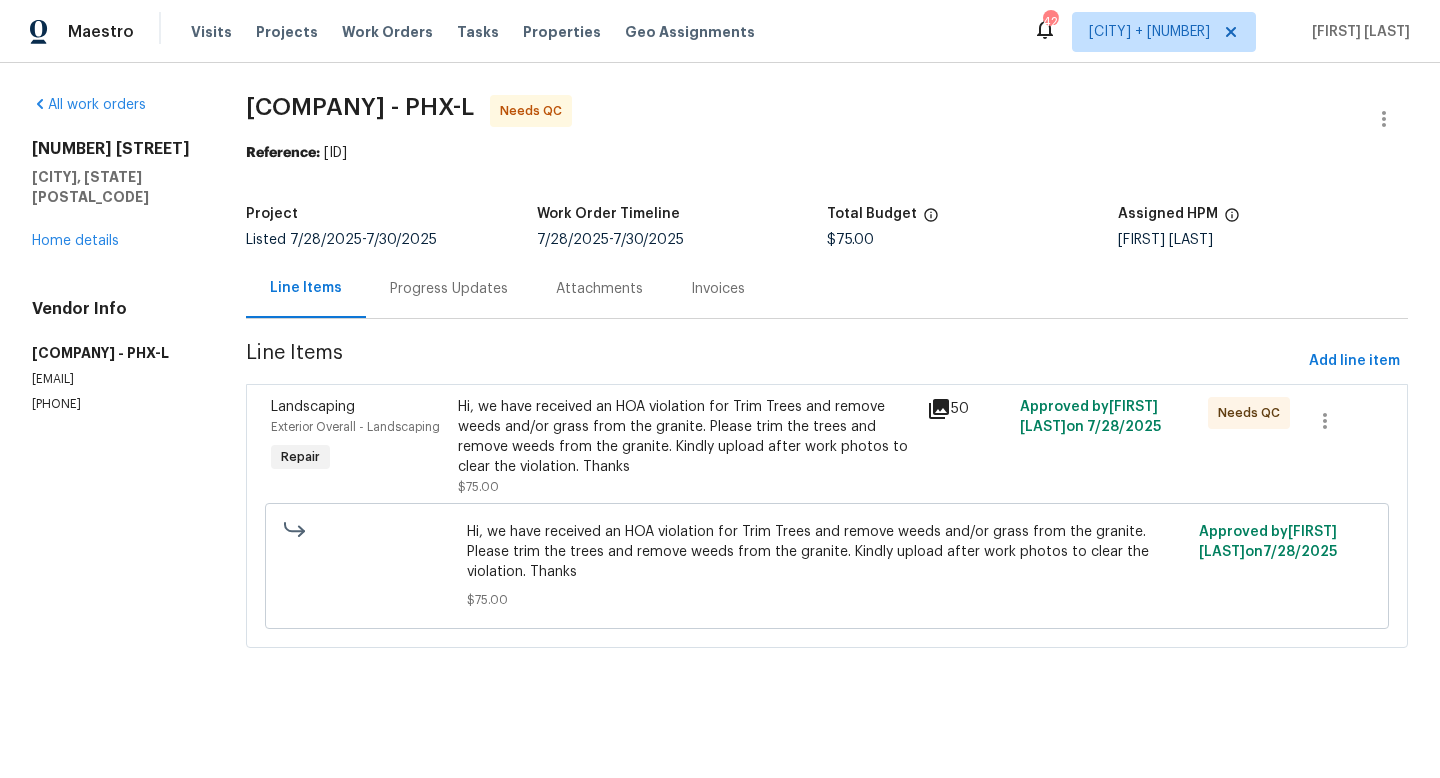 scroll, scrollTop: 0, scrollLeft: 0, axis: both 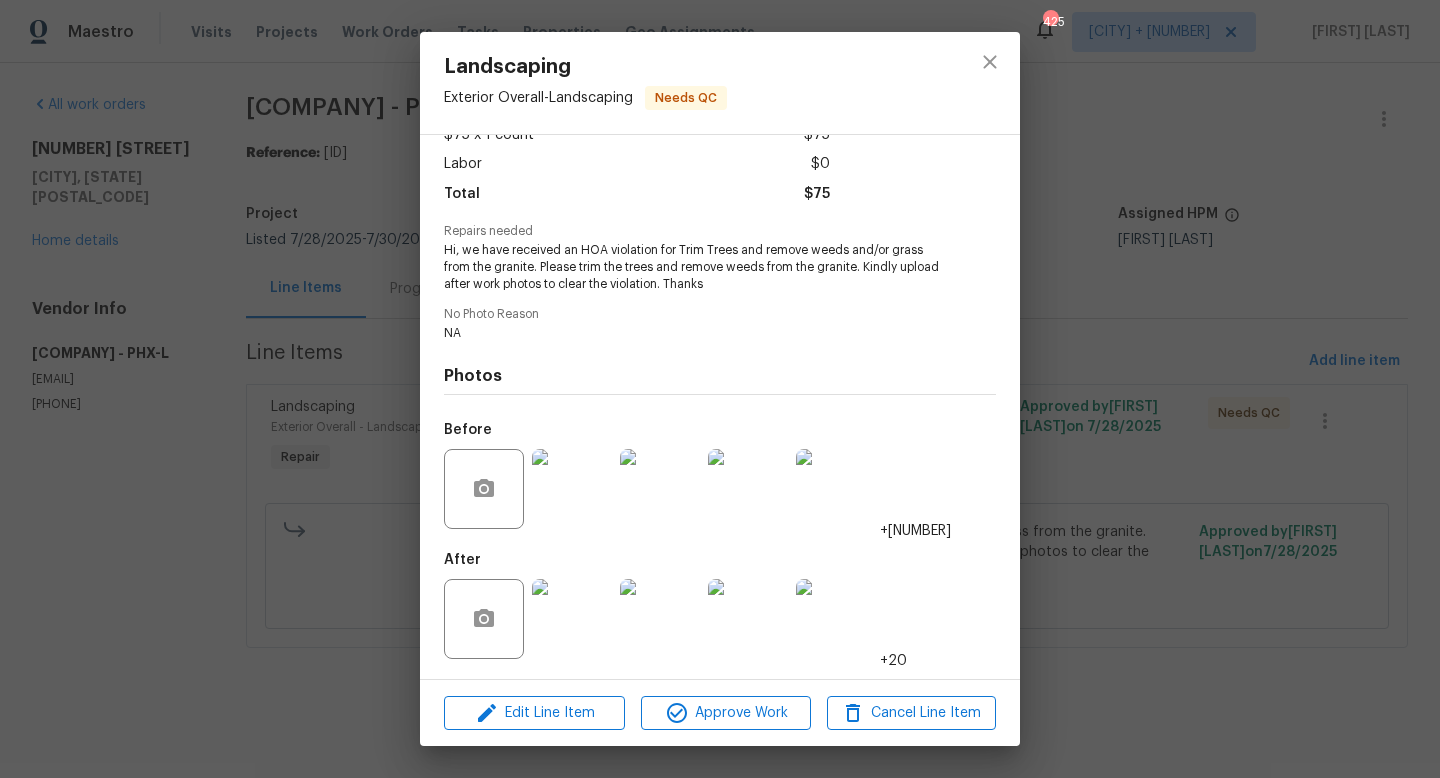 click at bounding box center [572, 619] 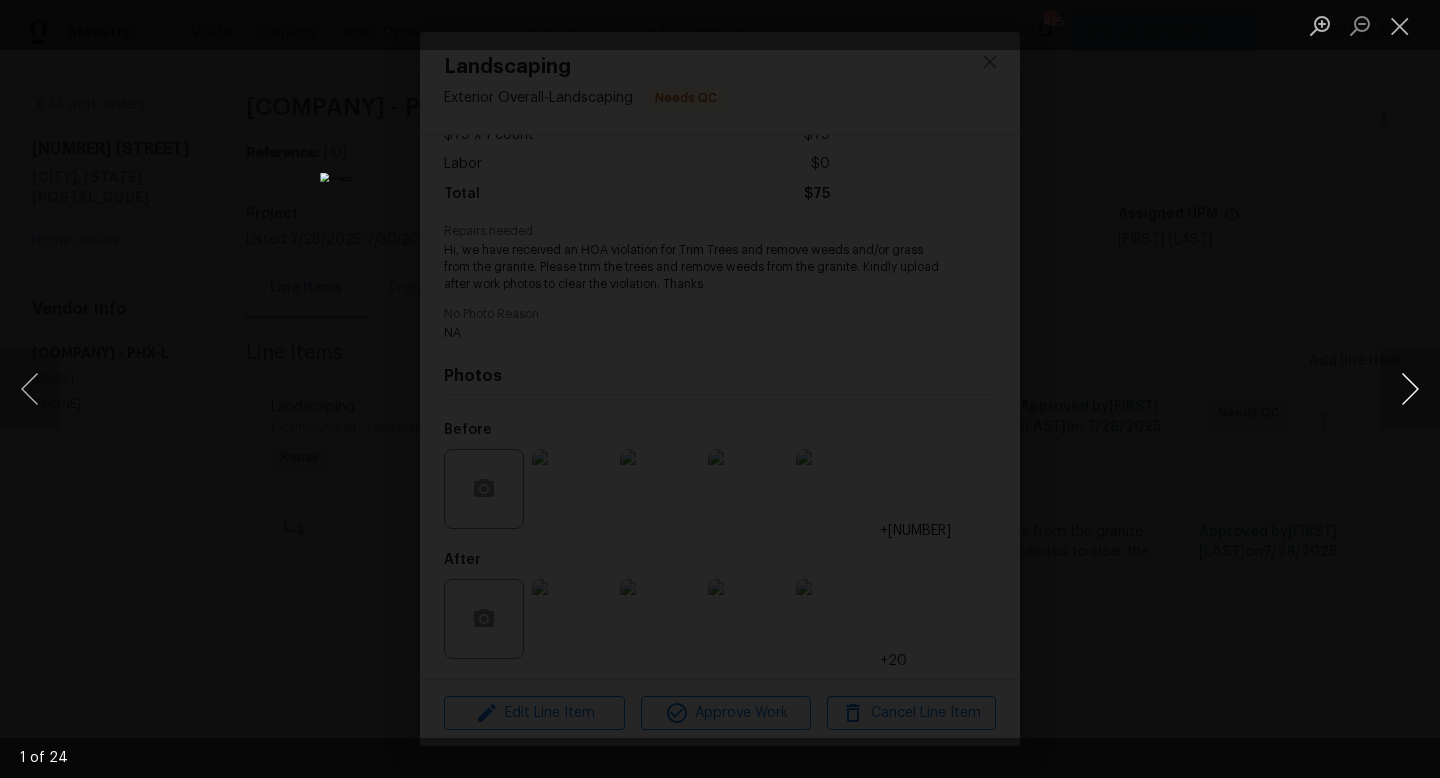 click at bounding box center (1410, 389) 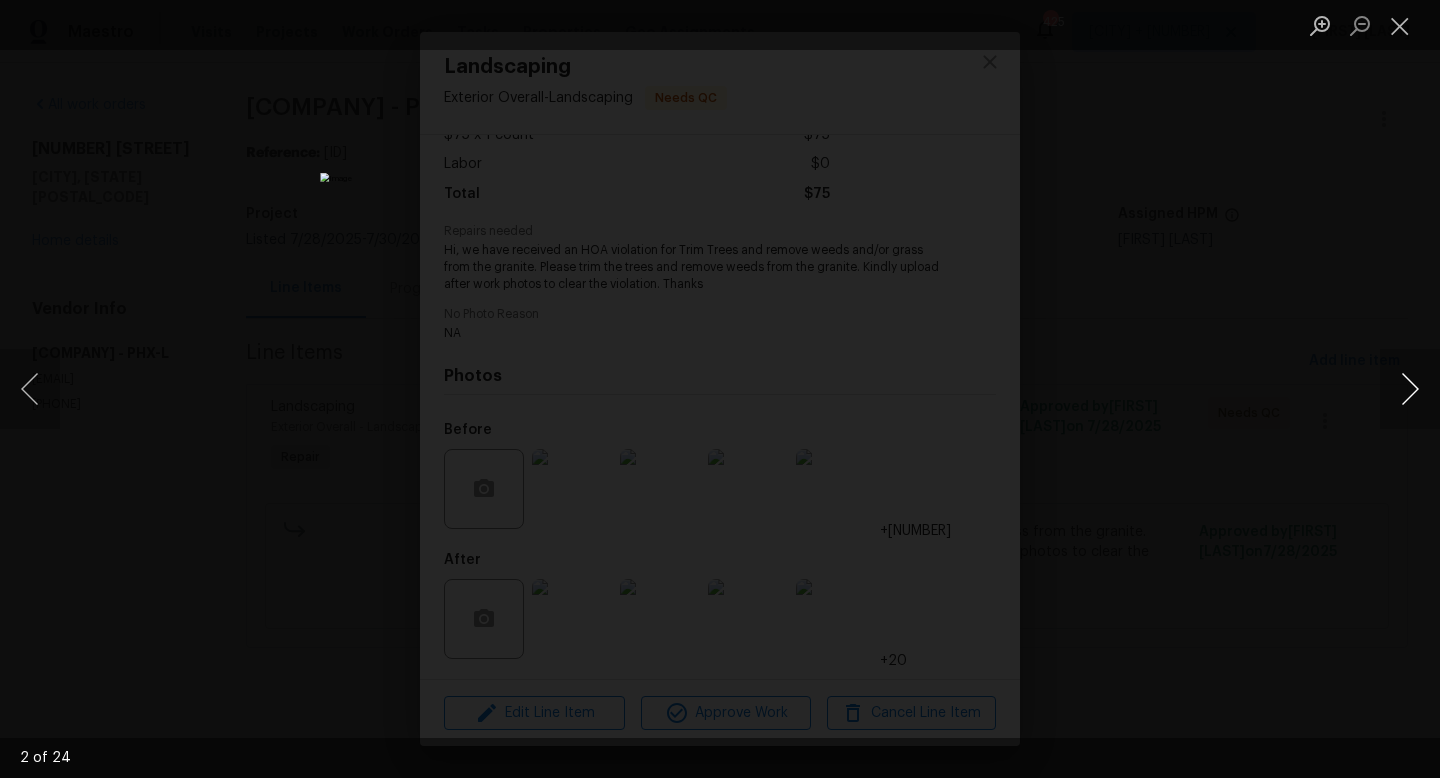 click at bounding box center [1410, 389] 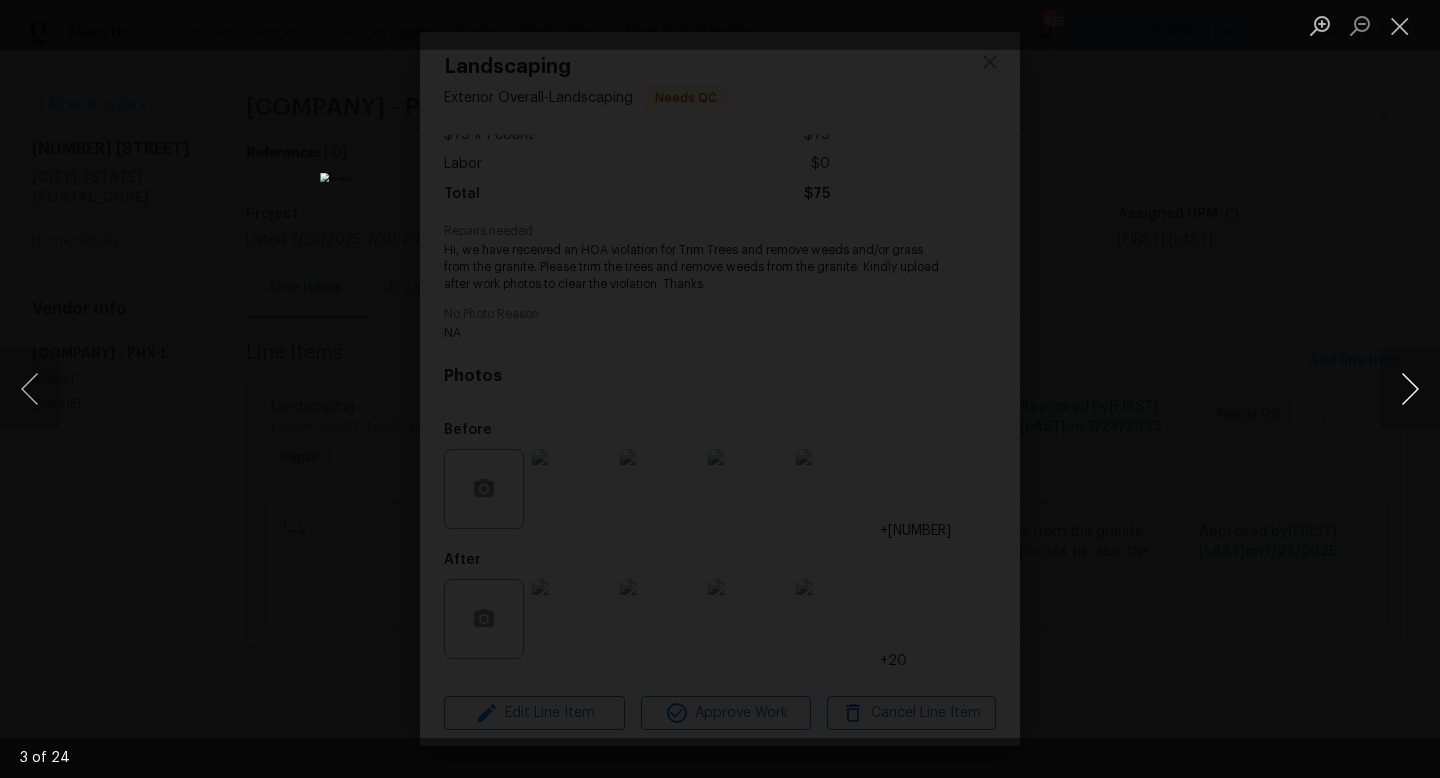 click at bounding box center (1410, 389) 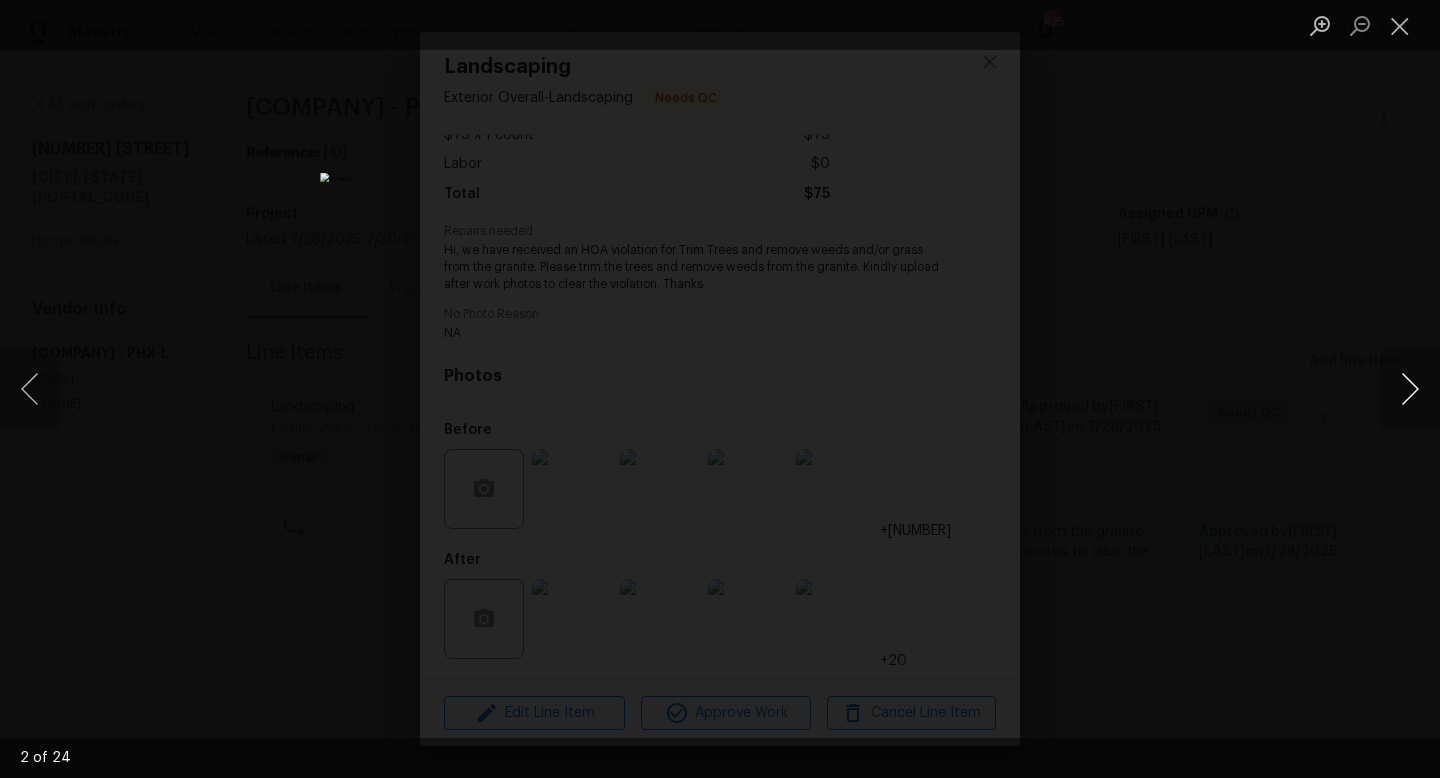 click at bounding box center [1410, 389] 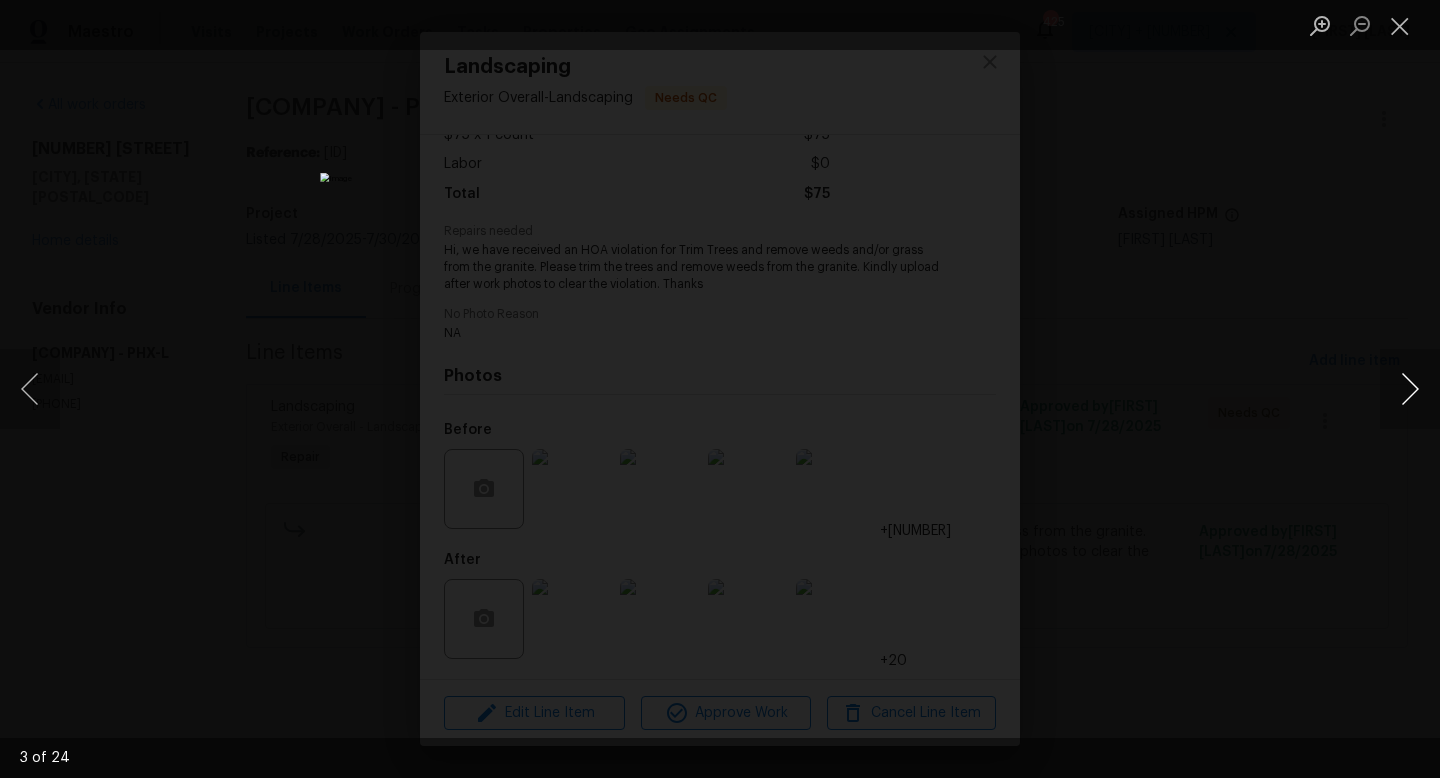 click at bounding box center (1410, 389) 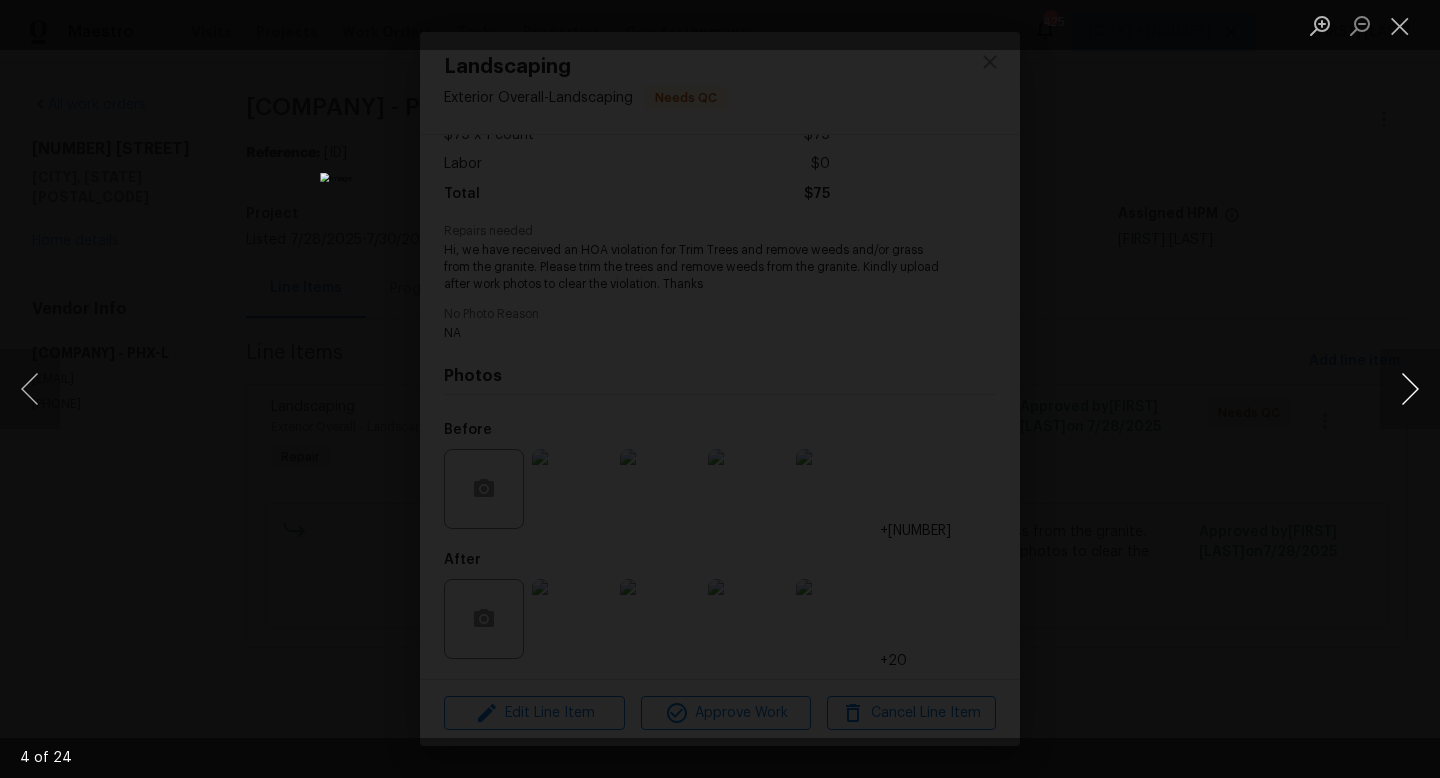 click at bounding box center [1410, 389] 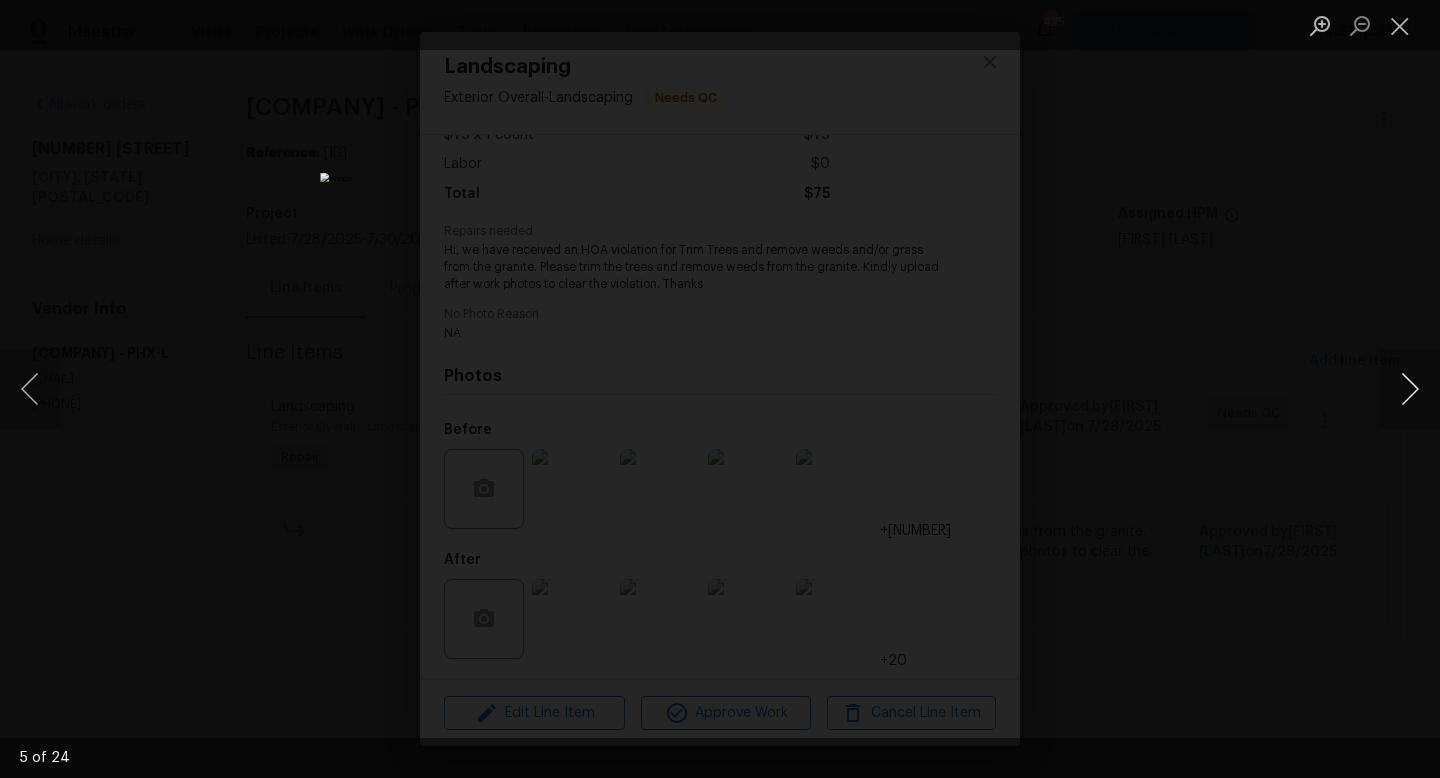 click at bounding box center (1410, 389) 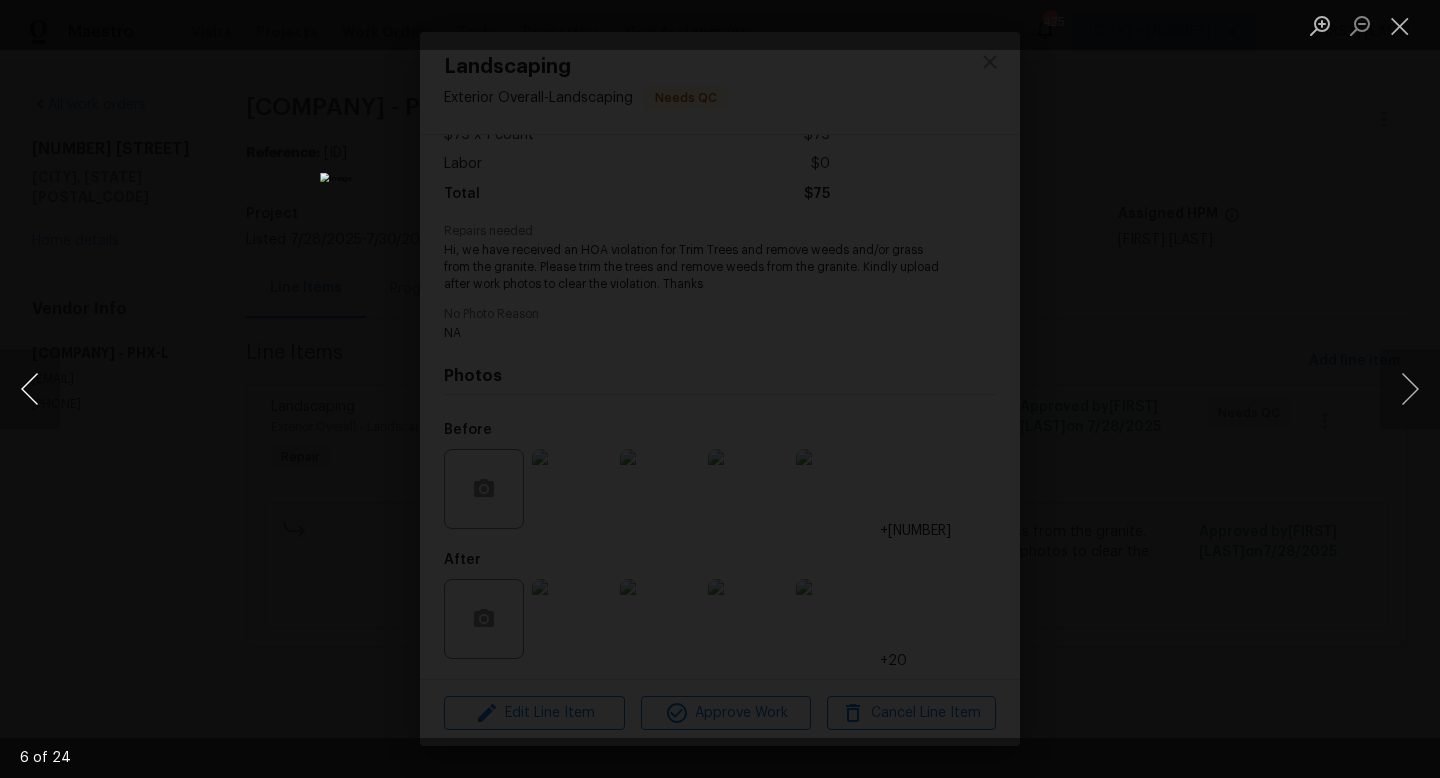 click at bounding box center (30, 389) 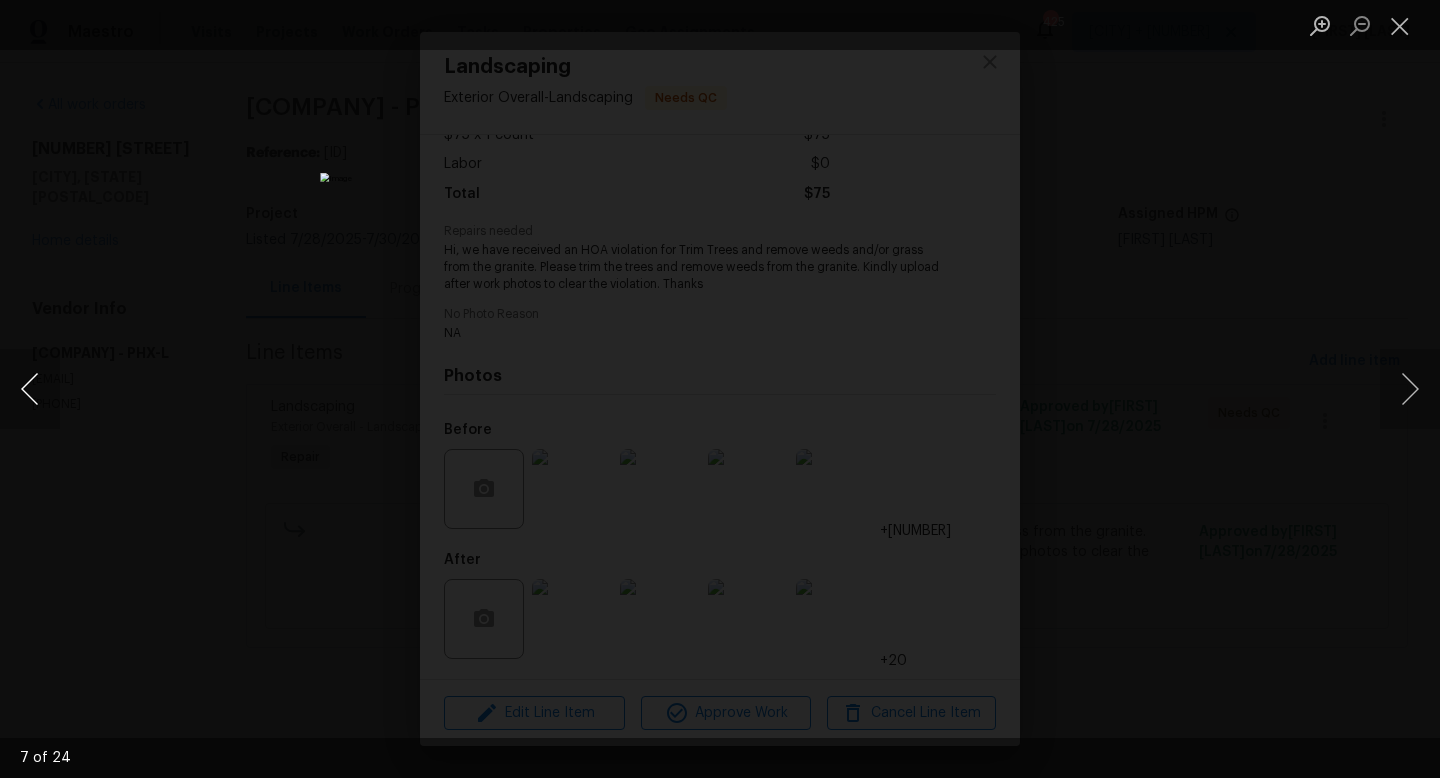 click at bounding box center (30, 389) 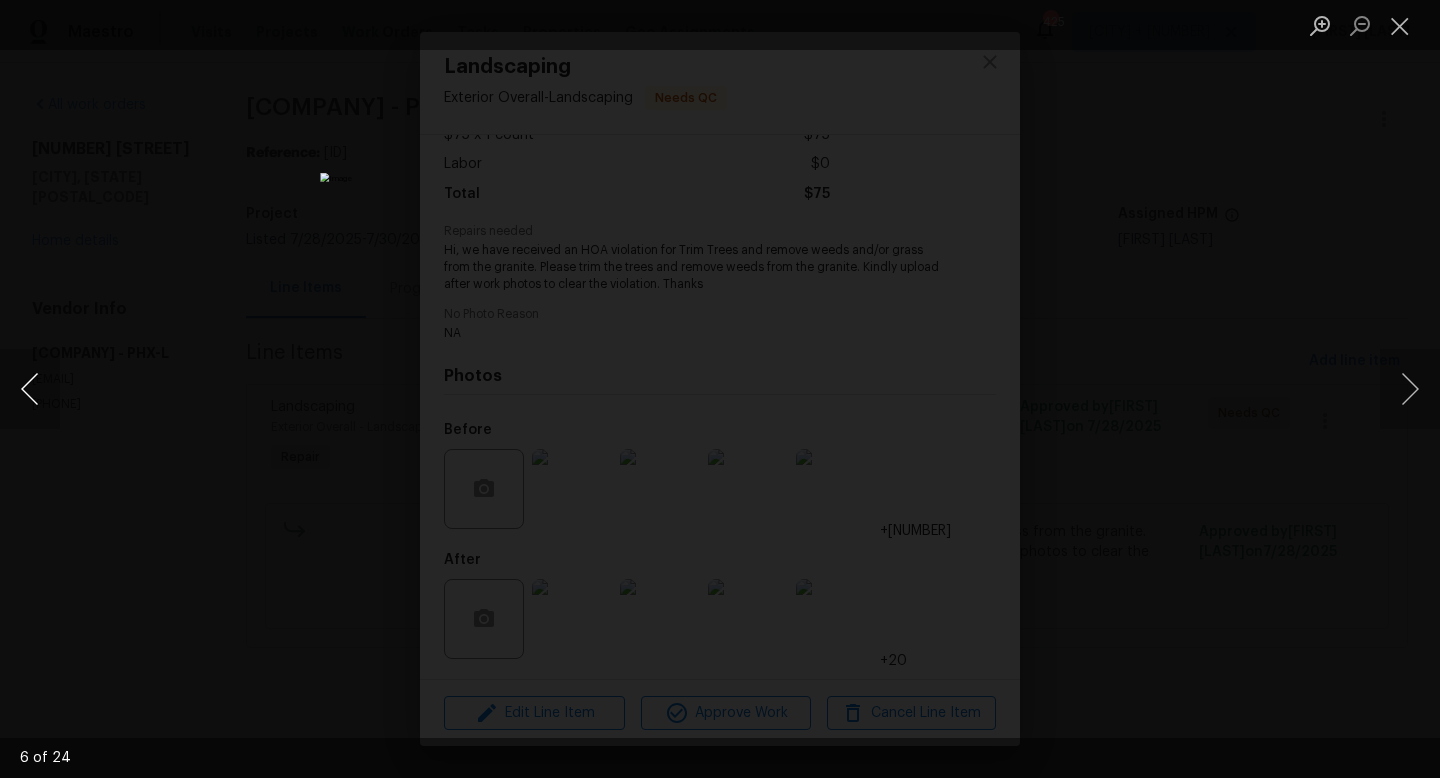 click at bounding box center [30, 389] 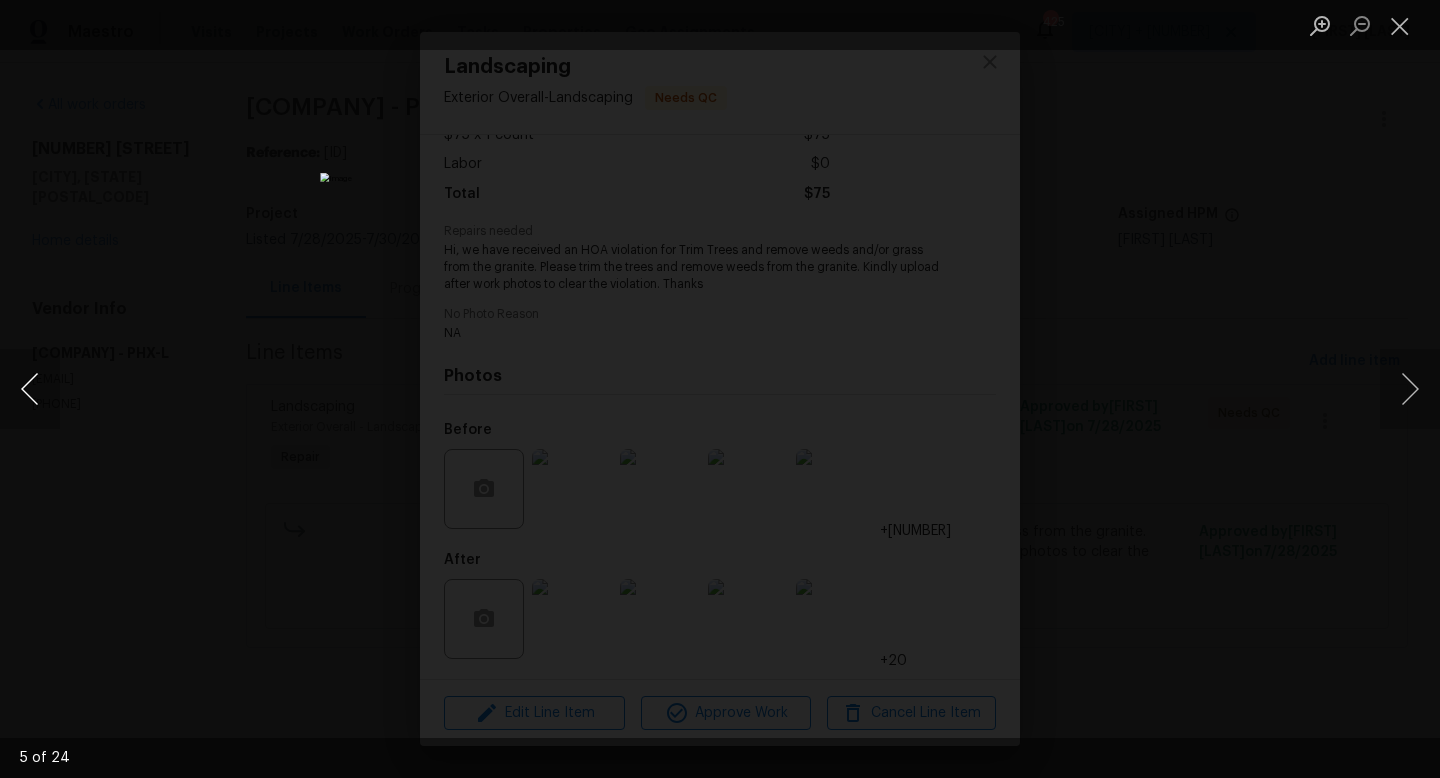 click at bounding box center (30, 389) 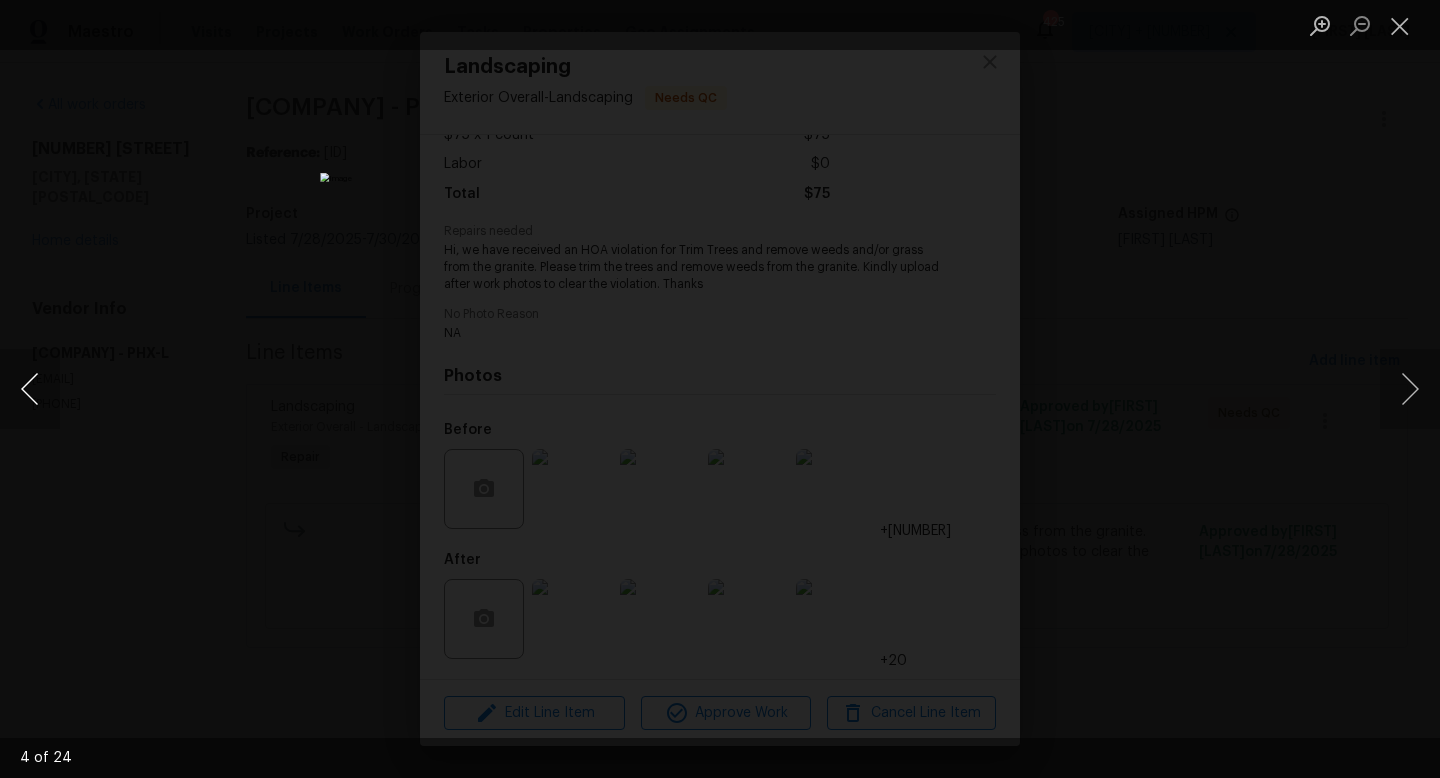click at bounding box center [30, 389] 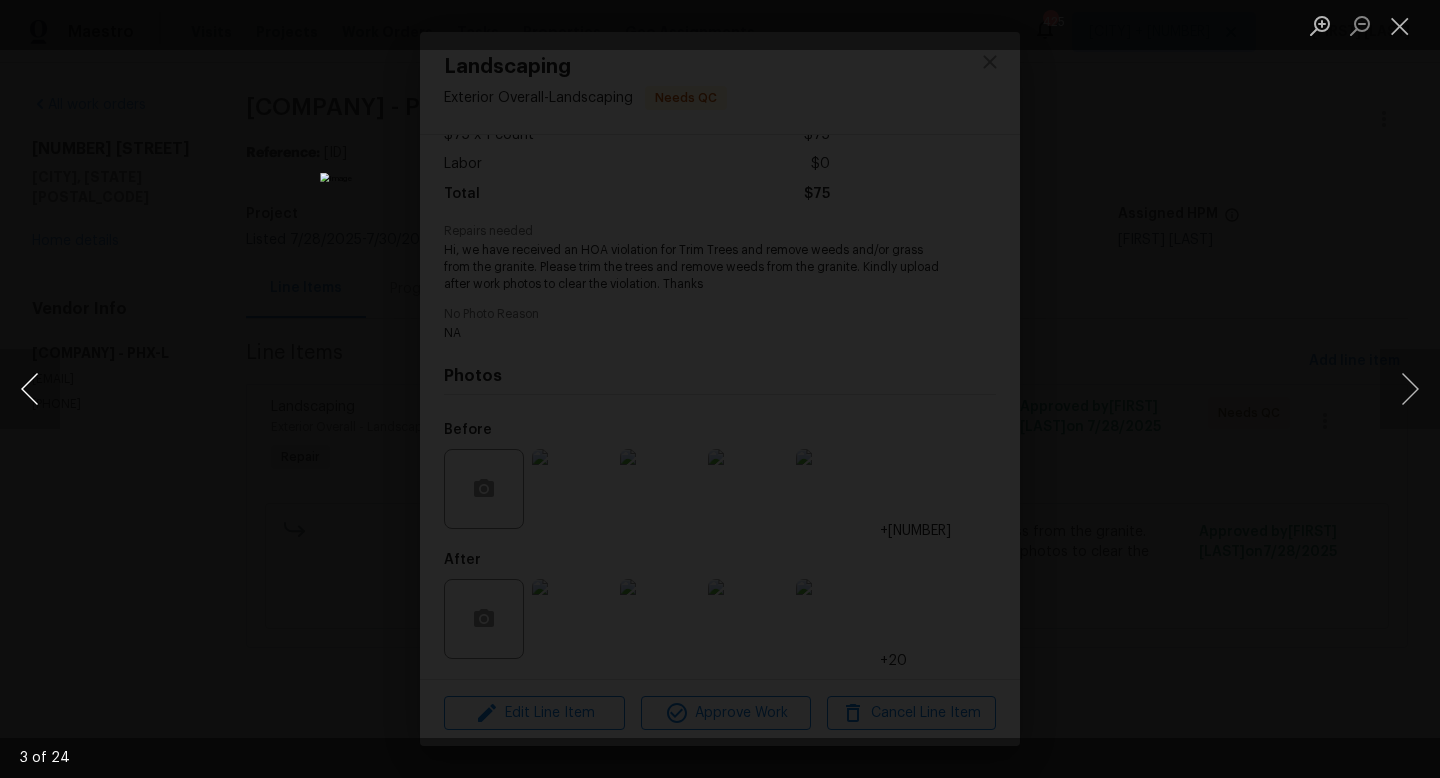 click at bounding box center (30, 389) 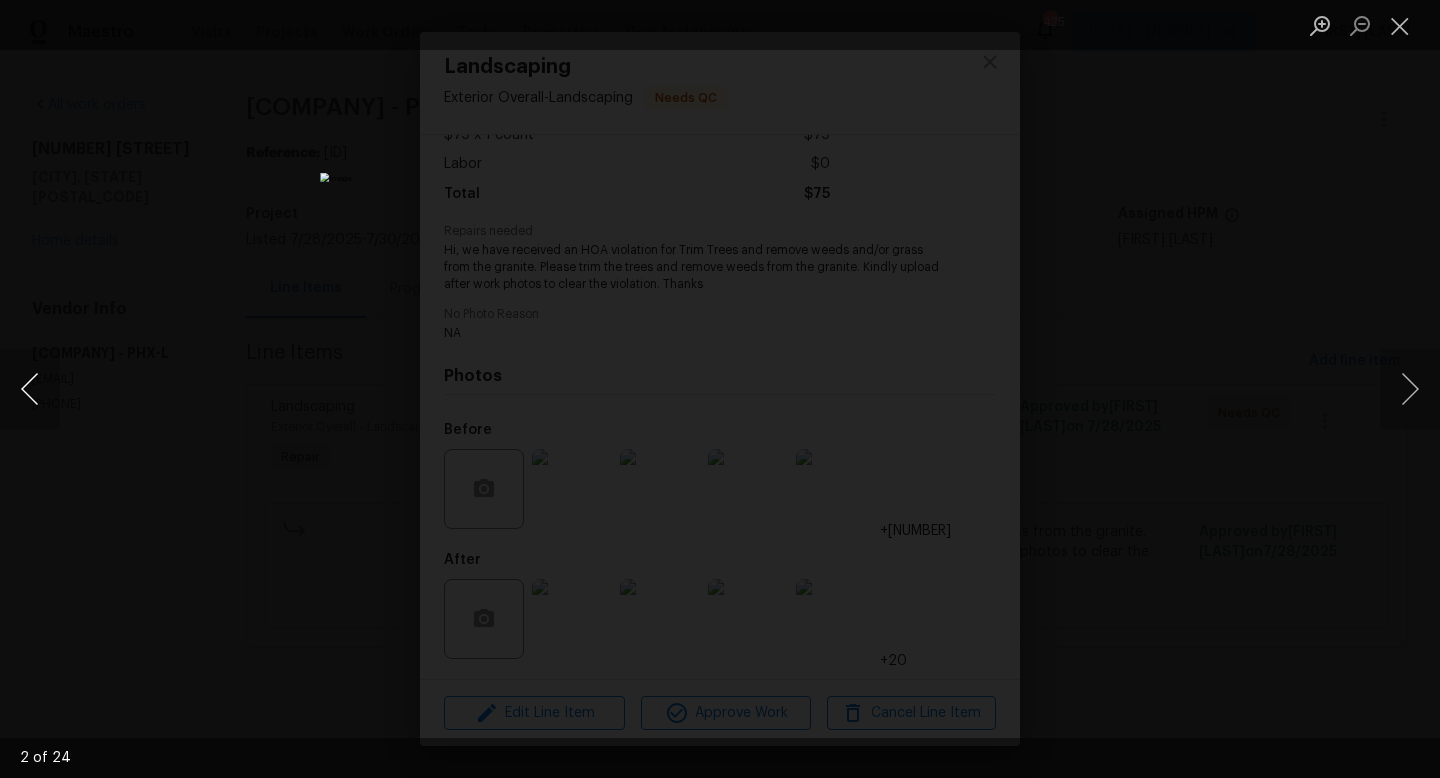 click at bounding box center [30, 389] 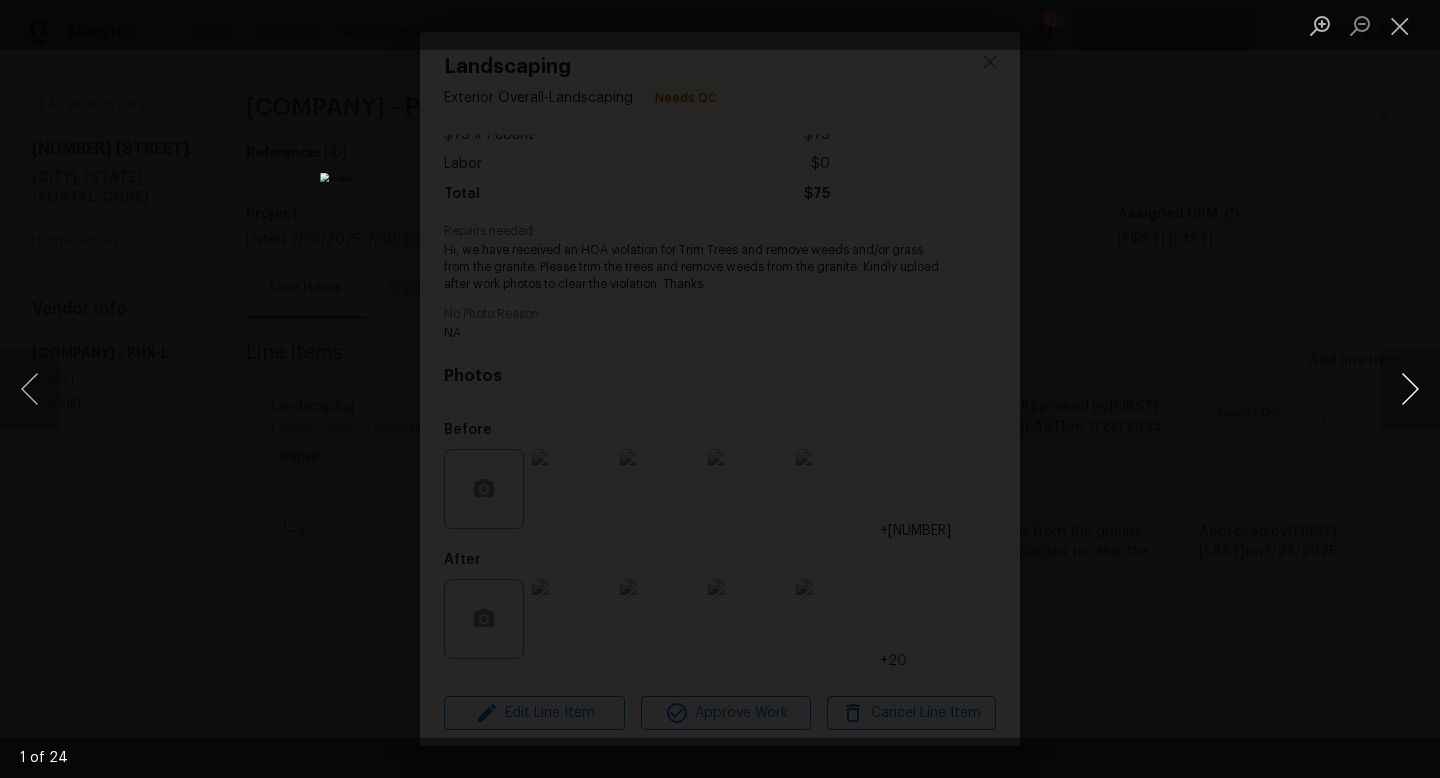 click at bounding box center [1410, 389] 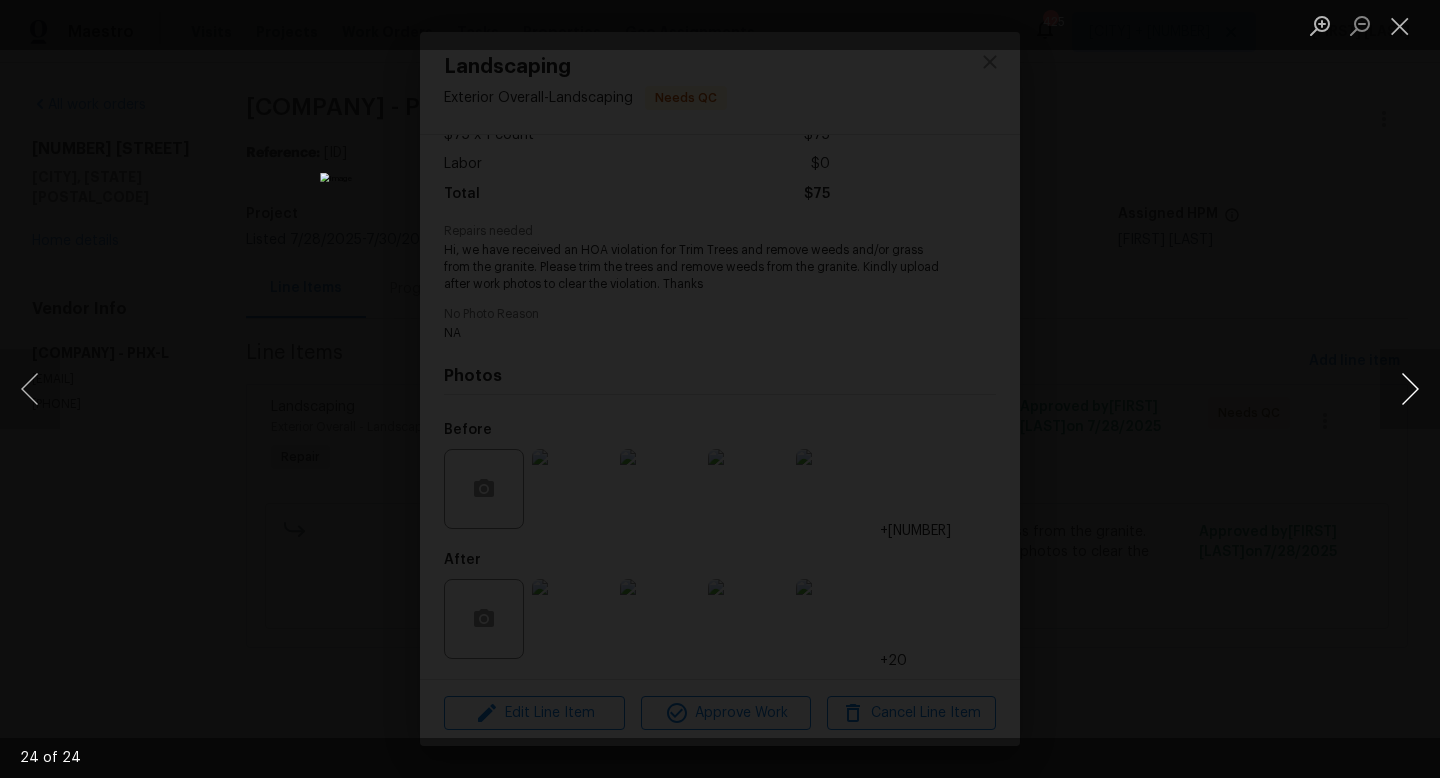 click at bounding box center (1410, 389) 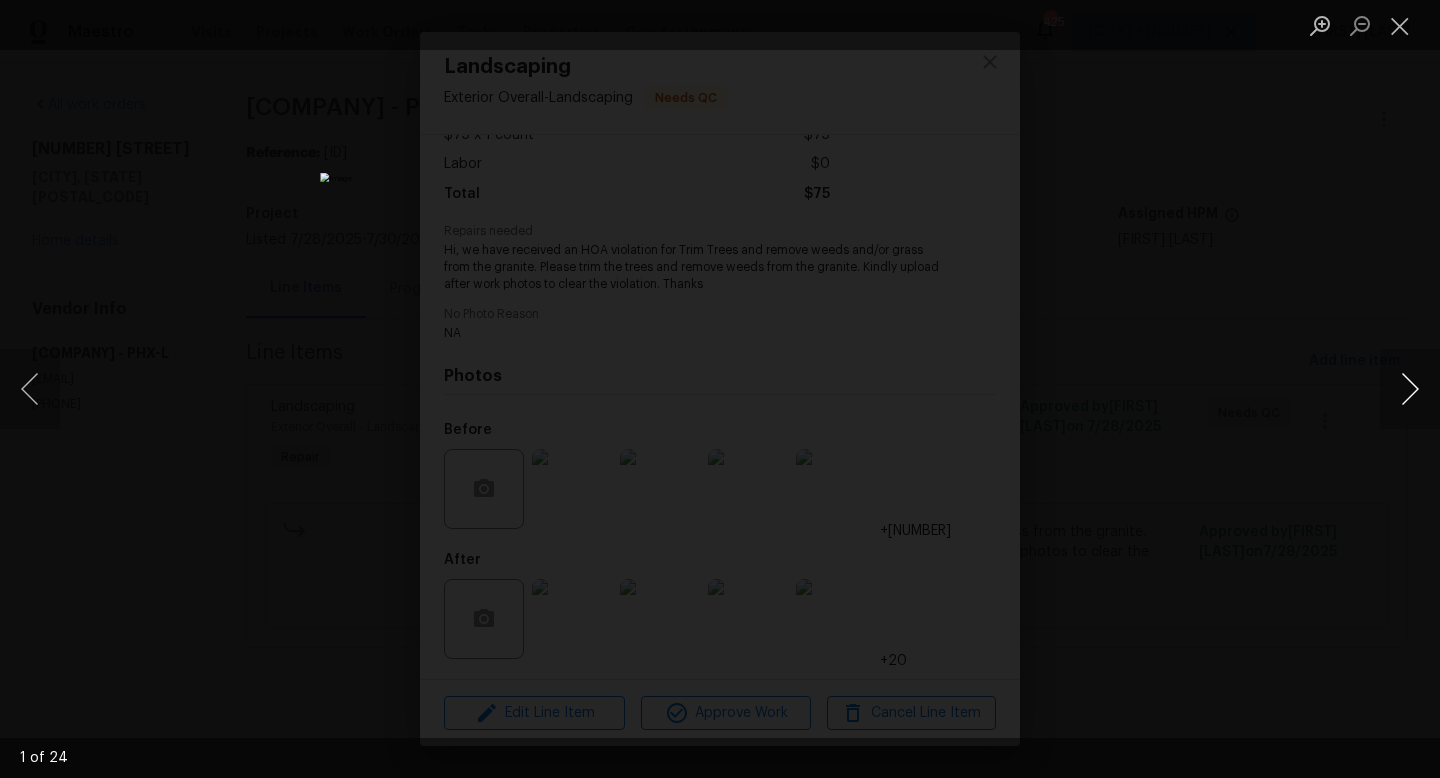 click at bounding box center [1410, 389] 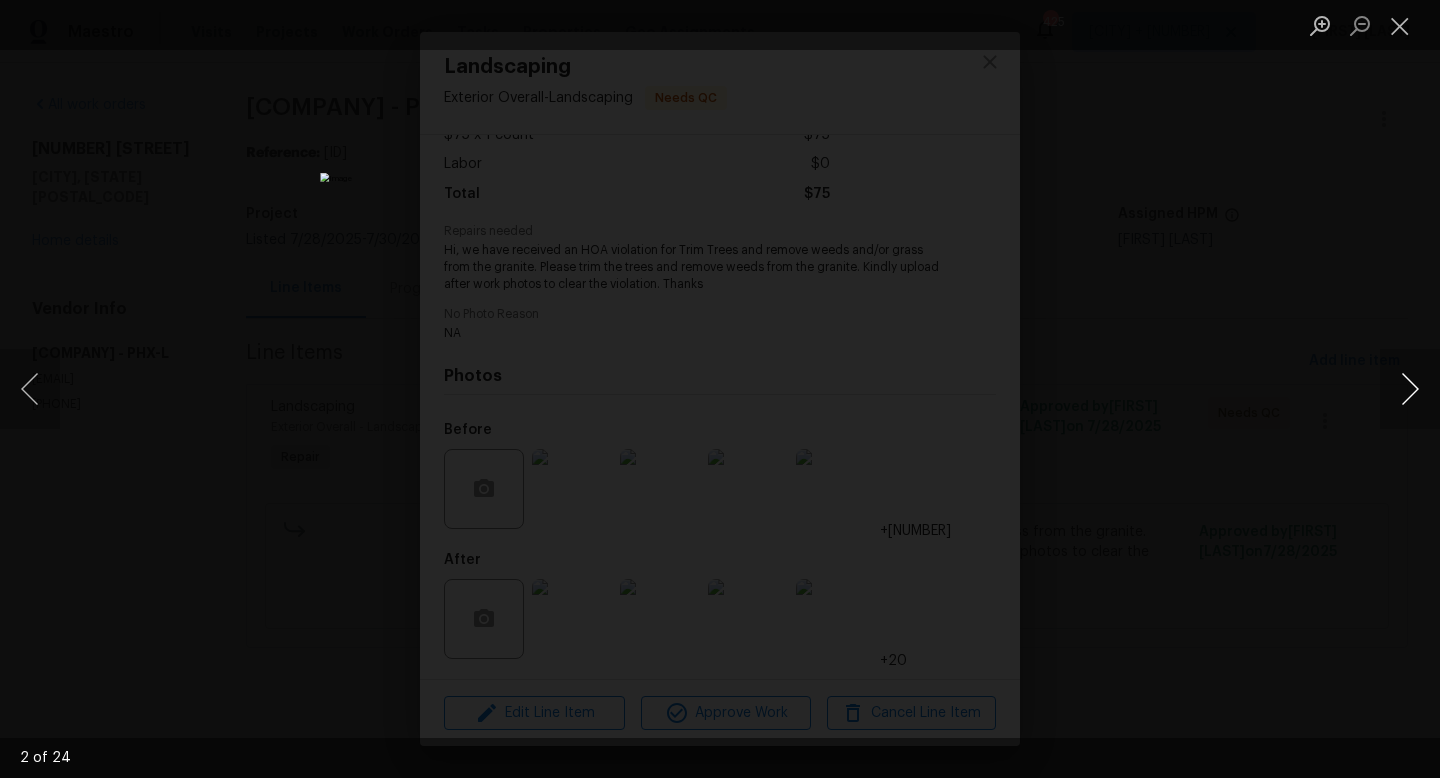 click at bounding box center [1410, 389] 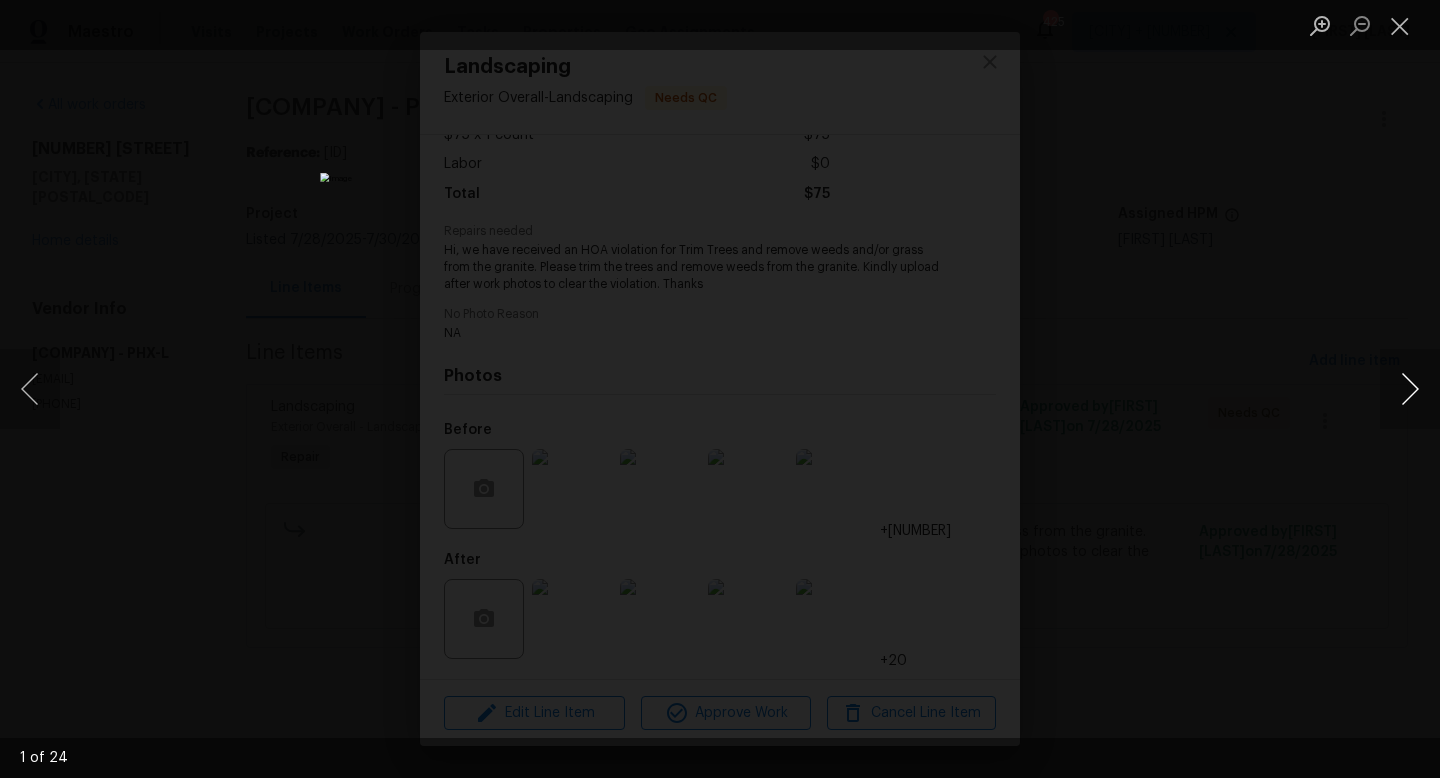 click at bounding box center [1410, 389] 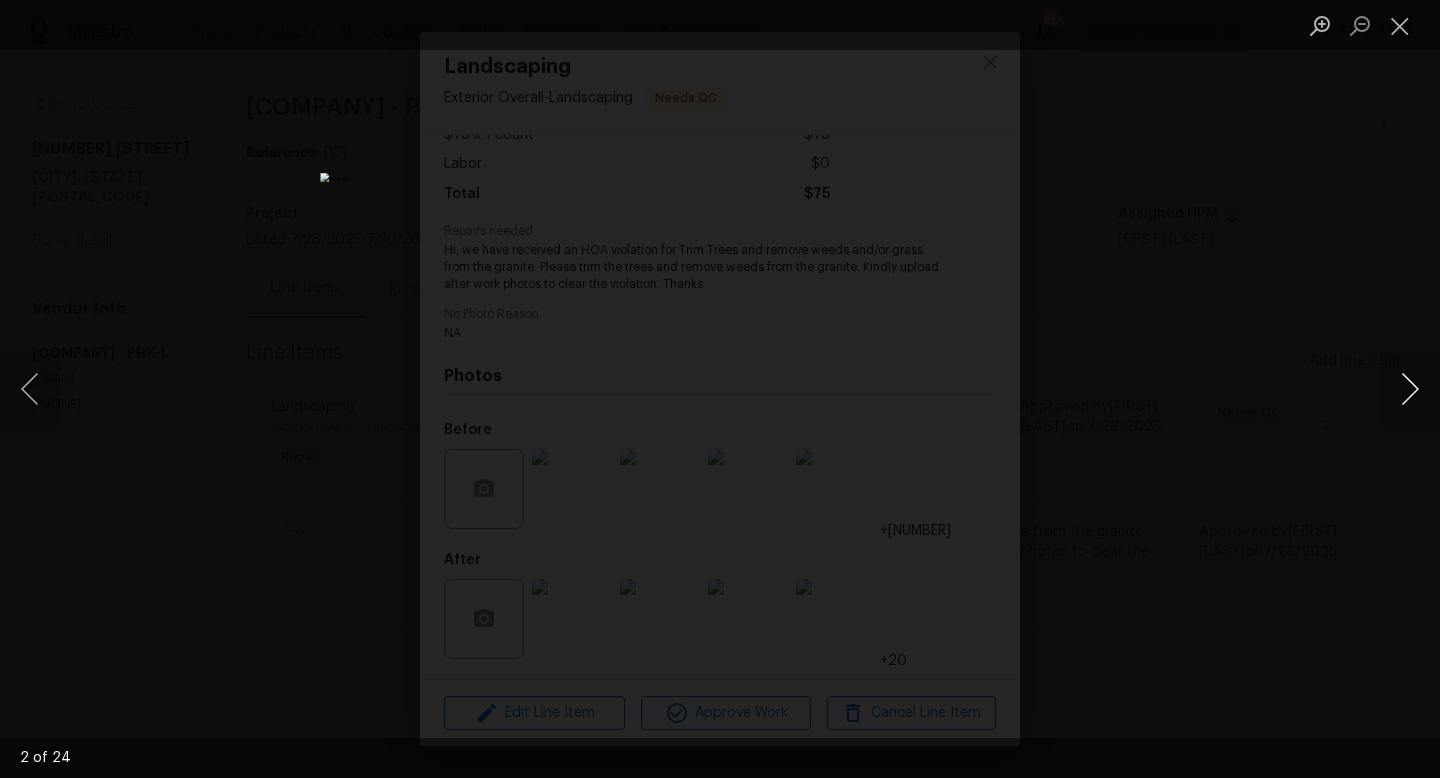 click at bounding box center (1410, 389) 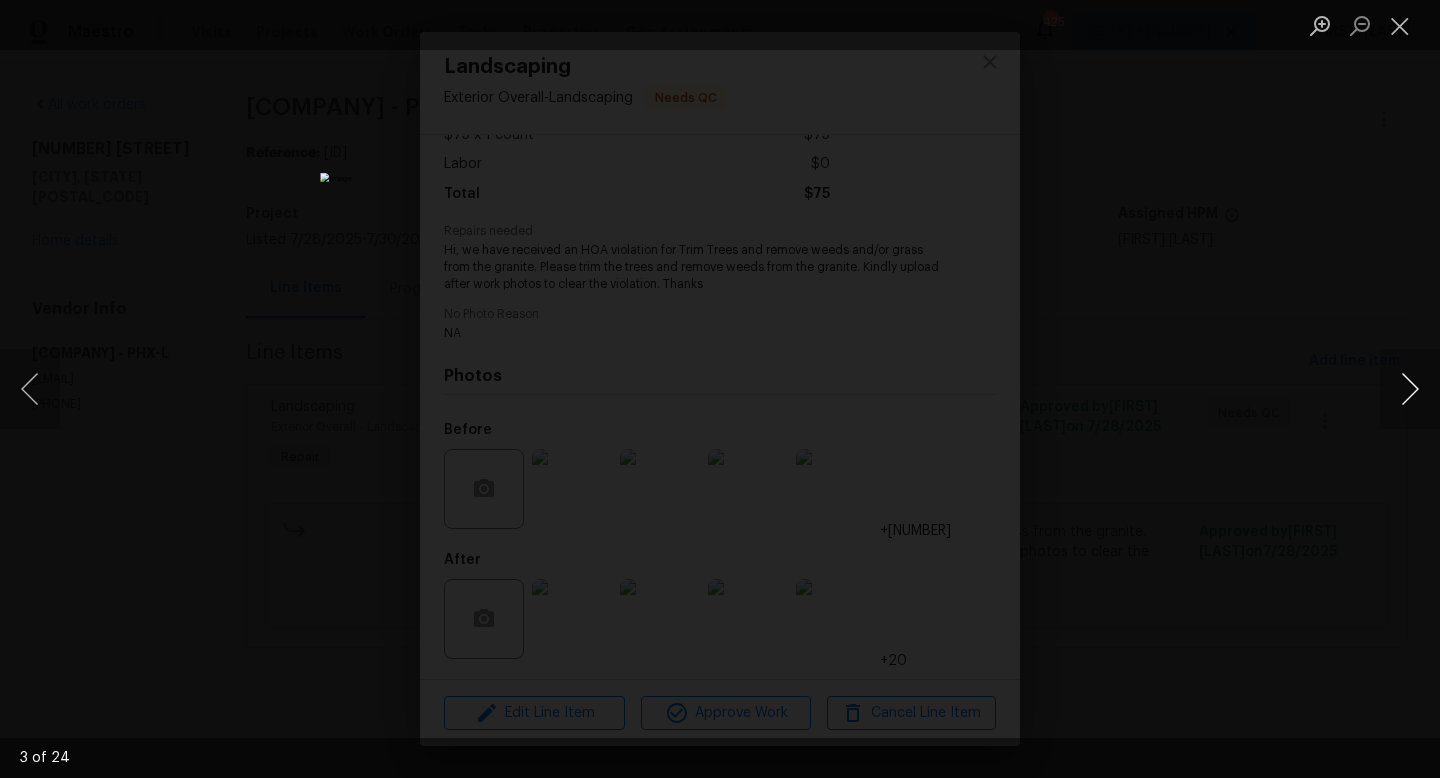 click at bounding box center [1410, 389] 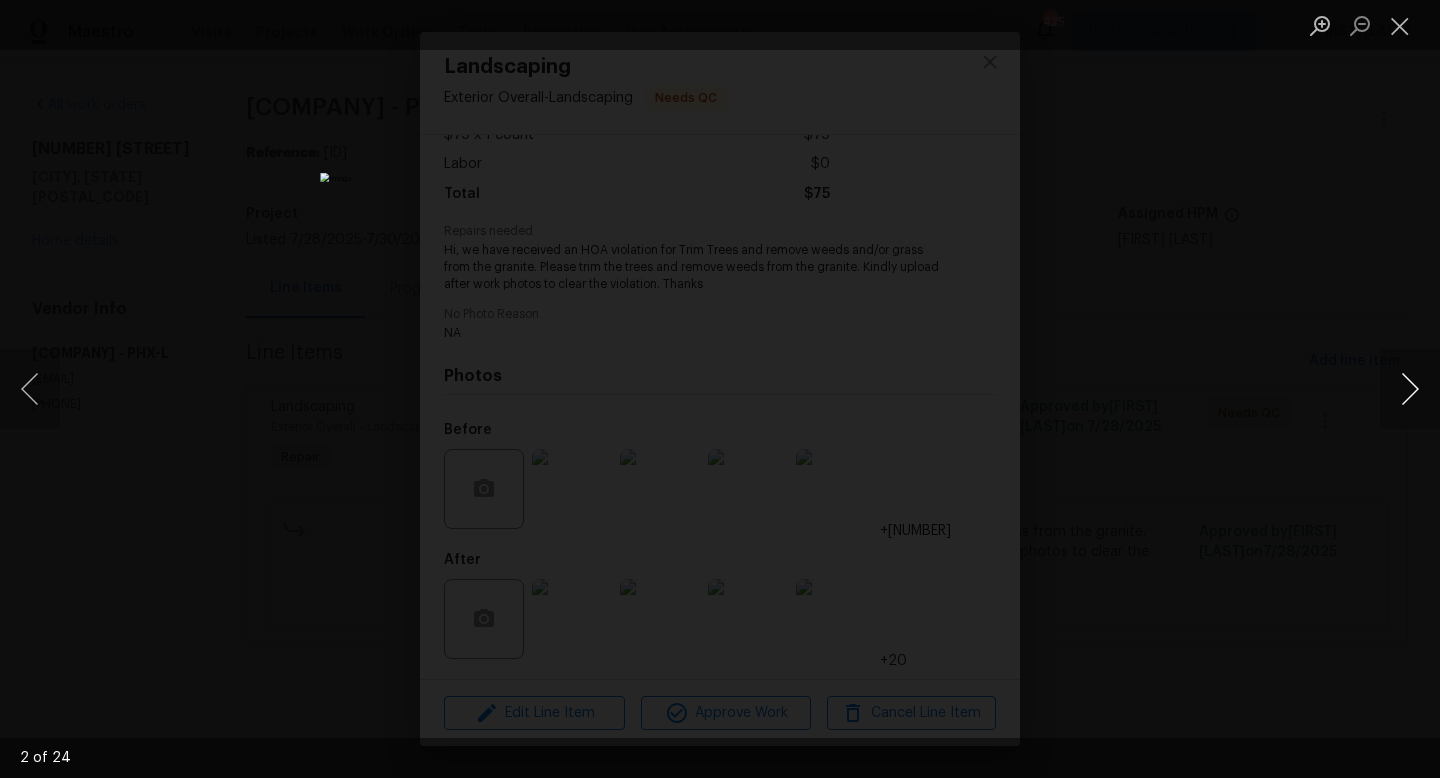 click at bounding box center [1410, 389] 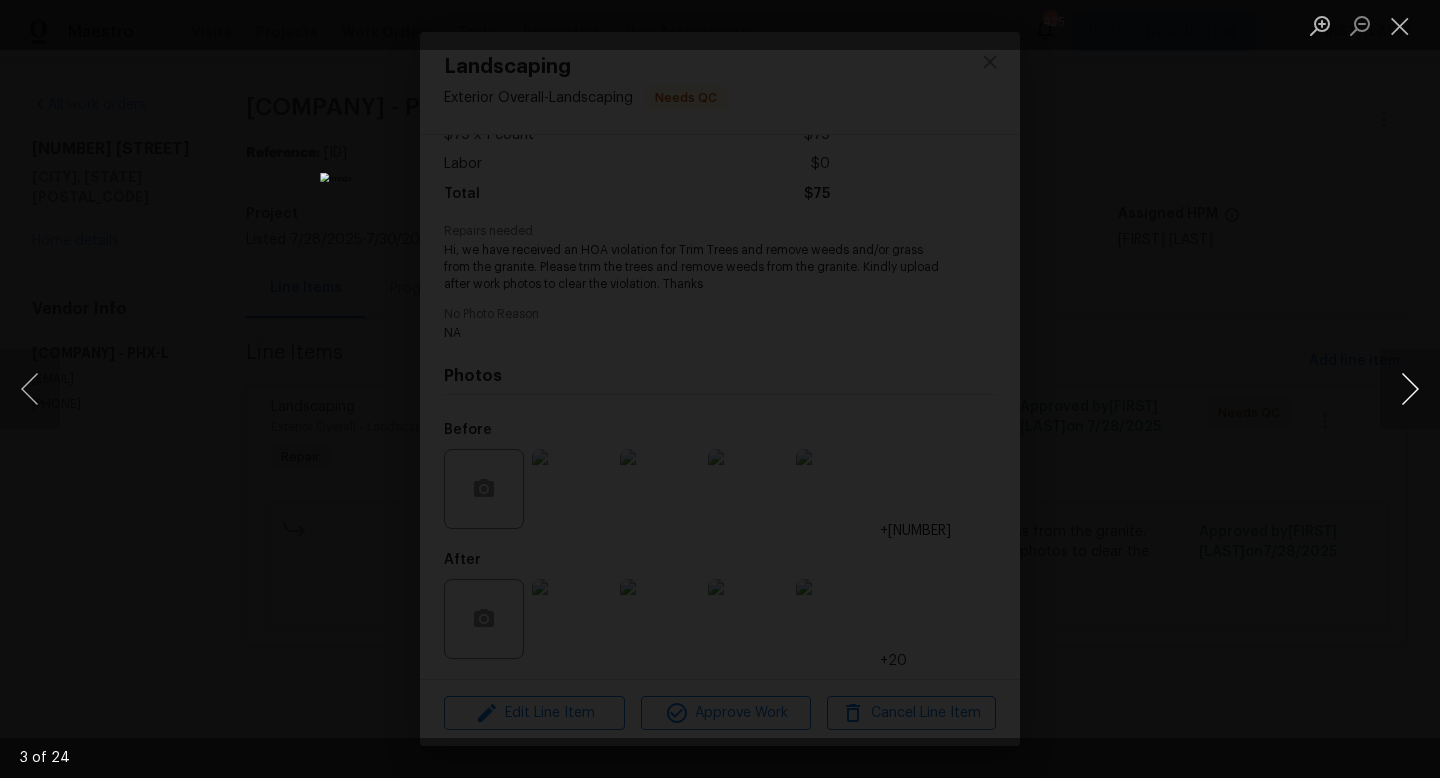 click at bounding box center [1410, 389] 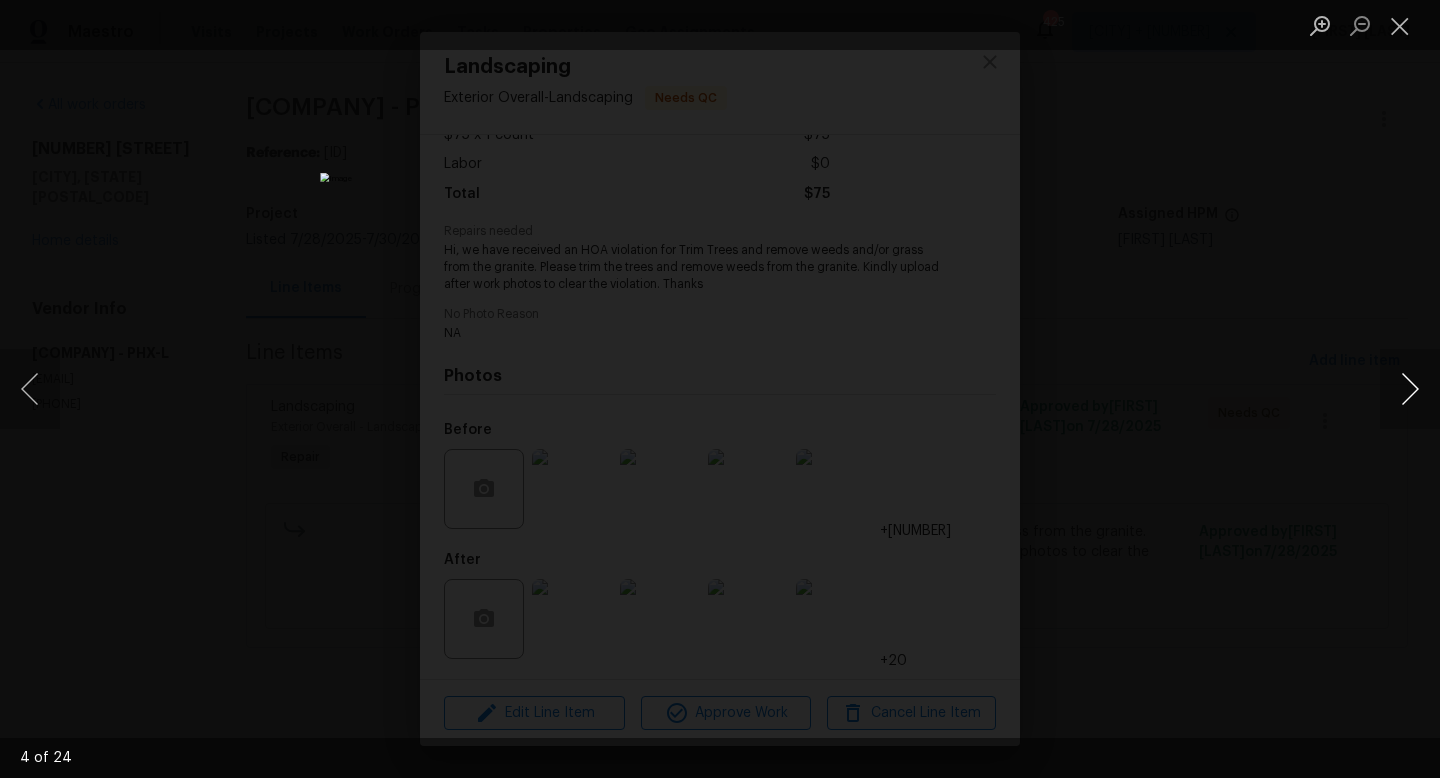 click at bounding box center (1410, 389) 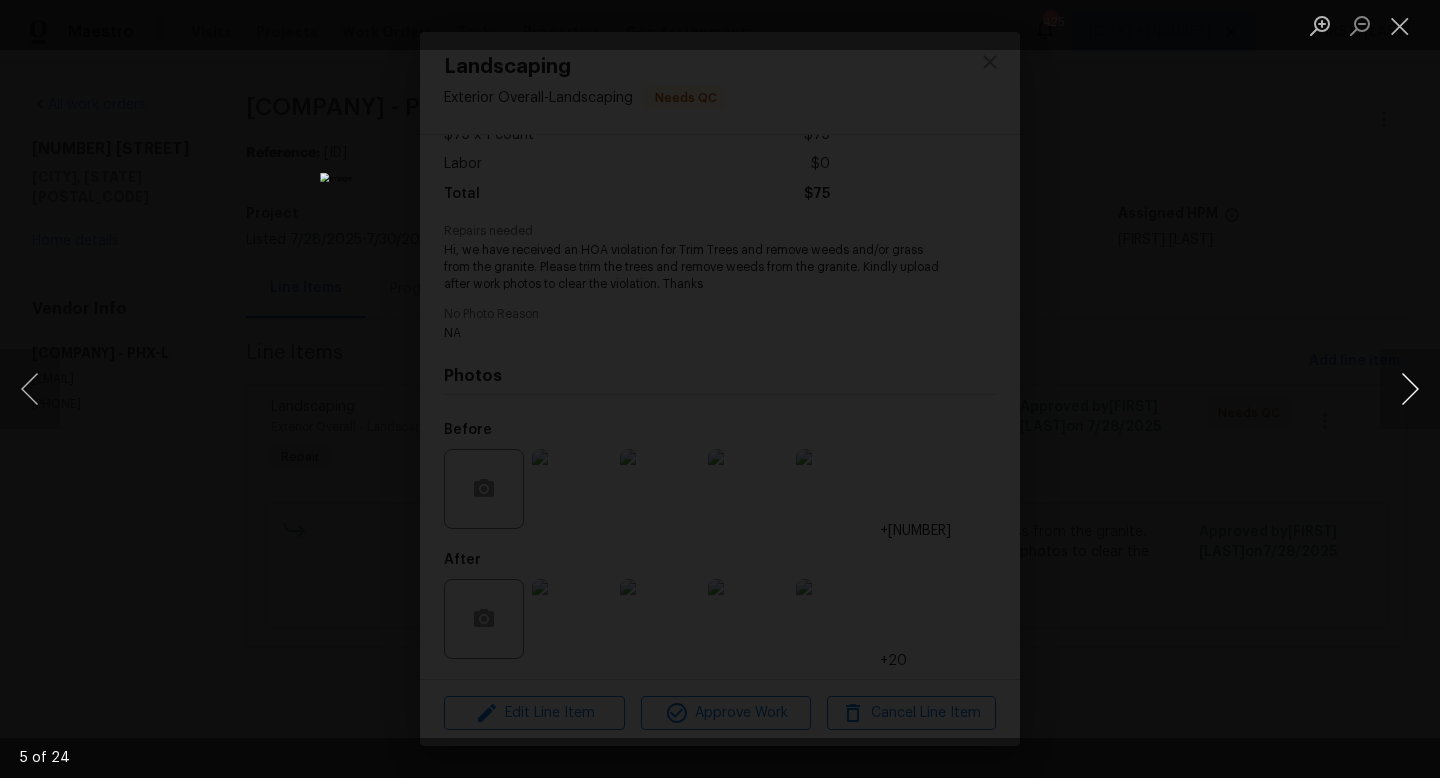click at bounding box center (1410, 389) 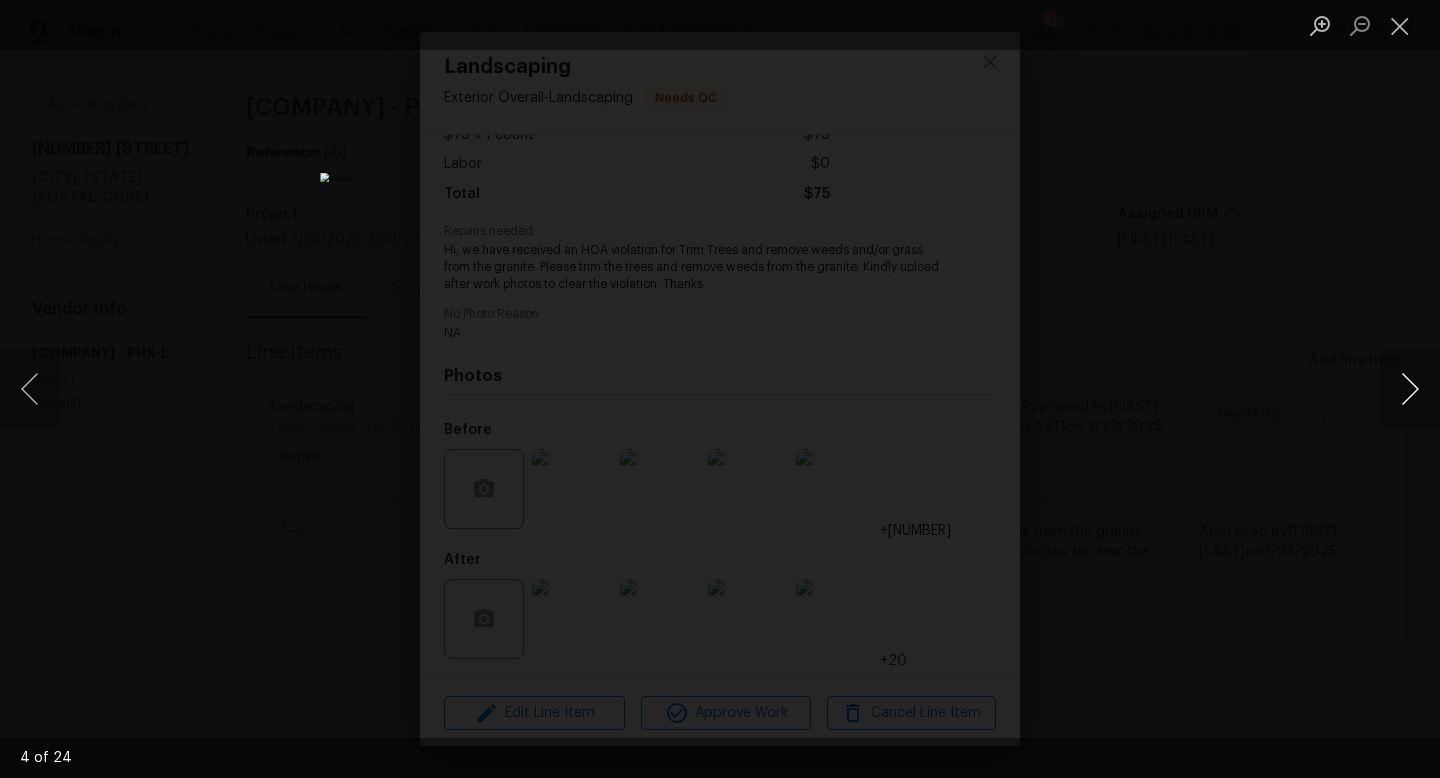 click at bounding box center (1410, 389) 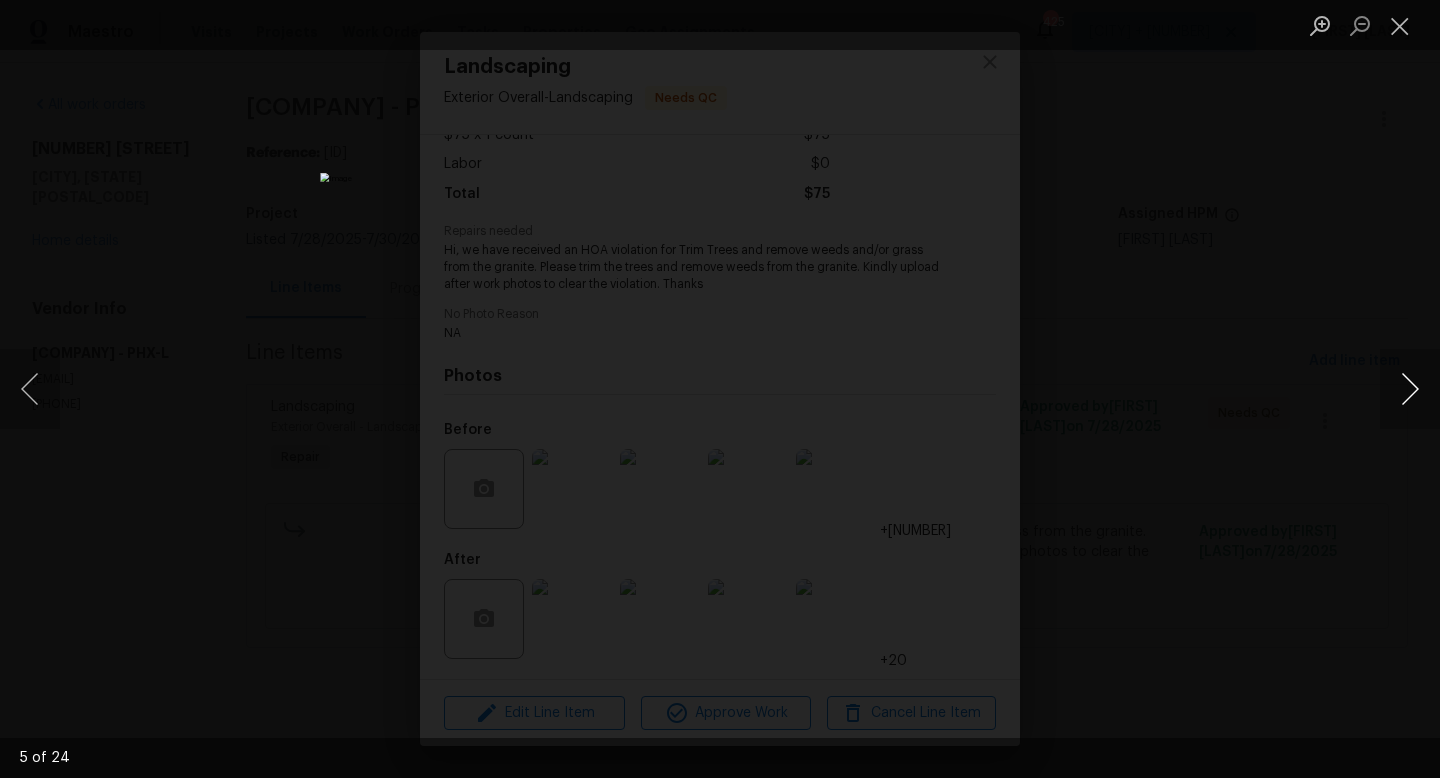 click at bounding box center (1410, 389) 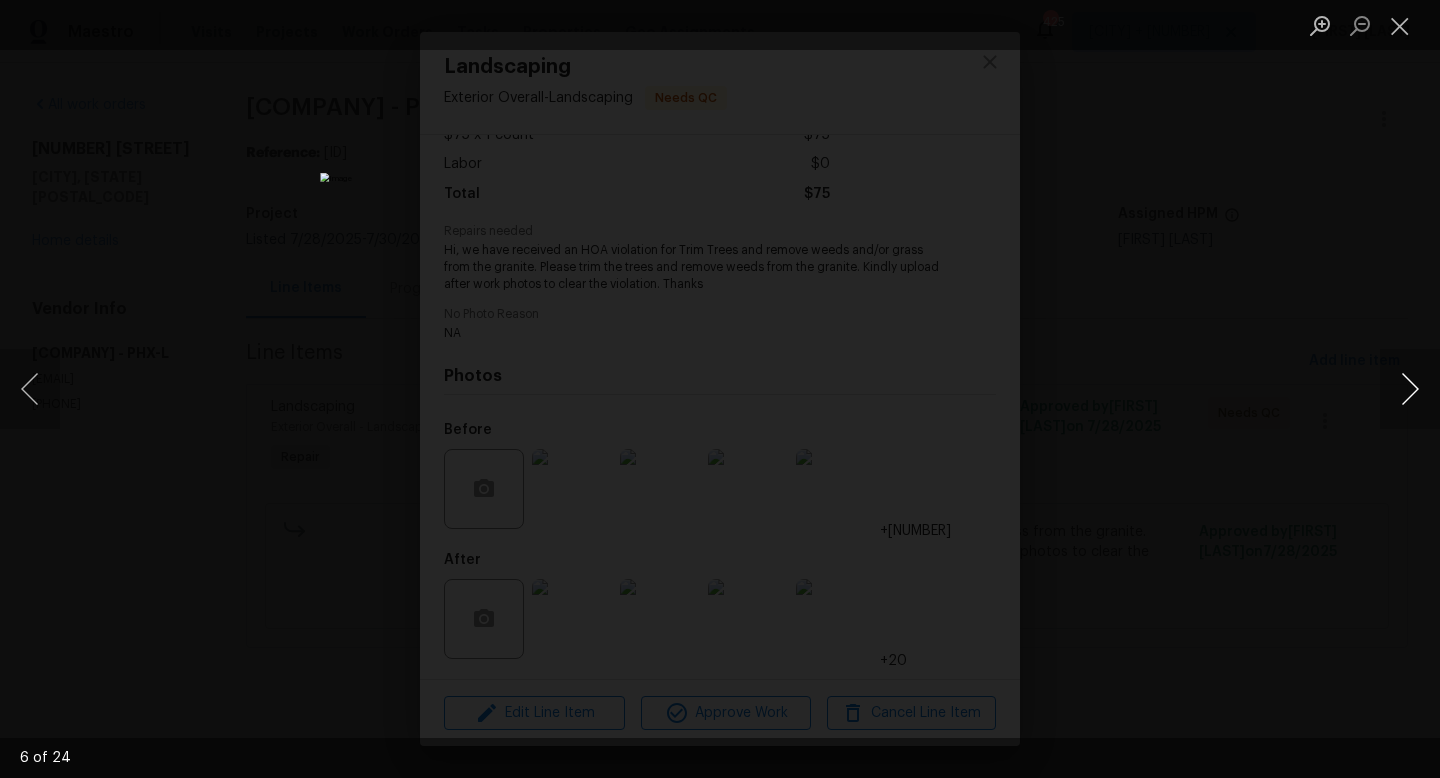 click at bounding box center (1410, 389) 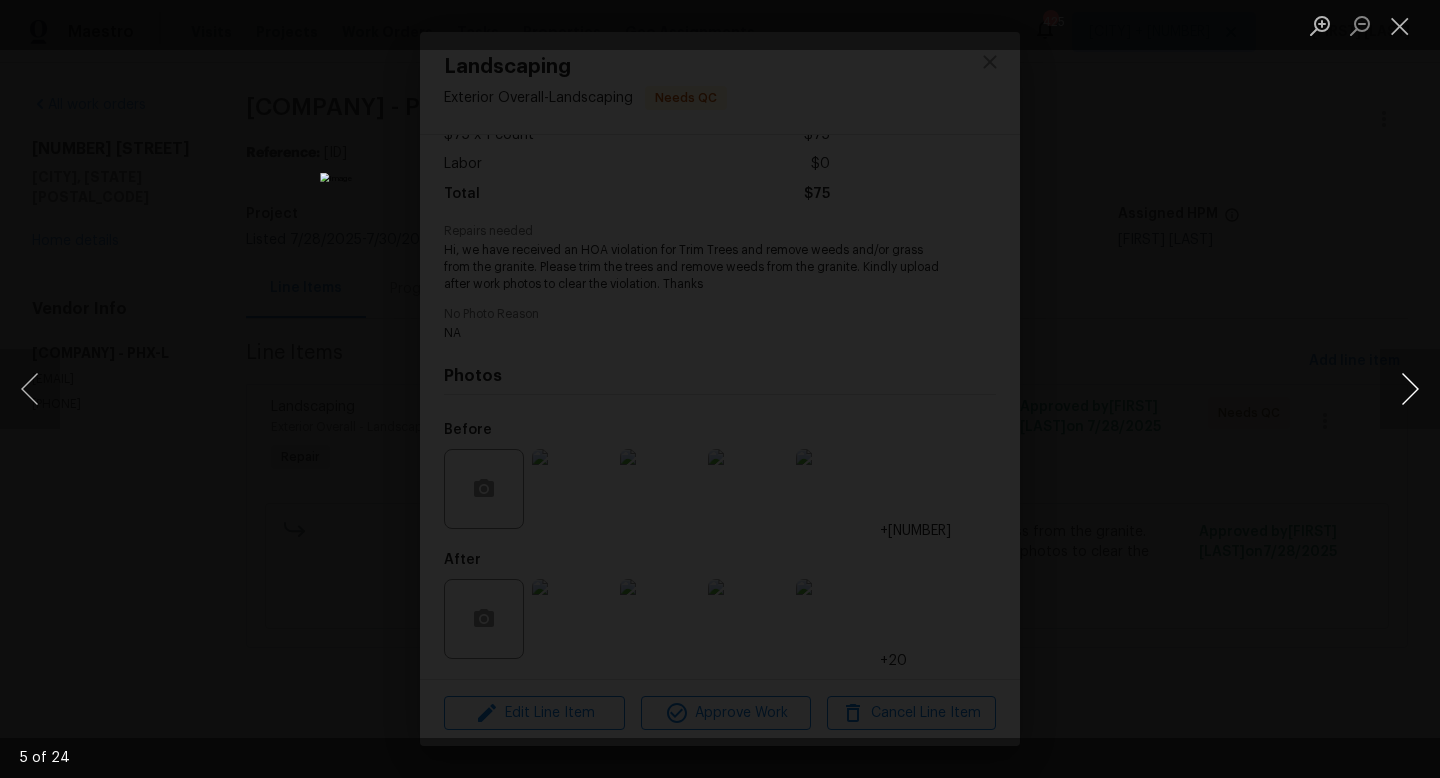 click at bounding box center [1410, 389] 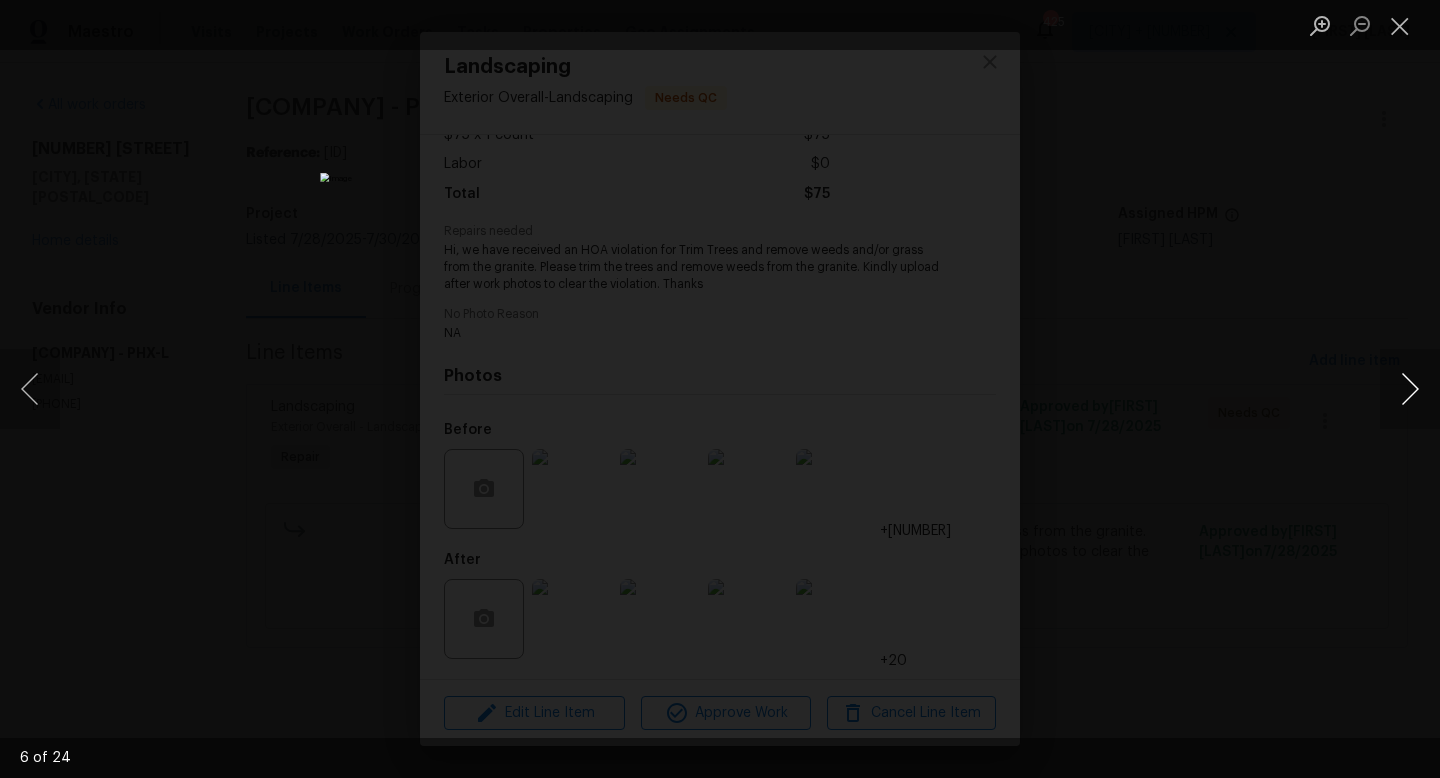 click at bounding box center (1410, 389) 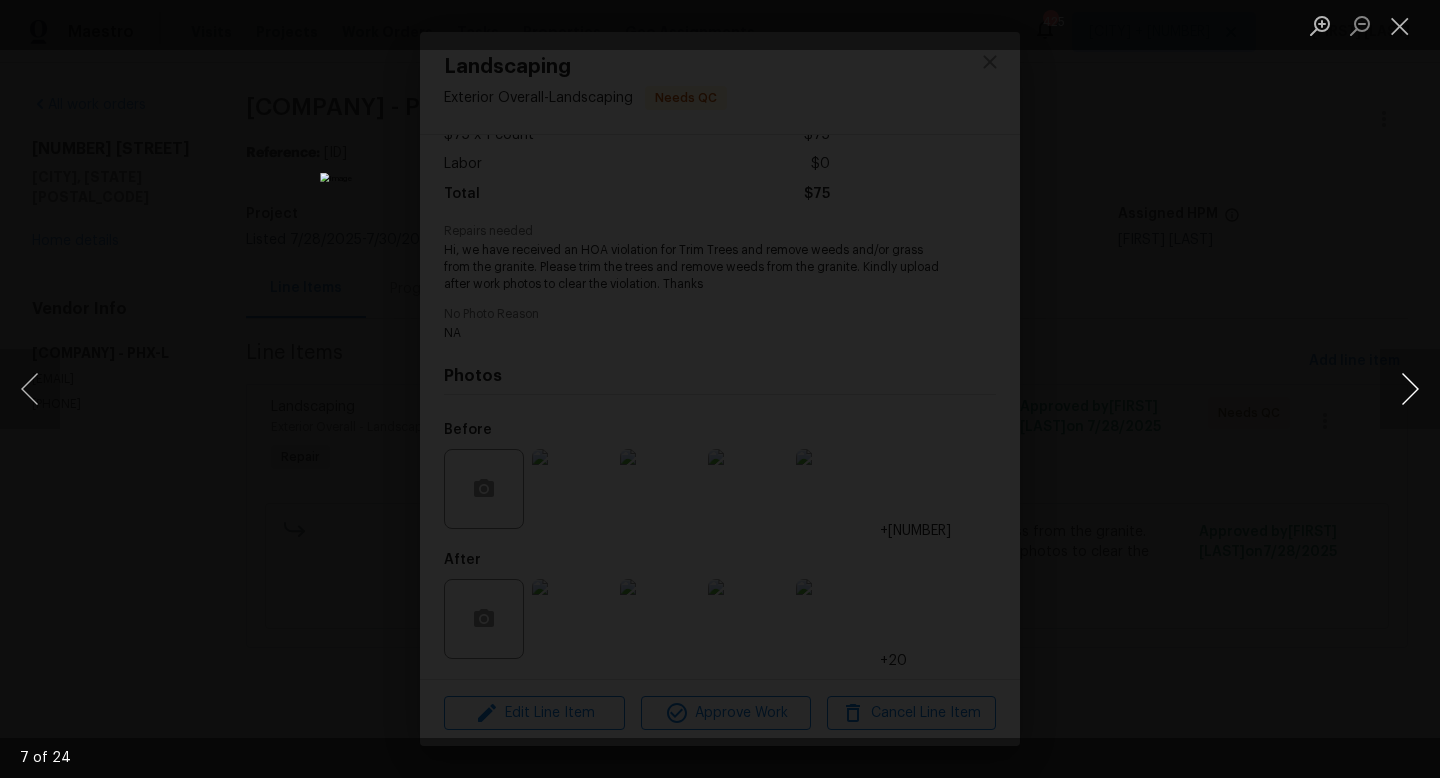 click at bounding box center (1410, 389) 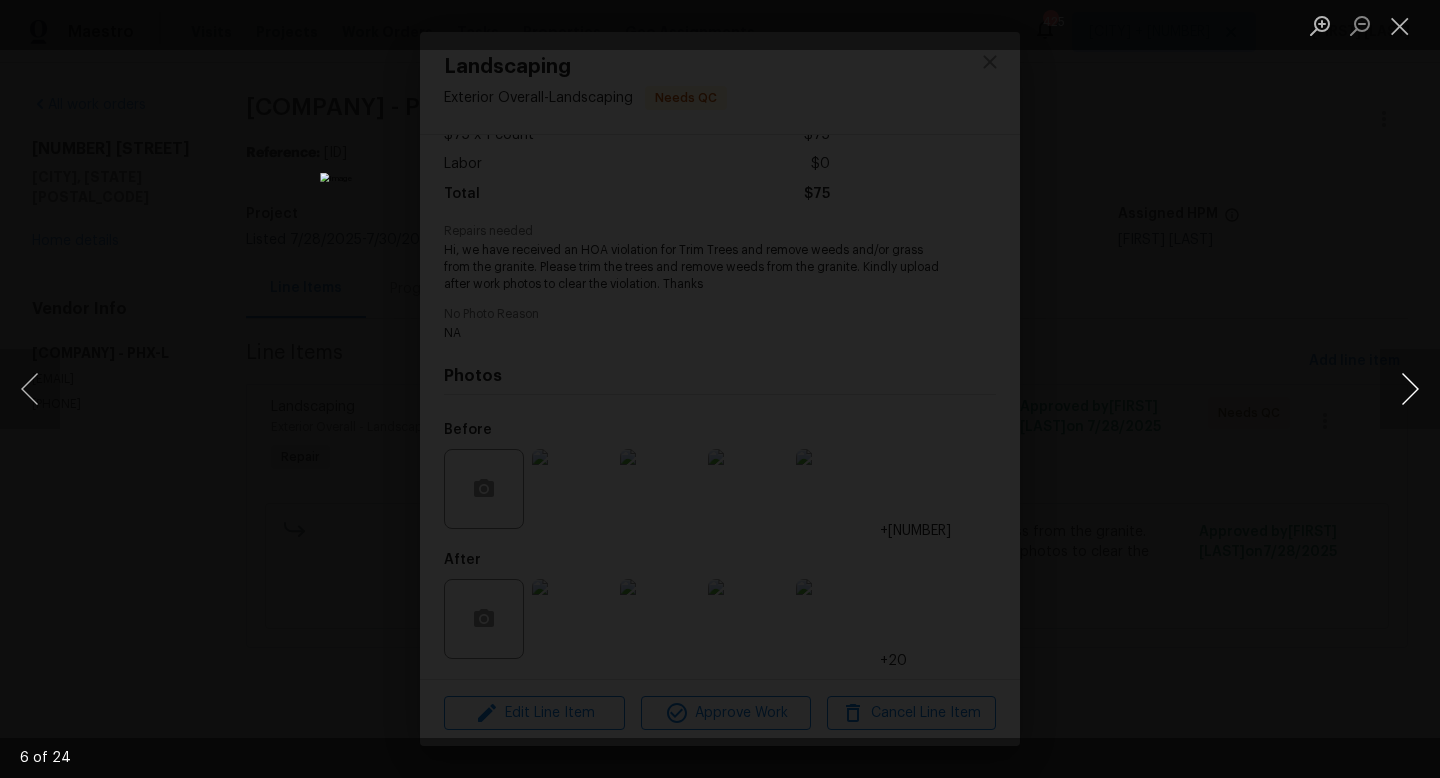 click at bounding box center (1410, 389) 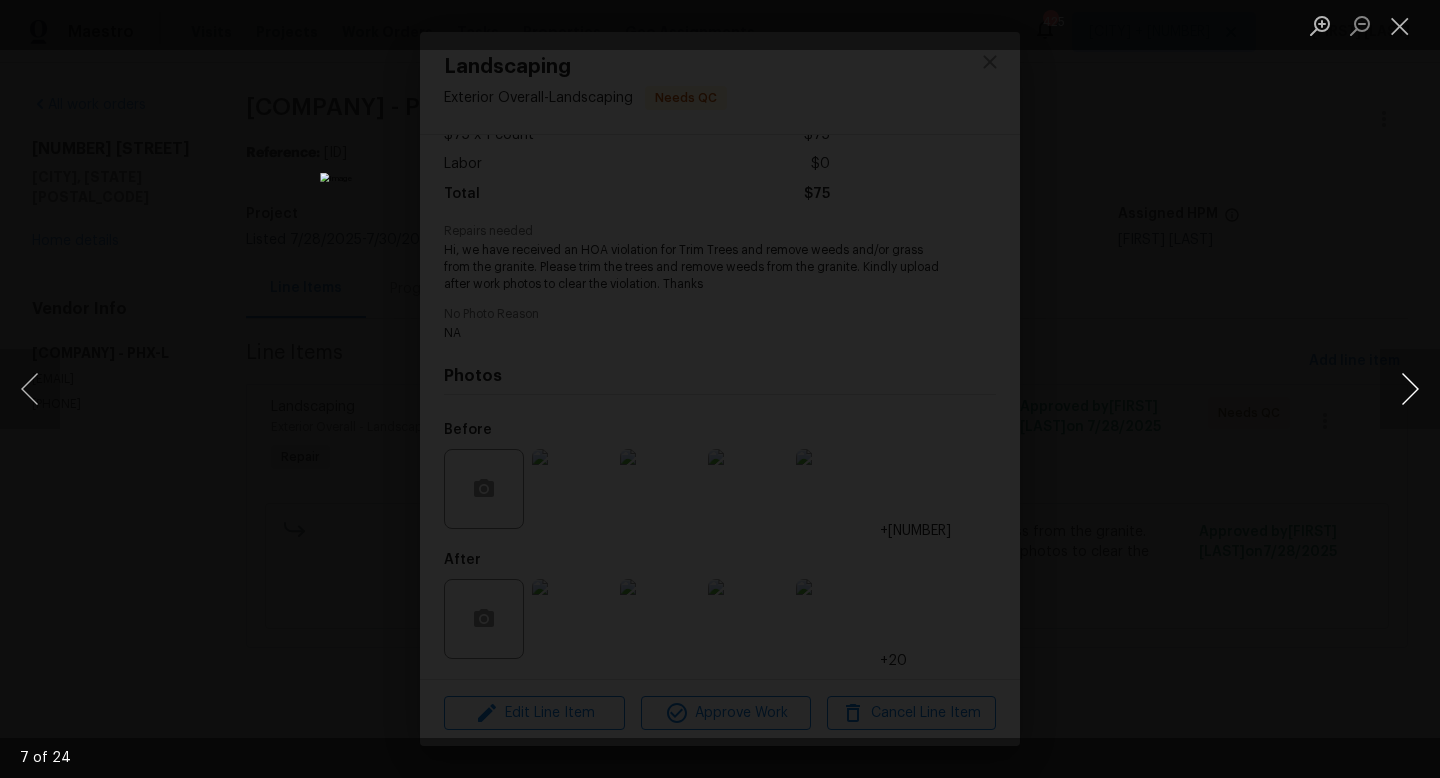 click at bounding box center [1410, 389] 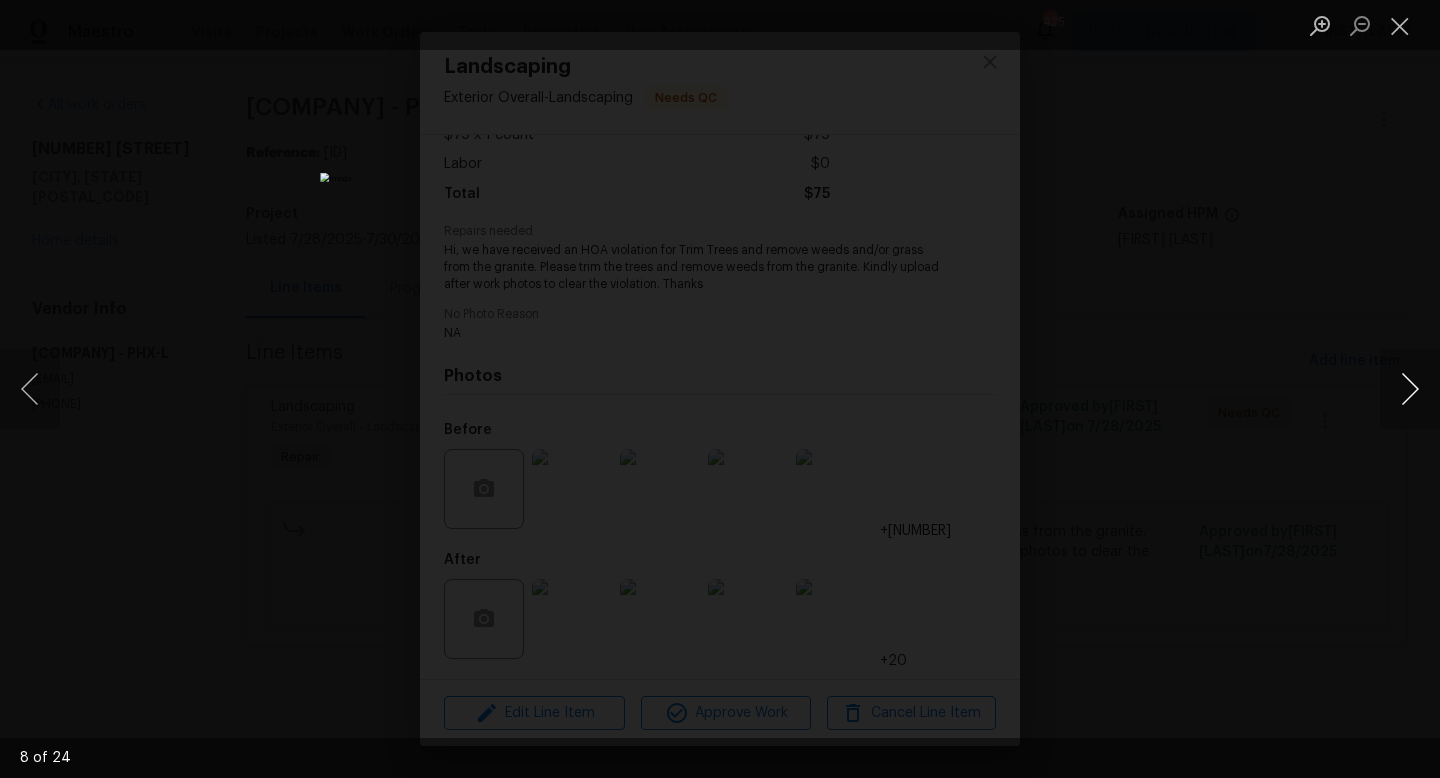 click at bounding box center [1410, 389] 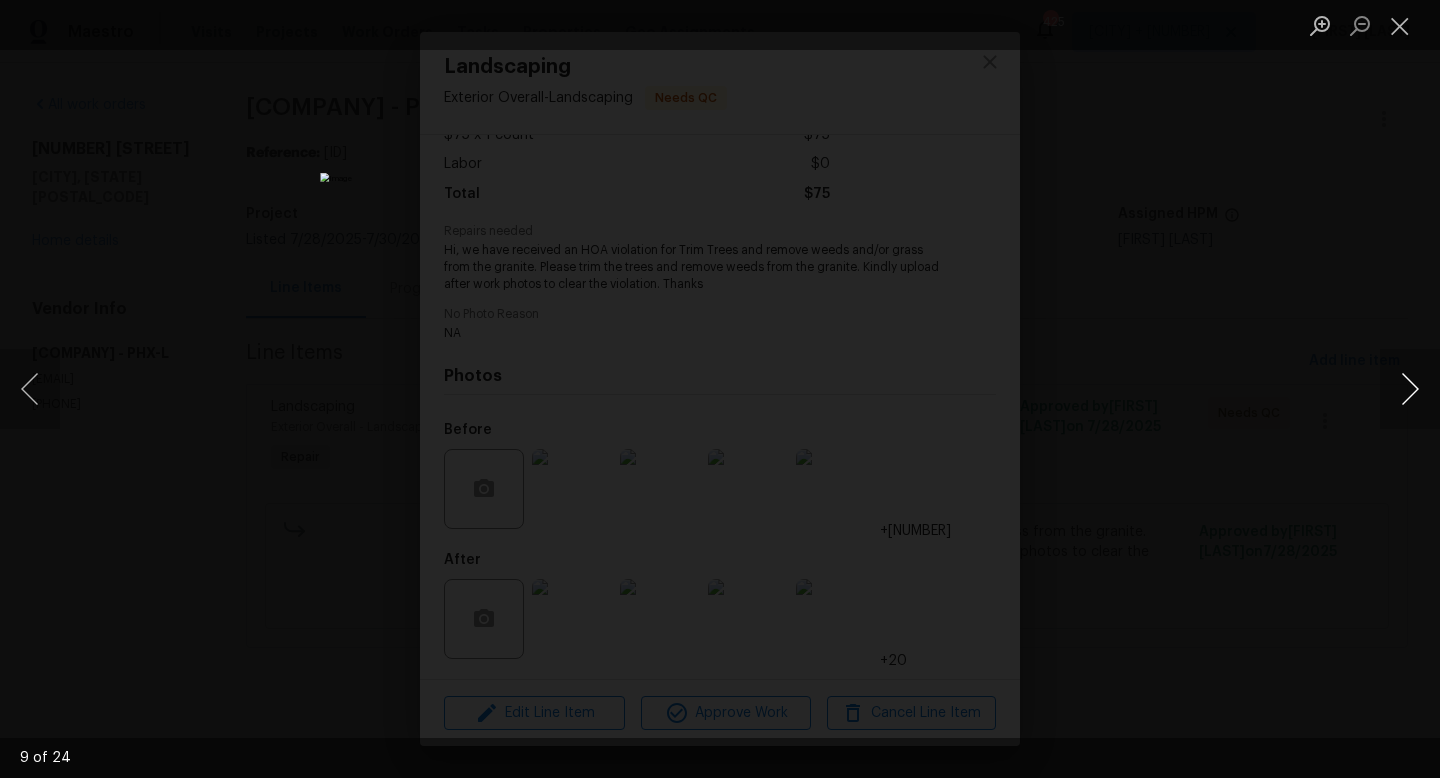 click at bounding box center [1410, 389] 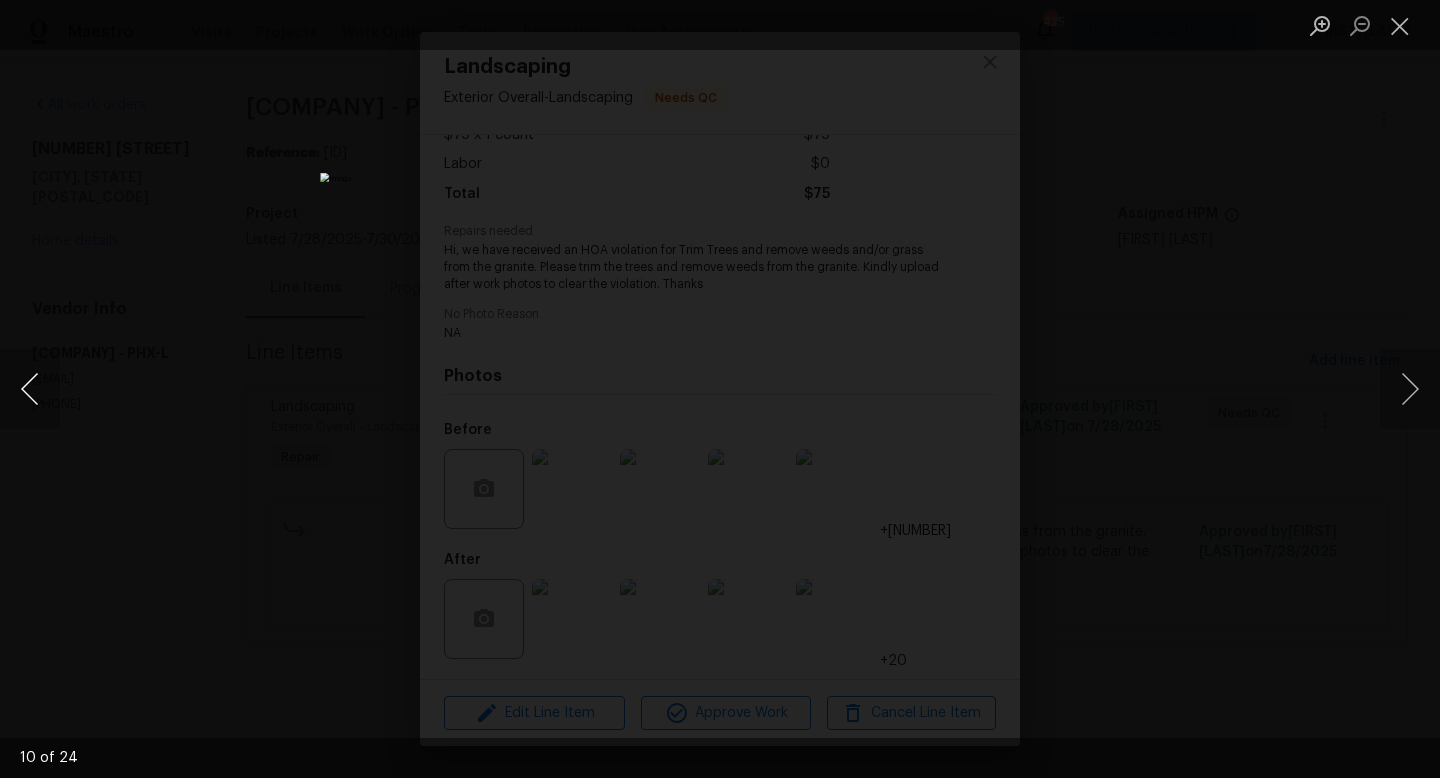 click at bounding box center [30, 389] 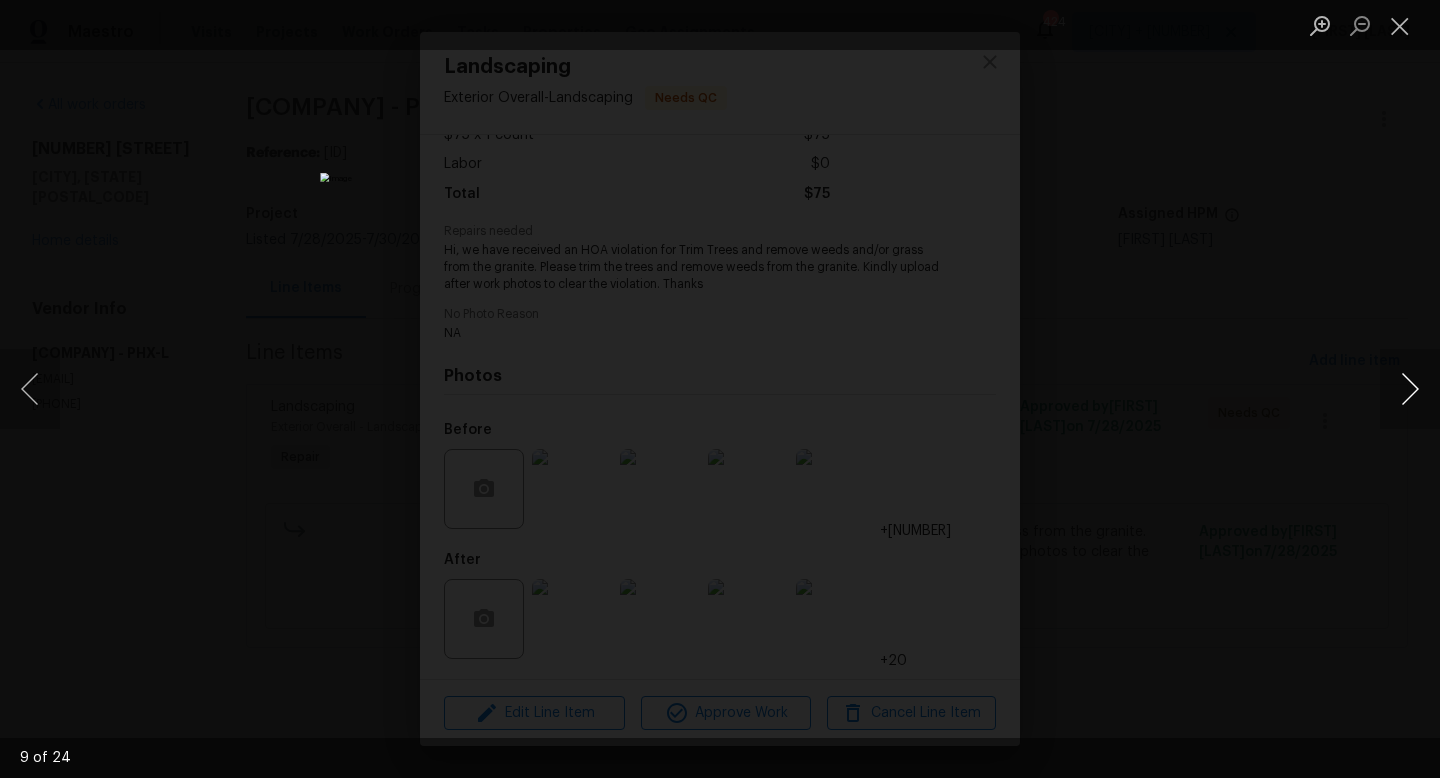 click at bounding box center (1410, 389) 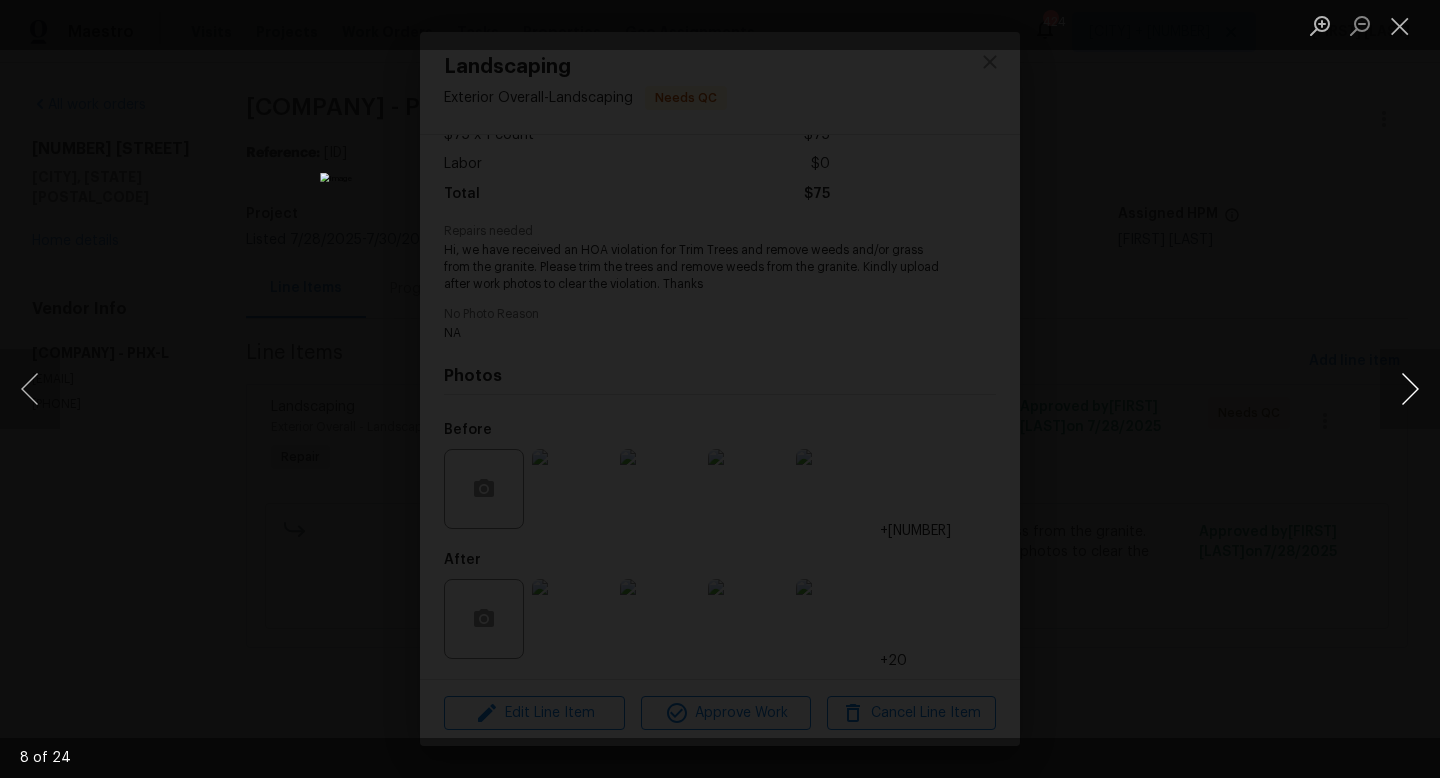 click at bounding box center [1410, 389] 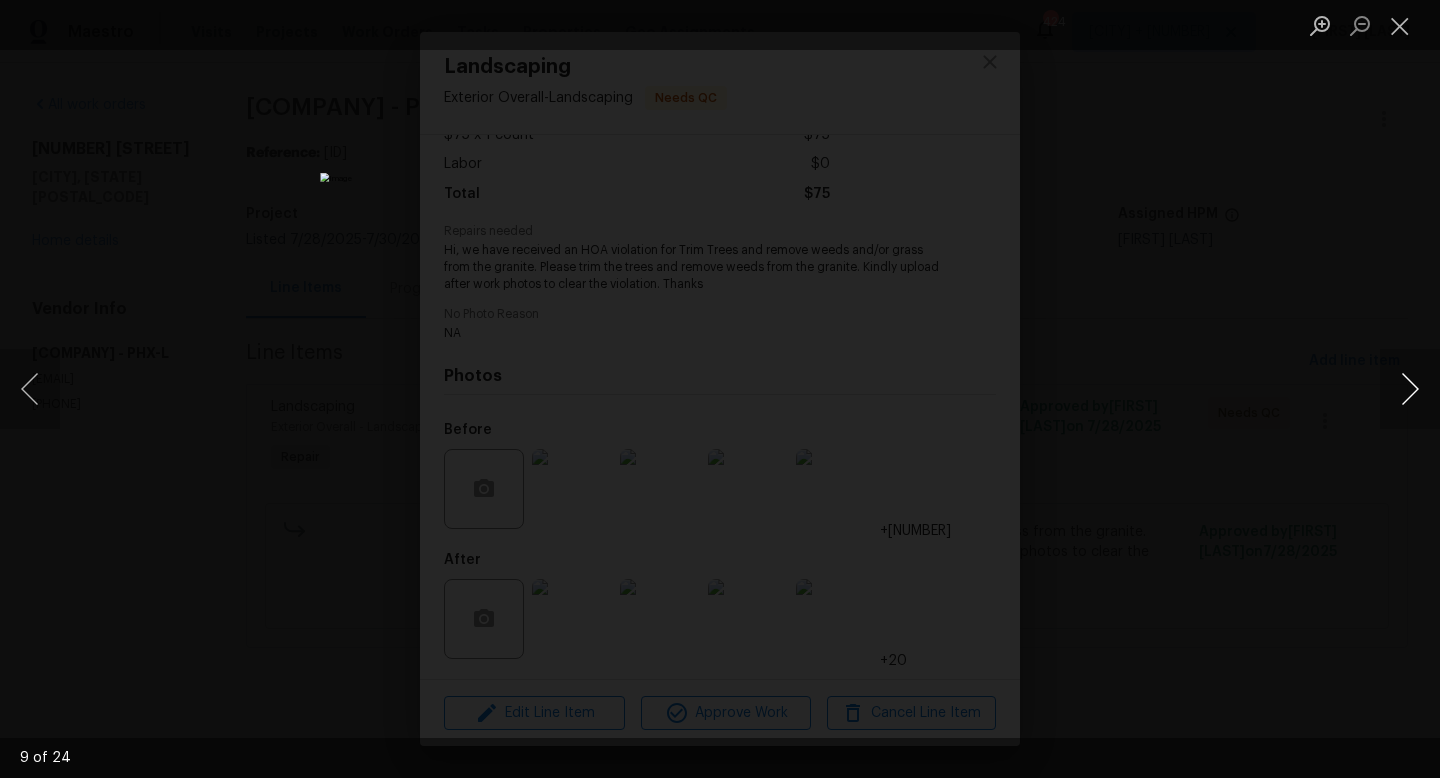 click at bounding box center [1410, 389] 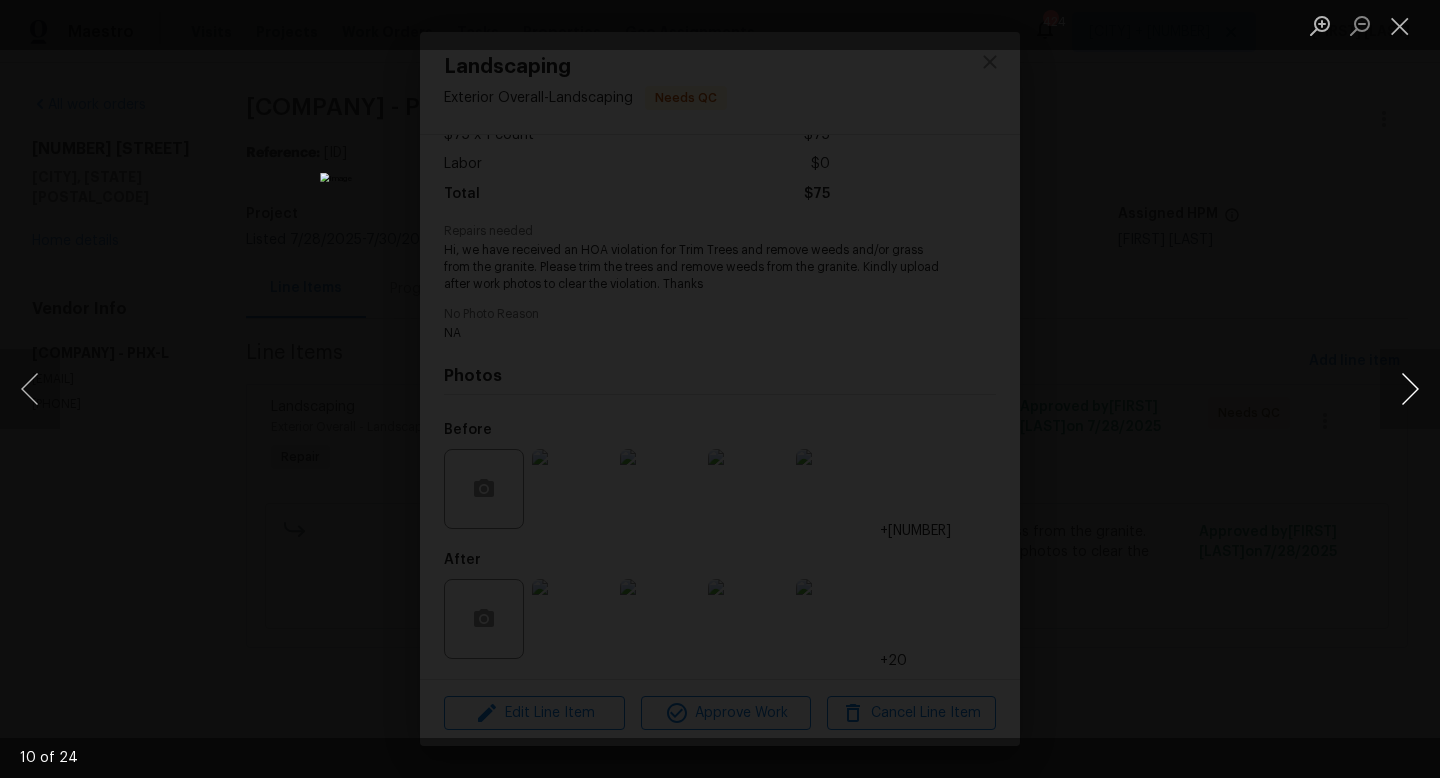 click at bounding box center (1410, 389) 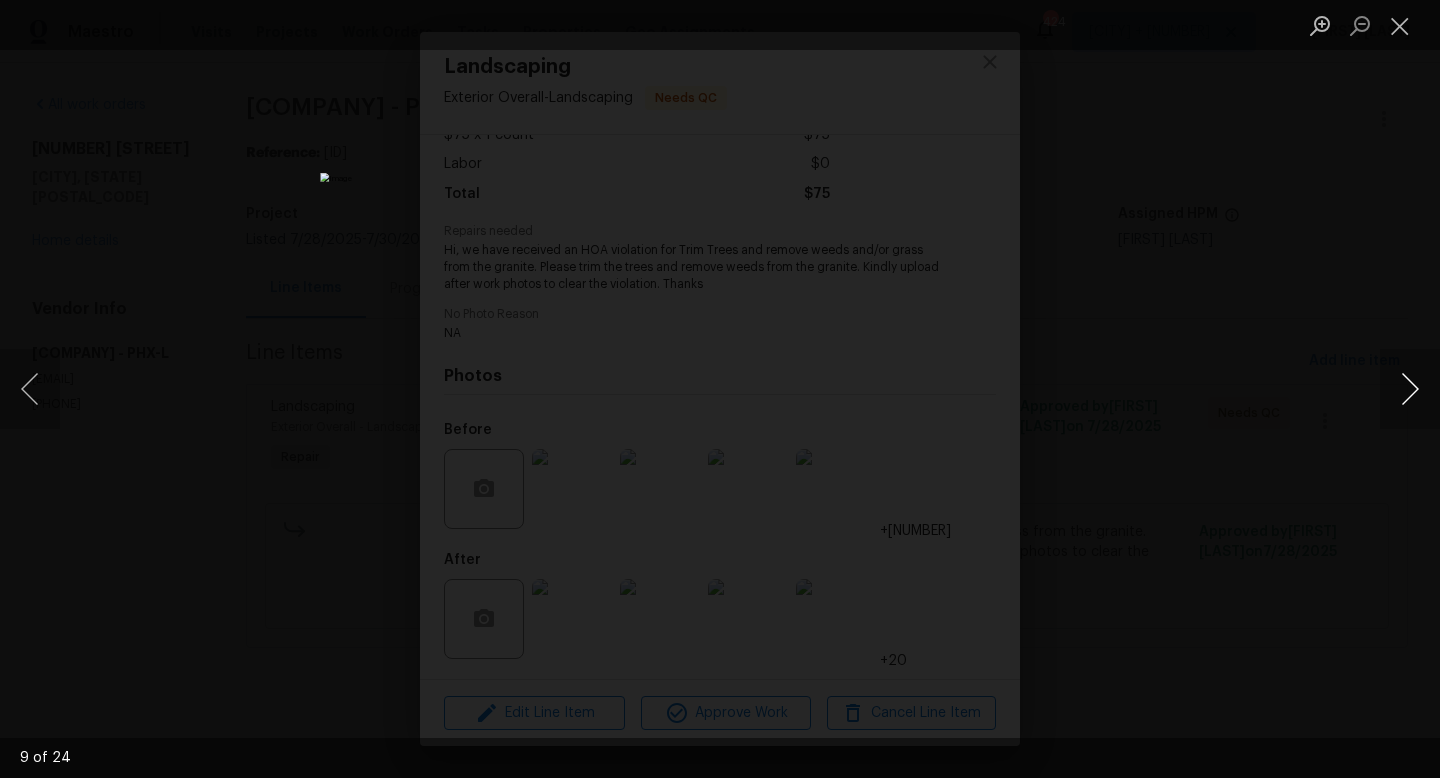 click at bounding box center (1410, 389) 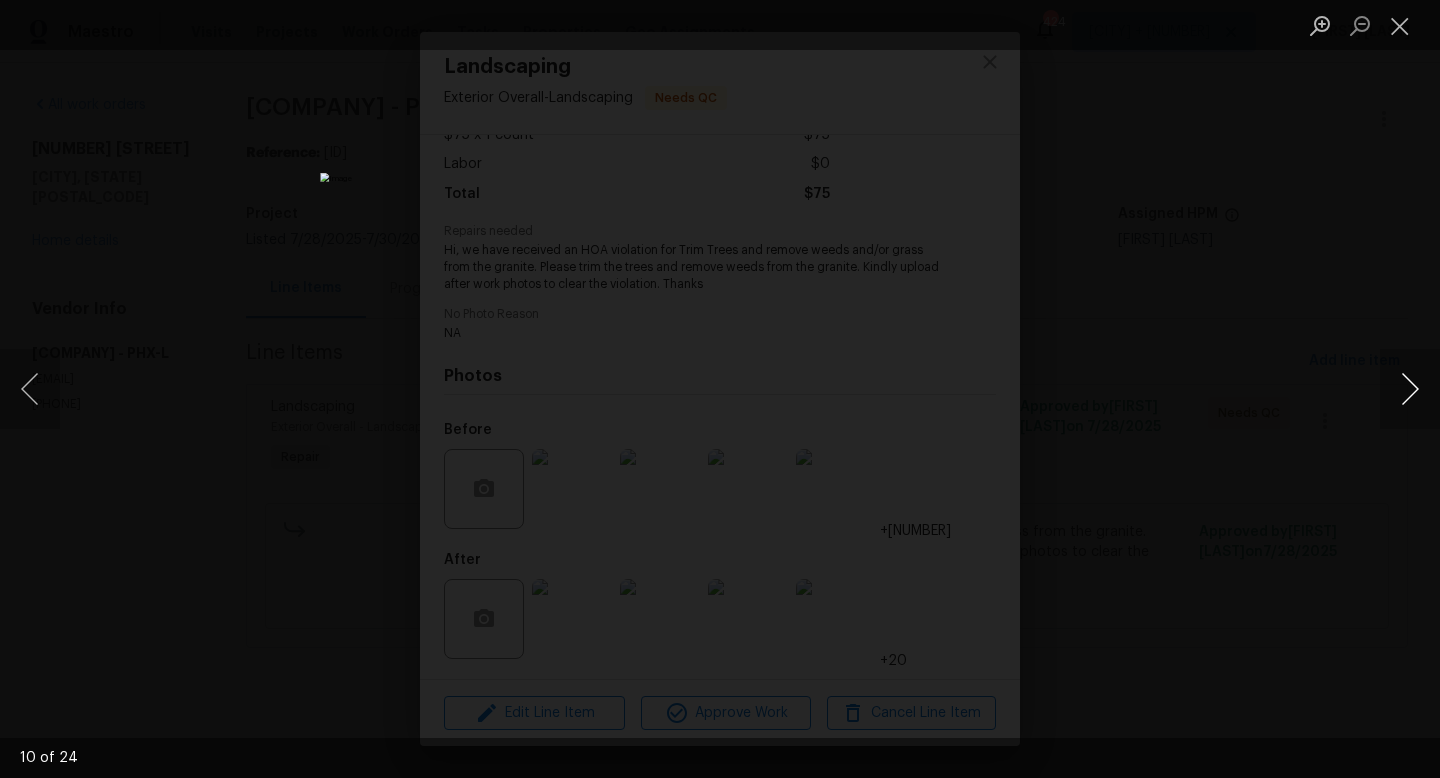 click at bounding box center [1410, 389] 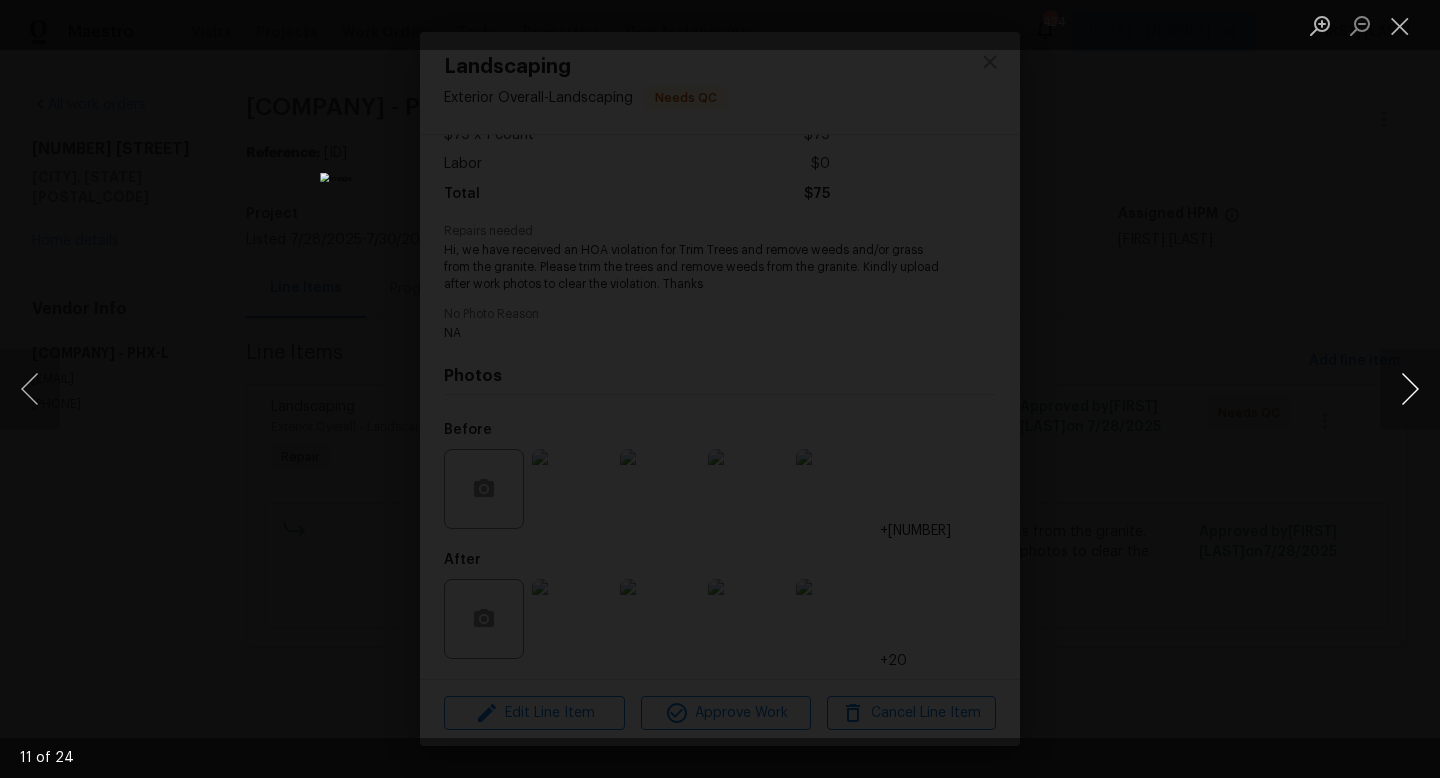 click at bounding box center [1410, 389] 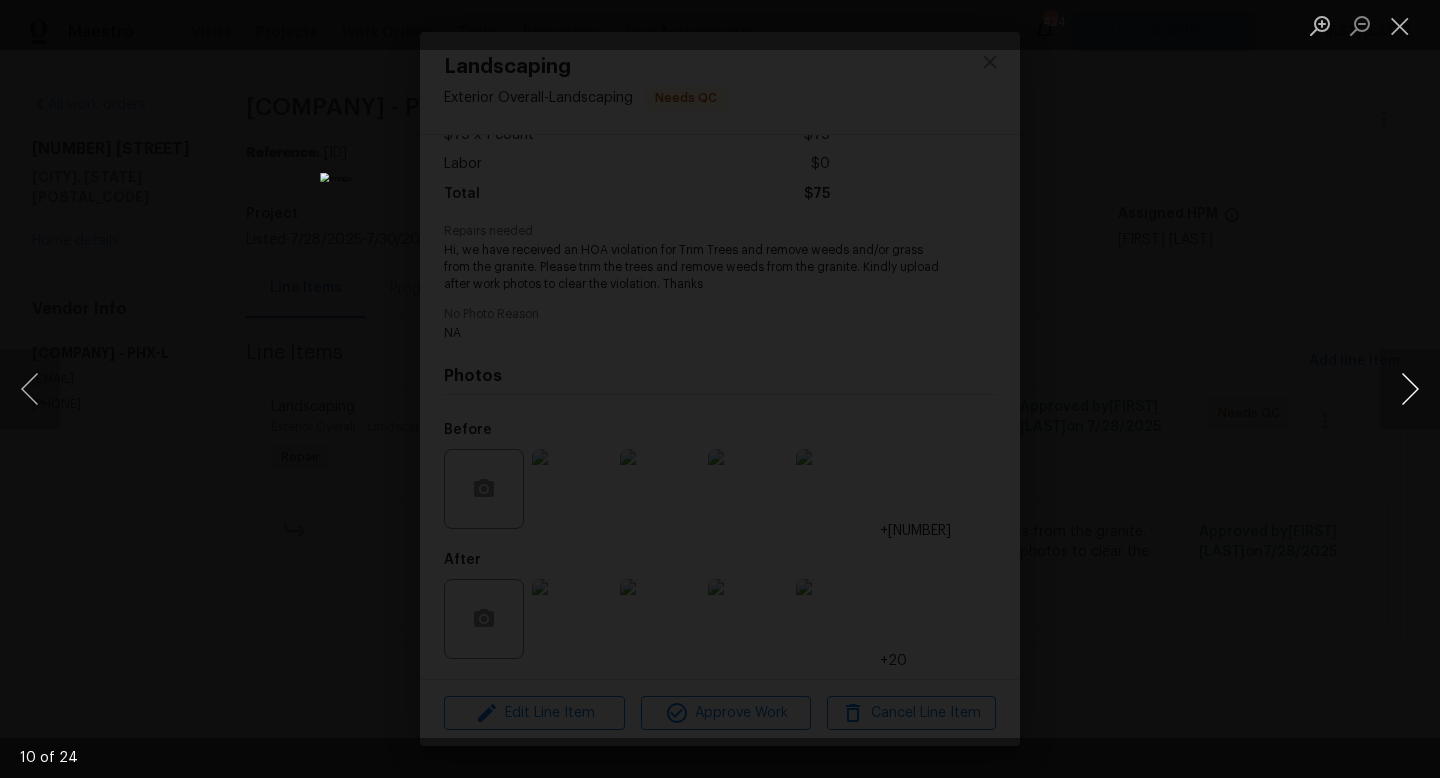 click at bounding box center [1410, 389] 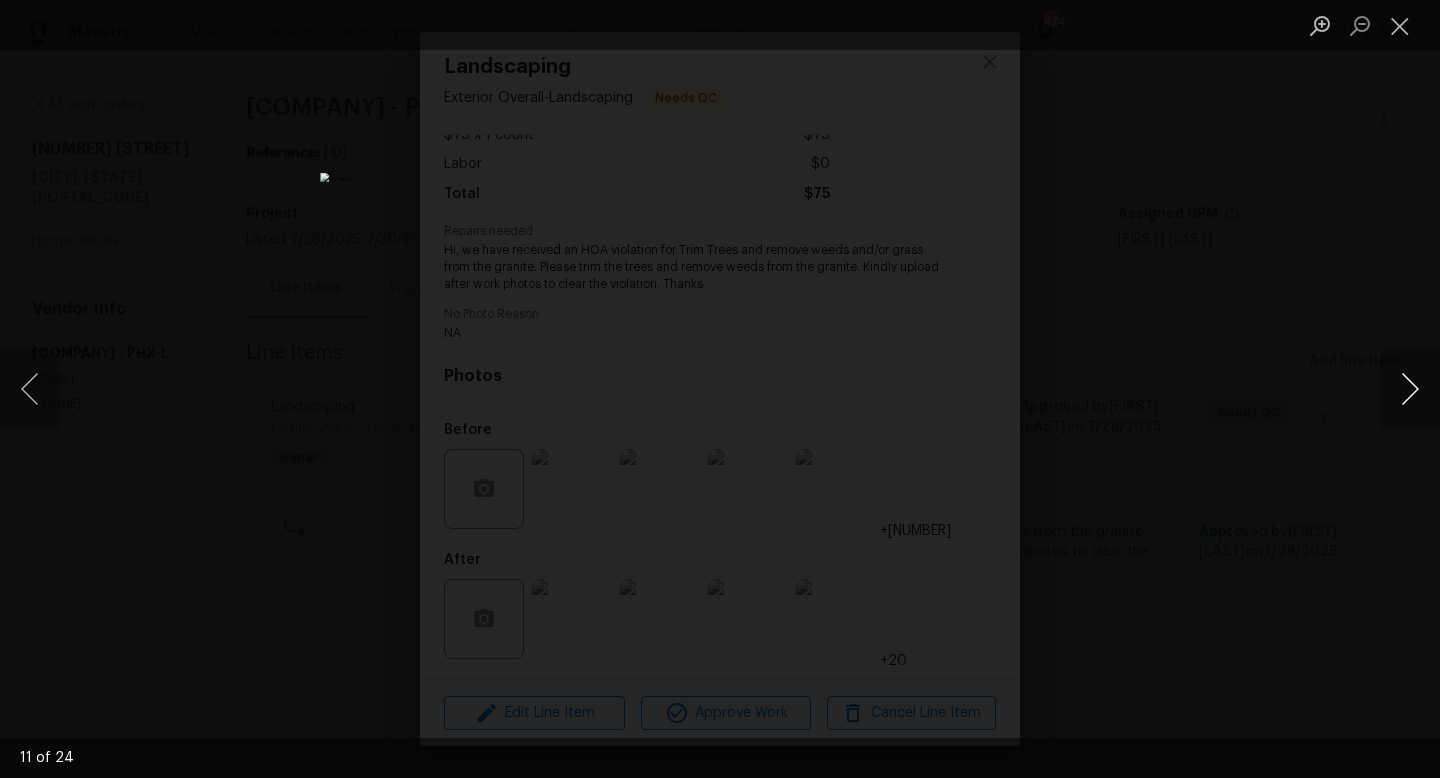 click at bounding box center (1410, 389) 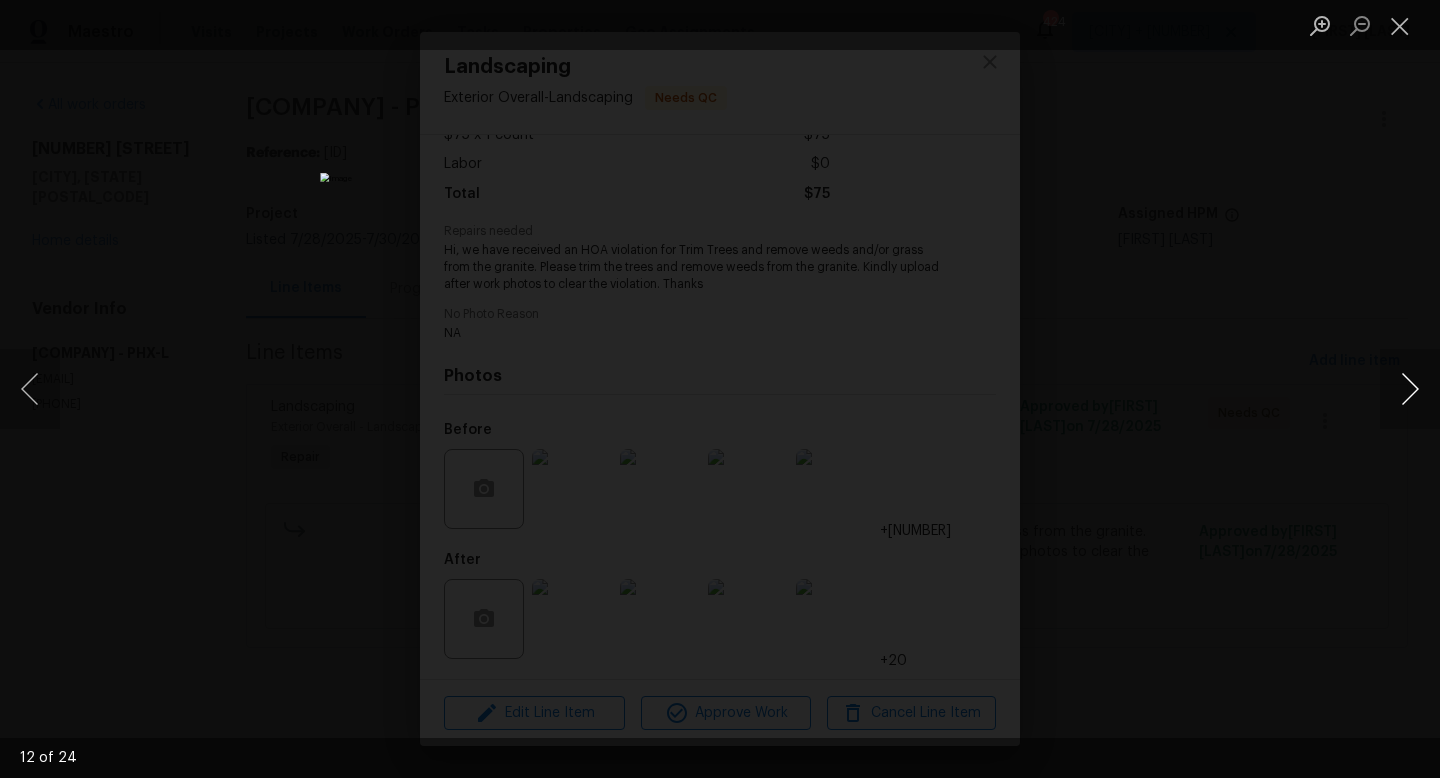 click at bounding box center (1410, 389) 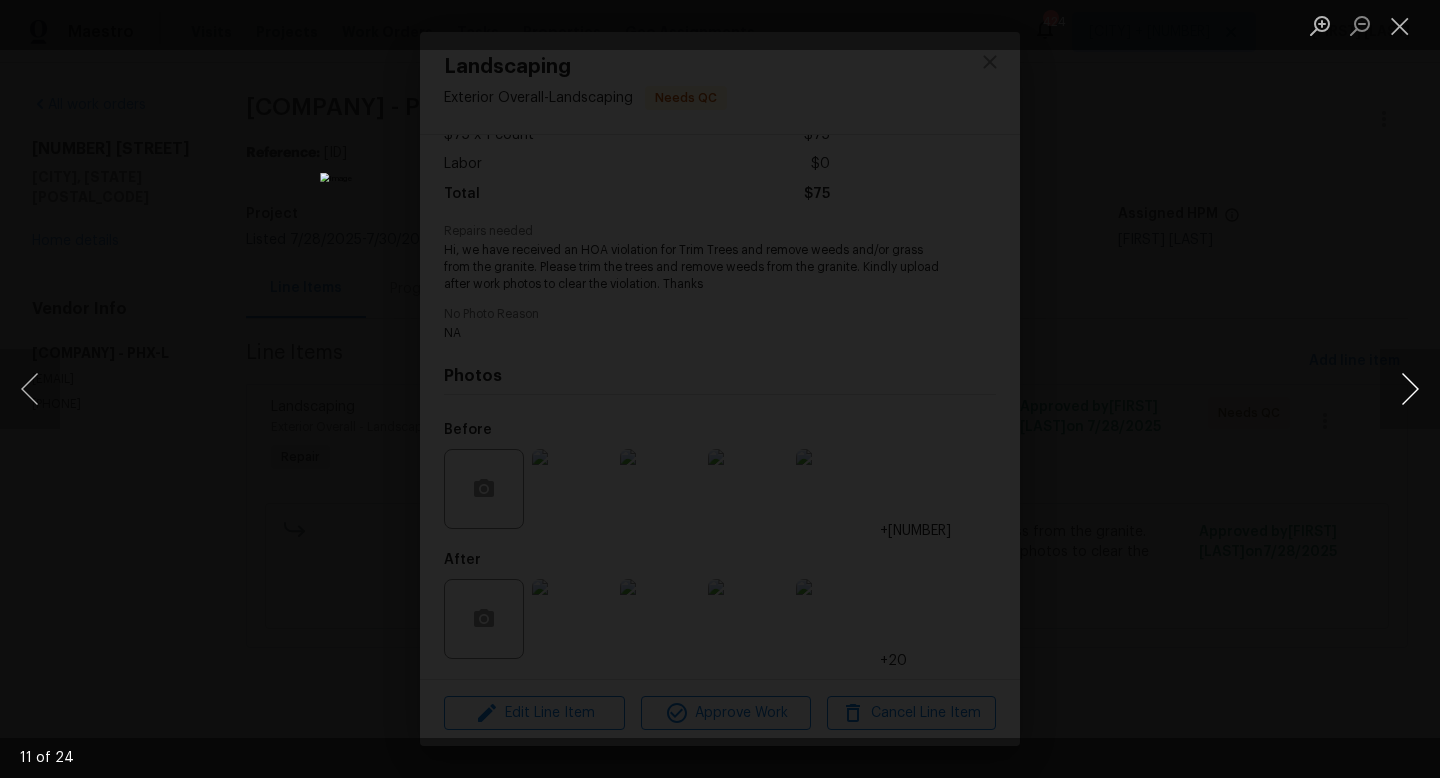 click at bounding box center (1410, 389) 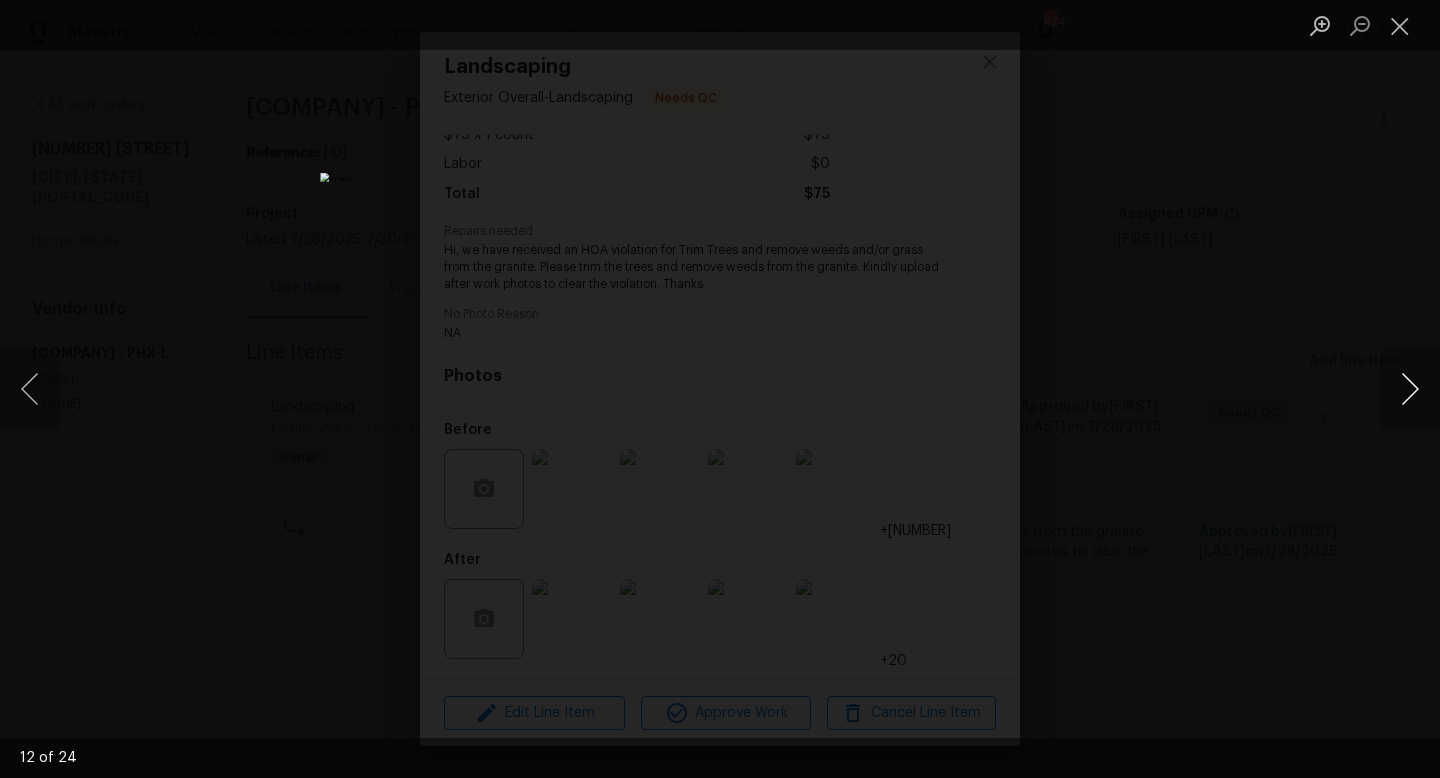 click at bounding box center (1410, 389) 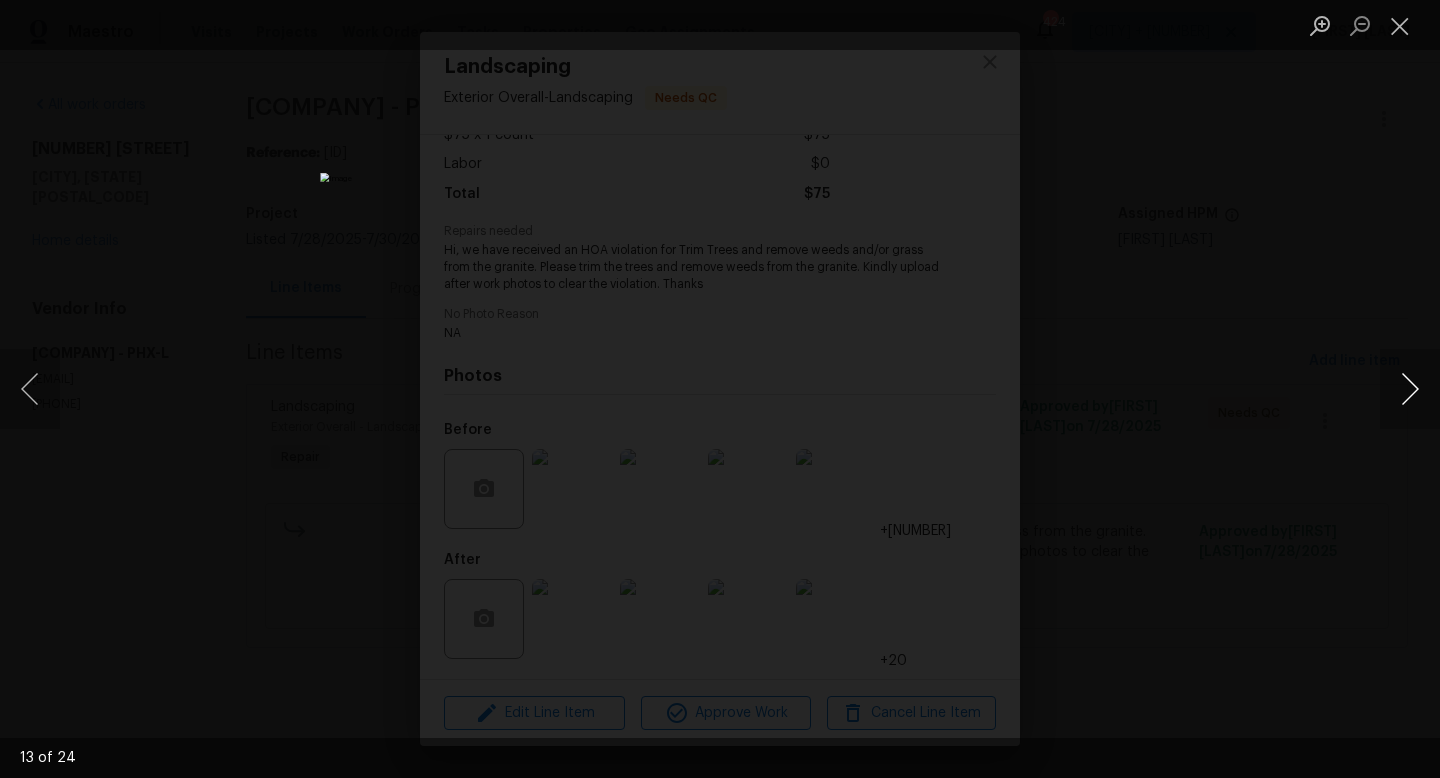 click at bounding box center [1410, 389] 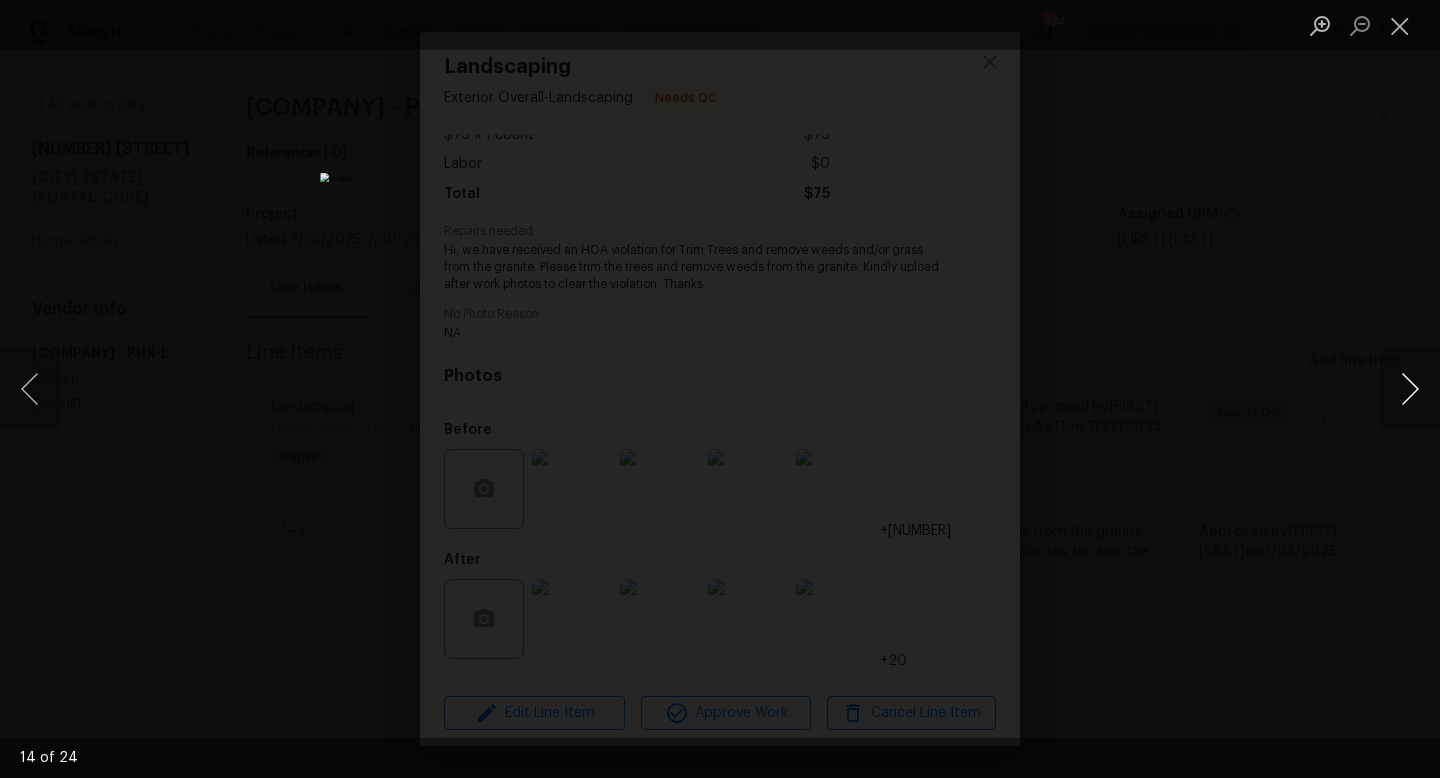 click at bounding box center [1410, 389] 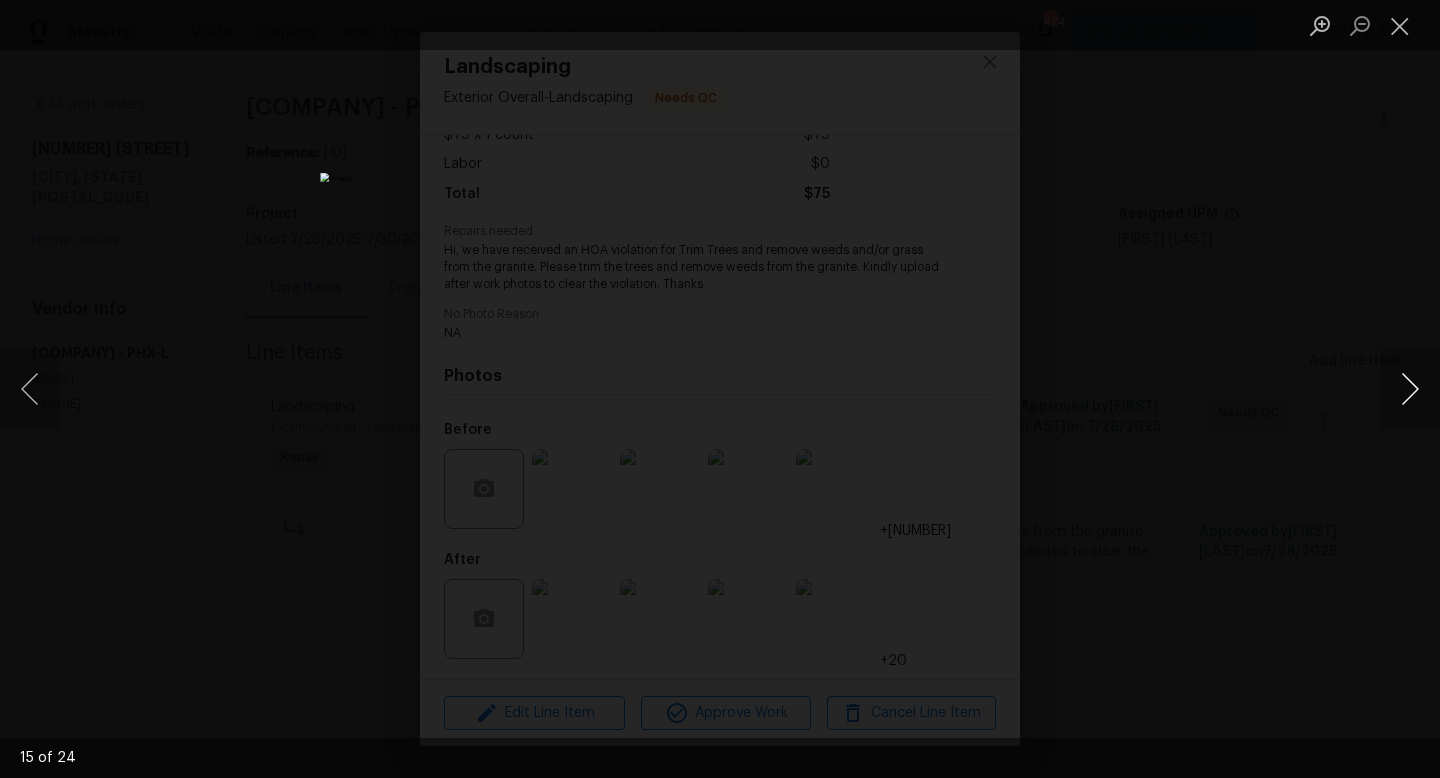 click at bounding box center [1410, 389] 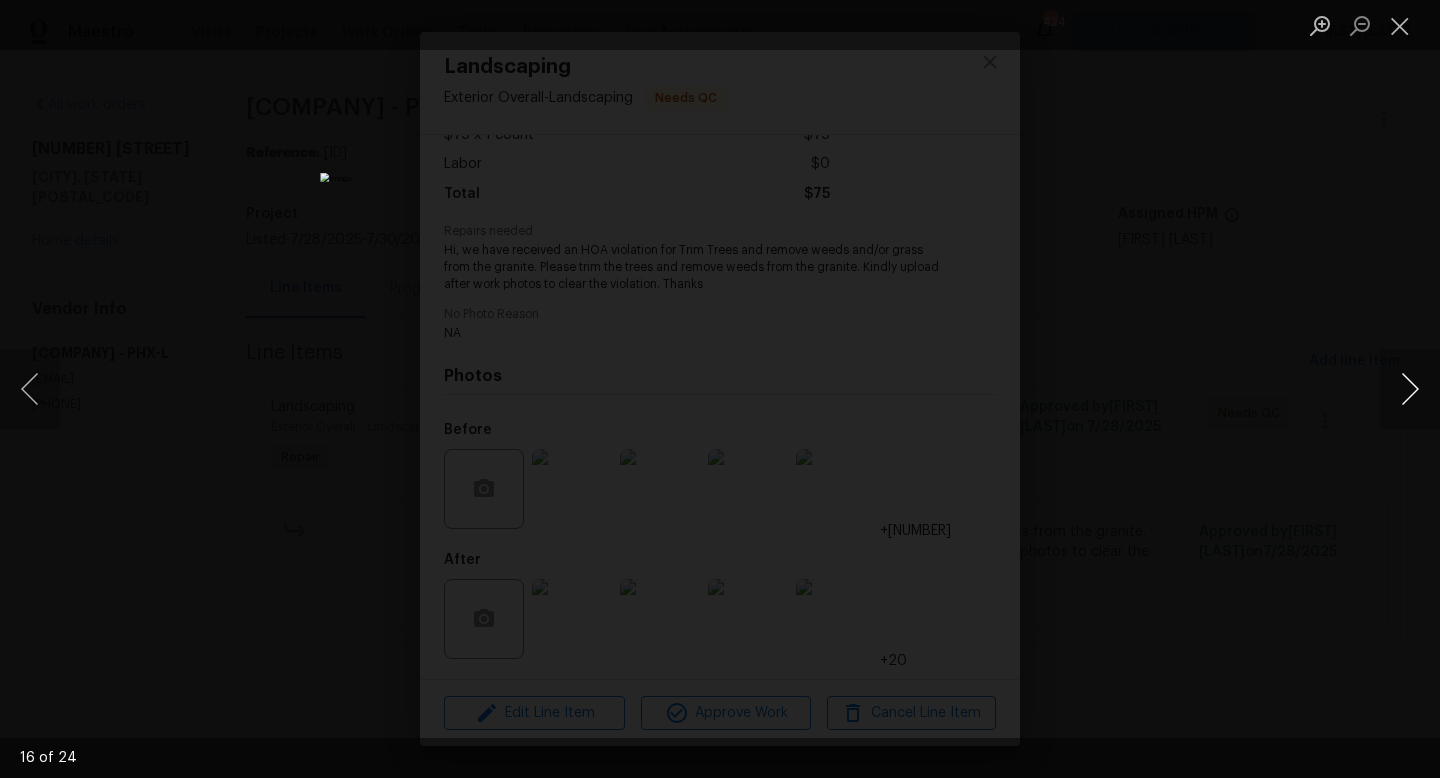 click at bounding box center [1410, 389] 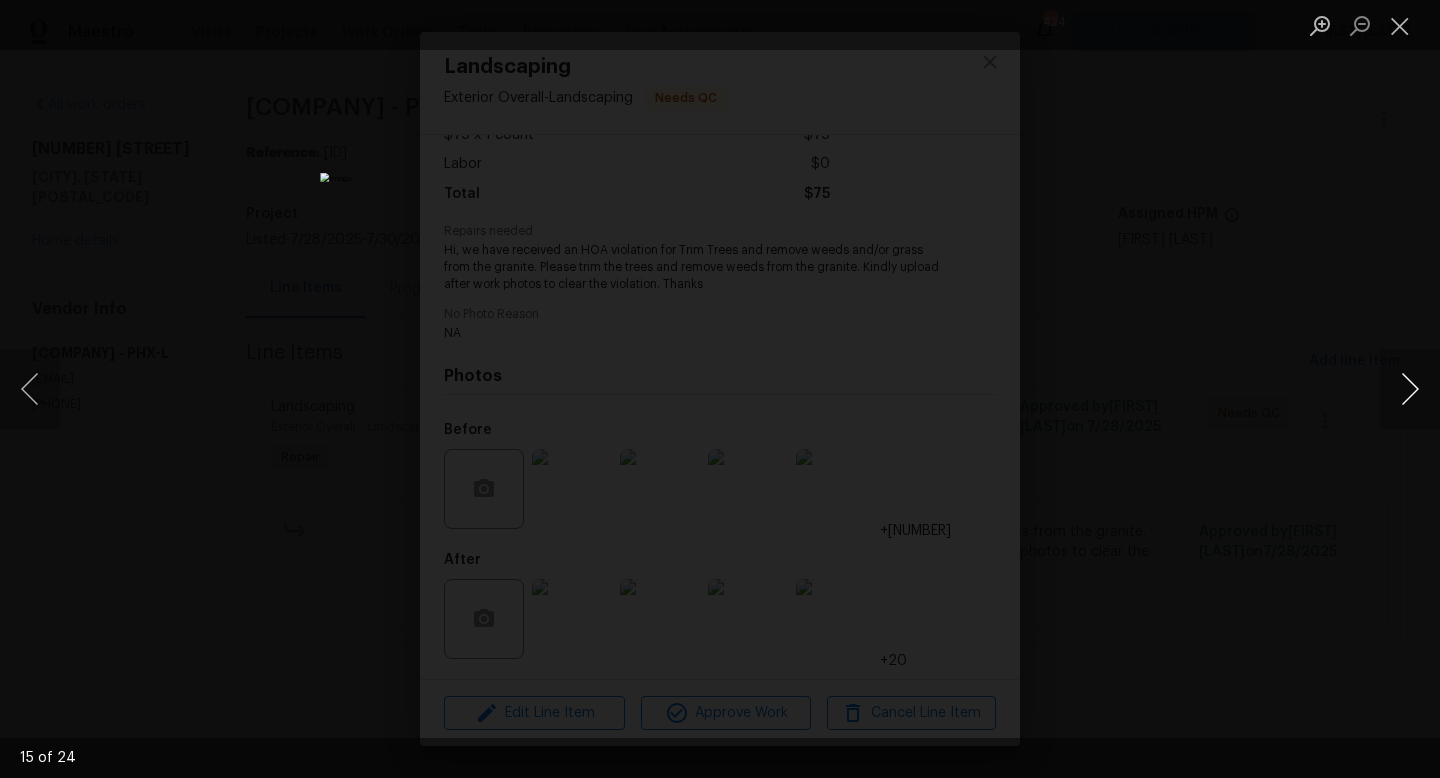 click at bounding box center [1410, 389] 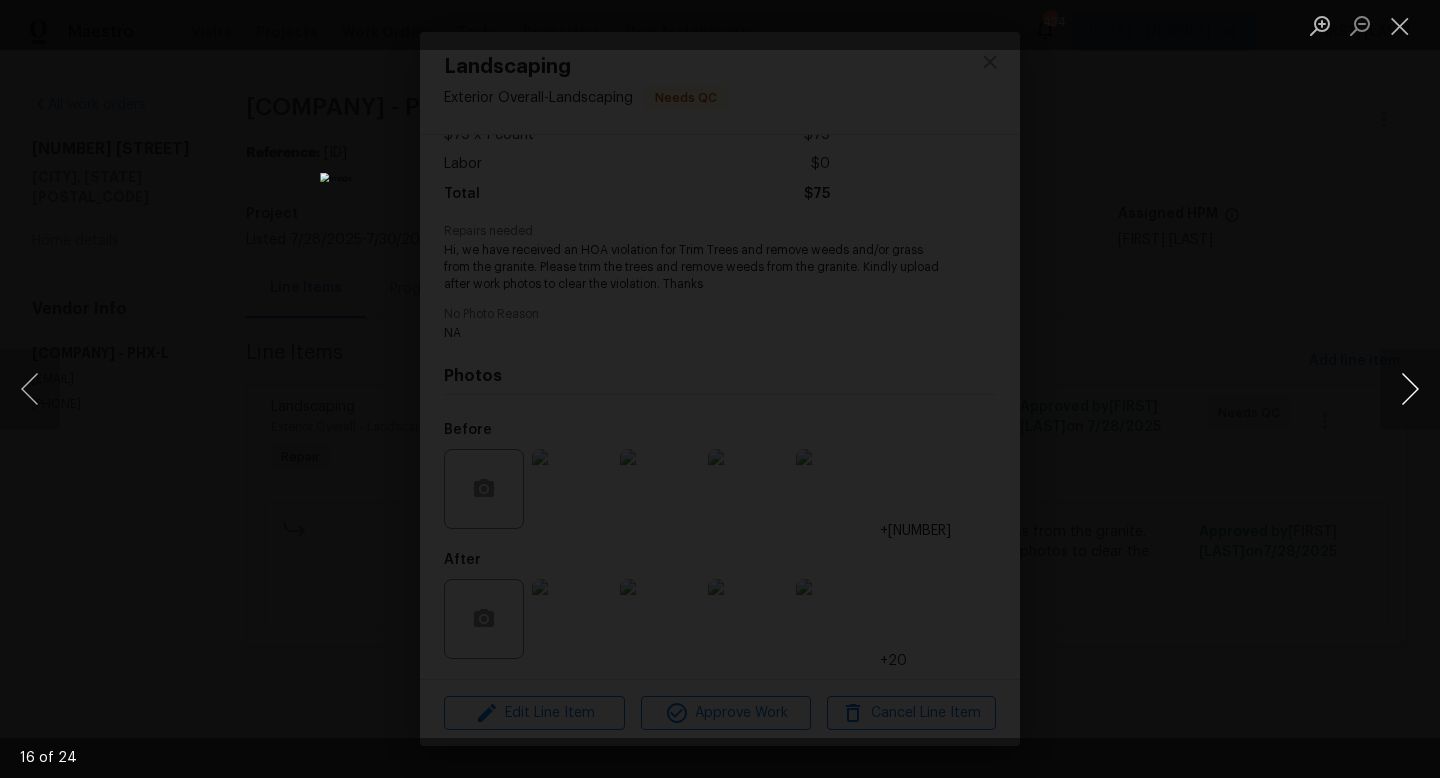 click at bounding box center (1410, 389) 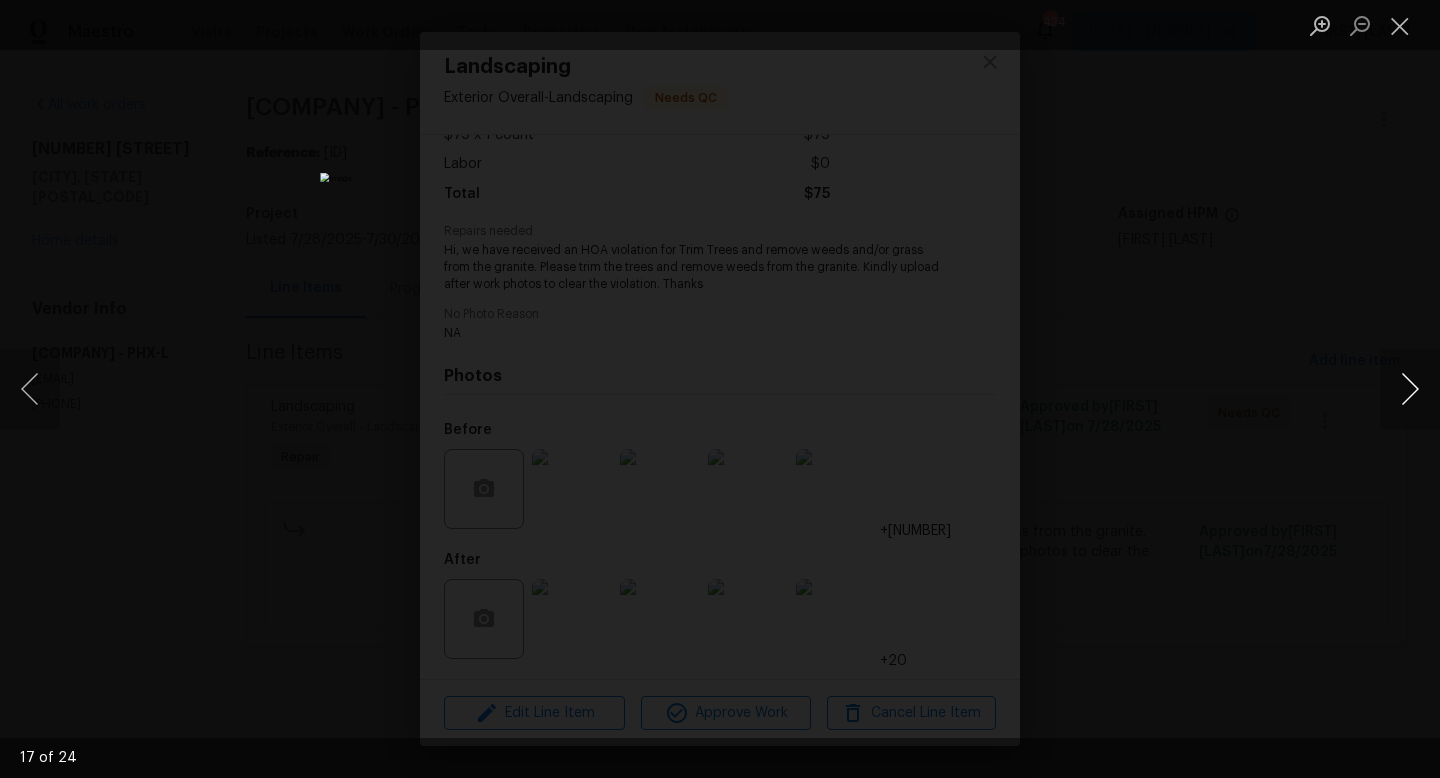 click at bounding box center (1410, 389) 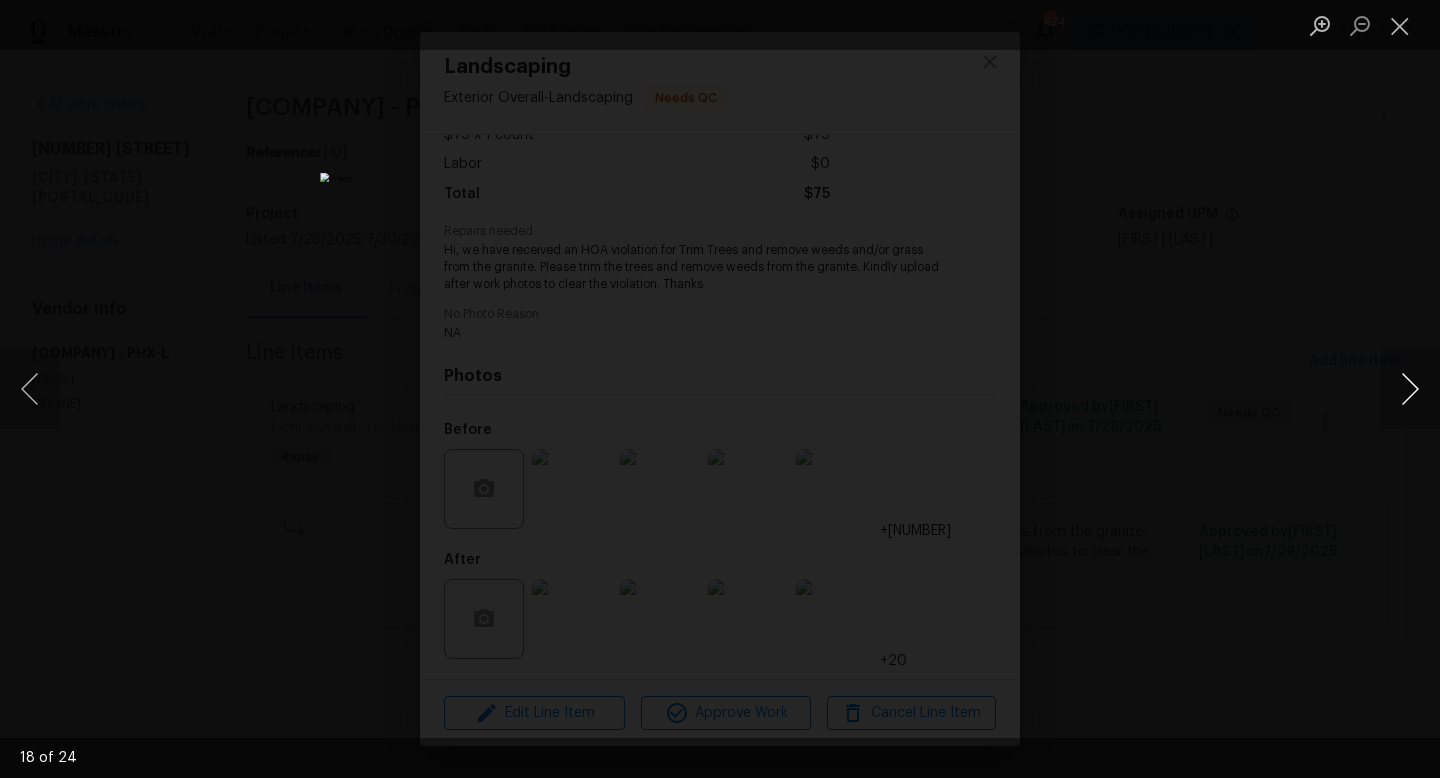 click at bounding box center [1410, 389] 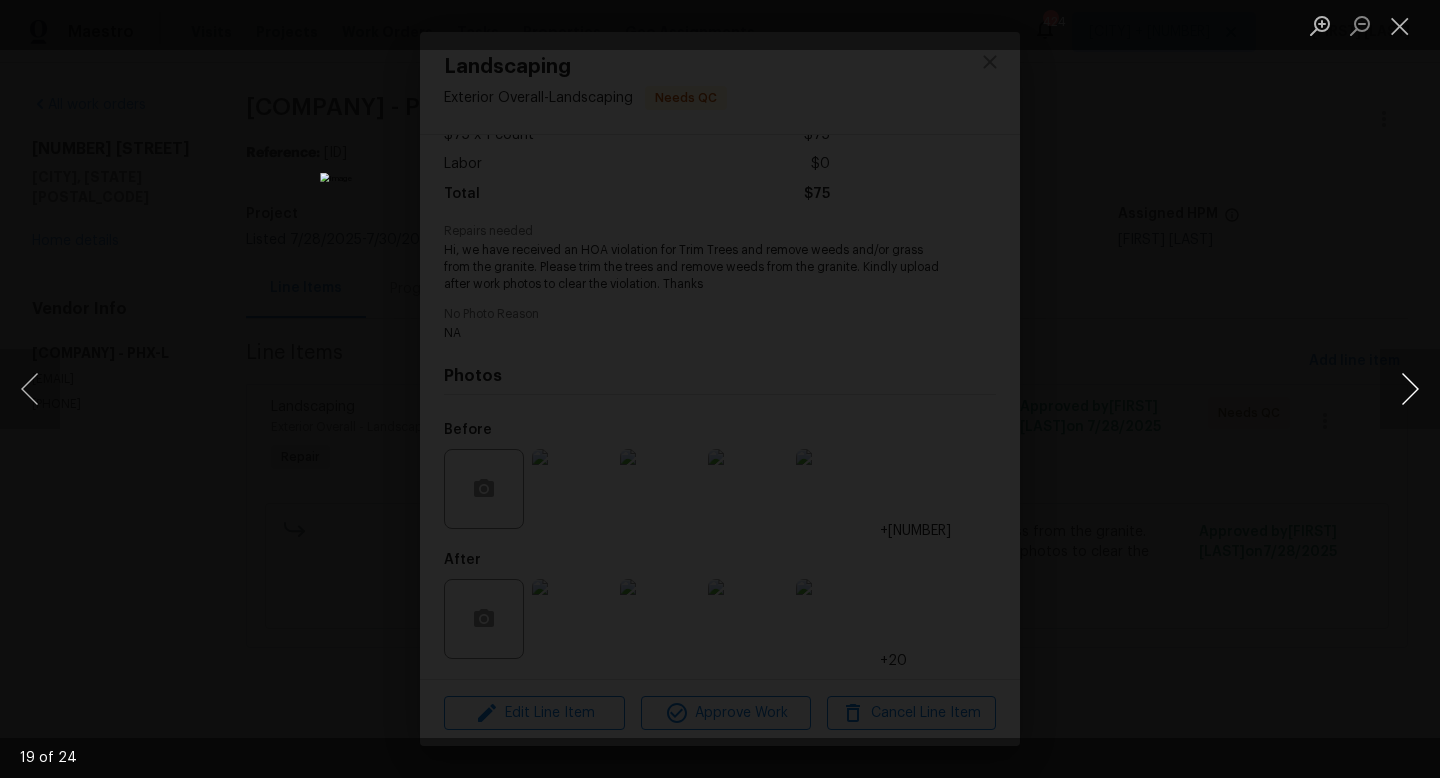 click at bounding box center [1410, 389] 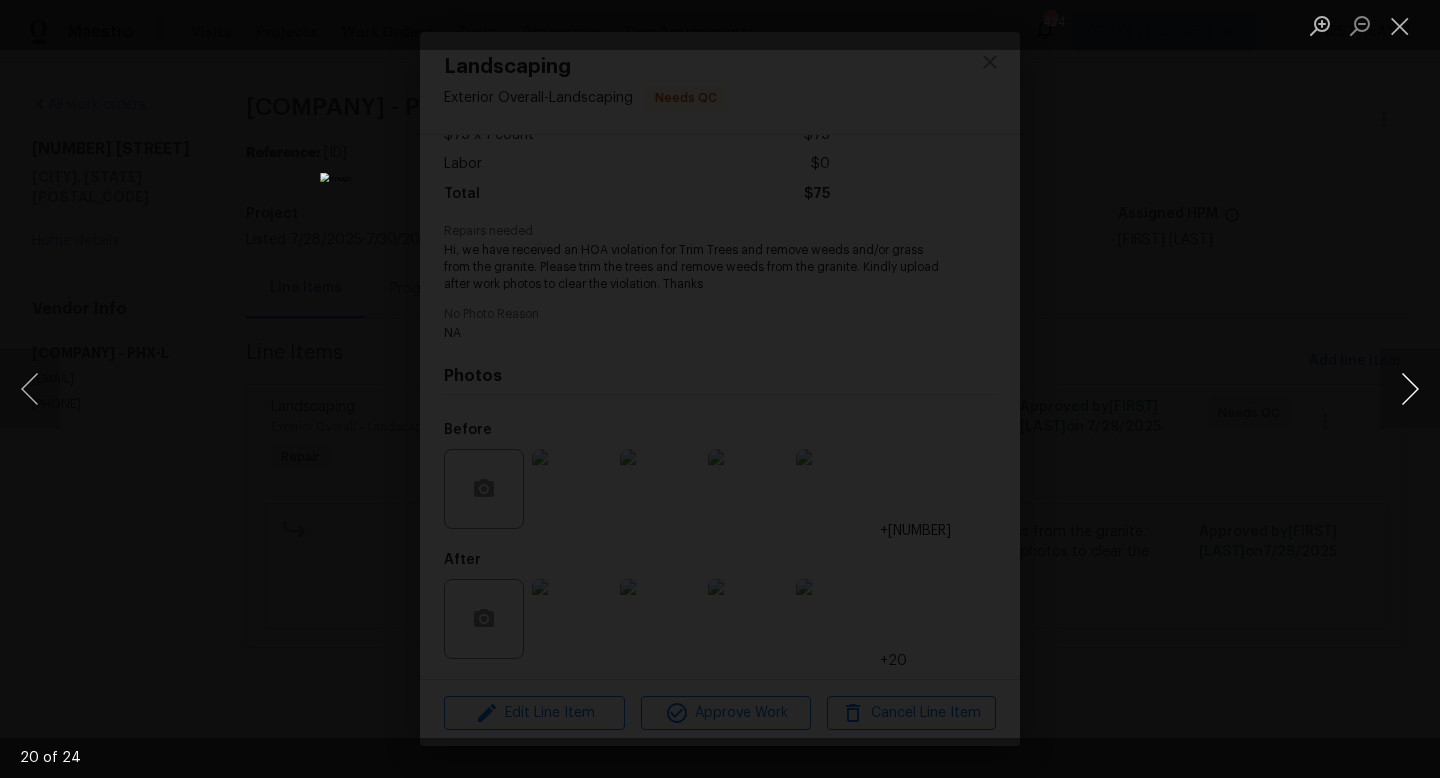 click at bounding box center [1410, 389] 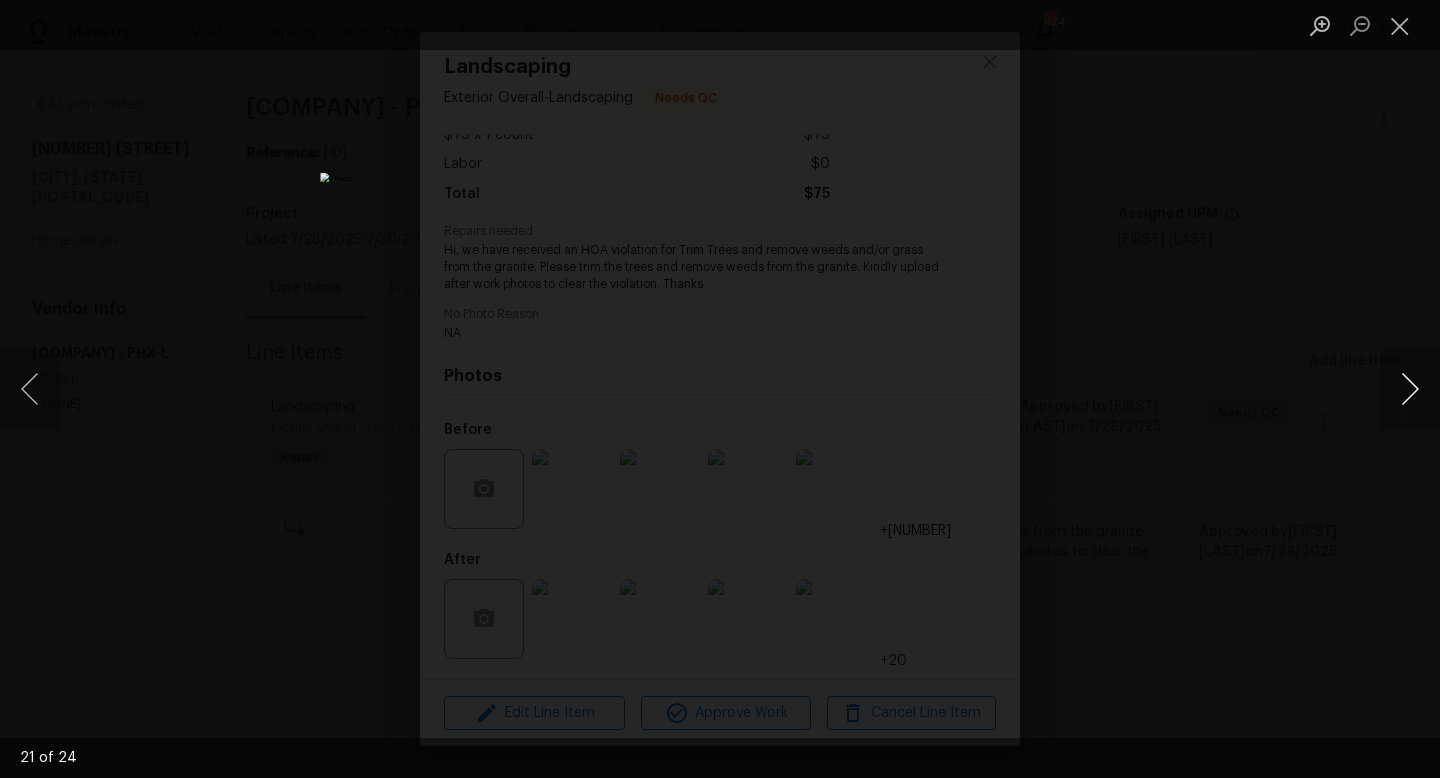 click at bounding box center (1410, 389) 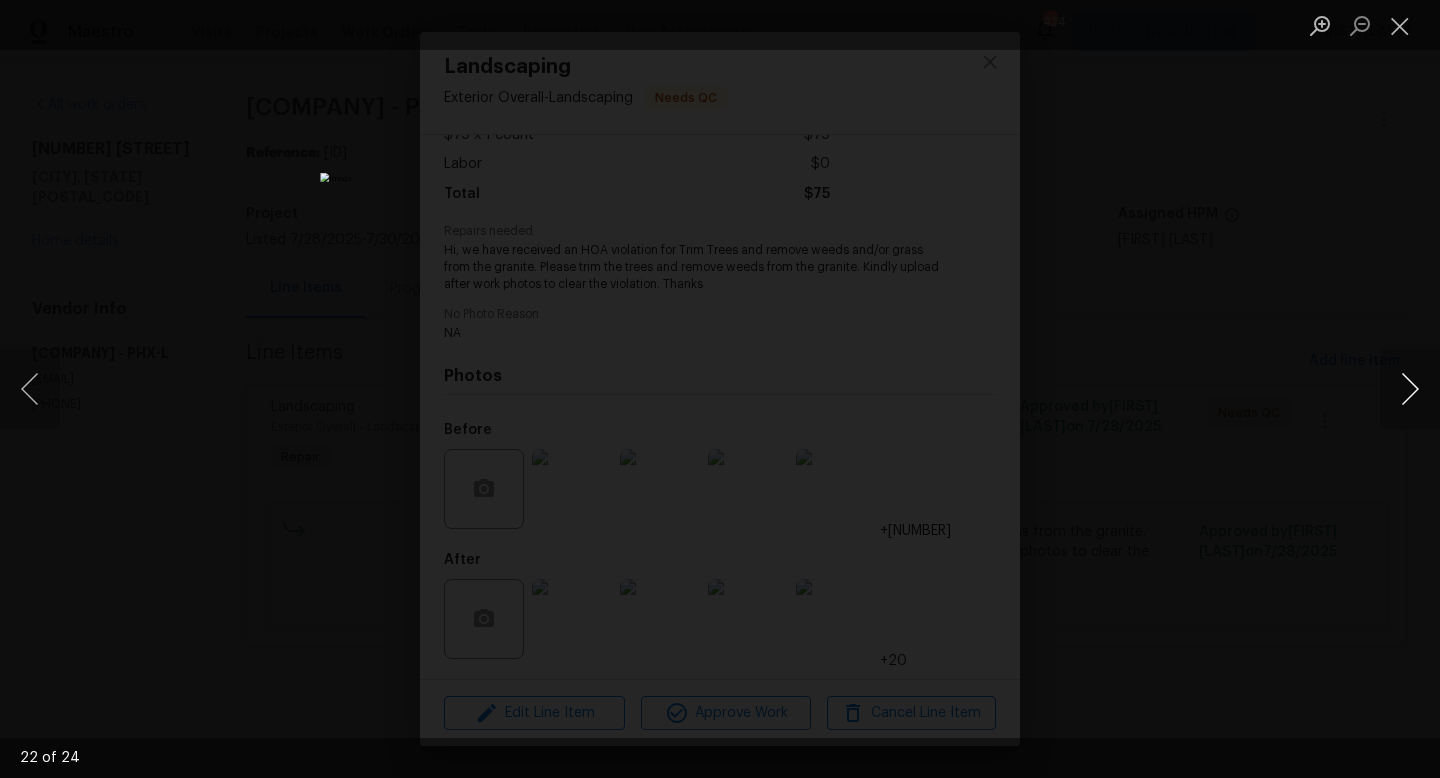 click at bounding box center [1410, 389] 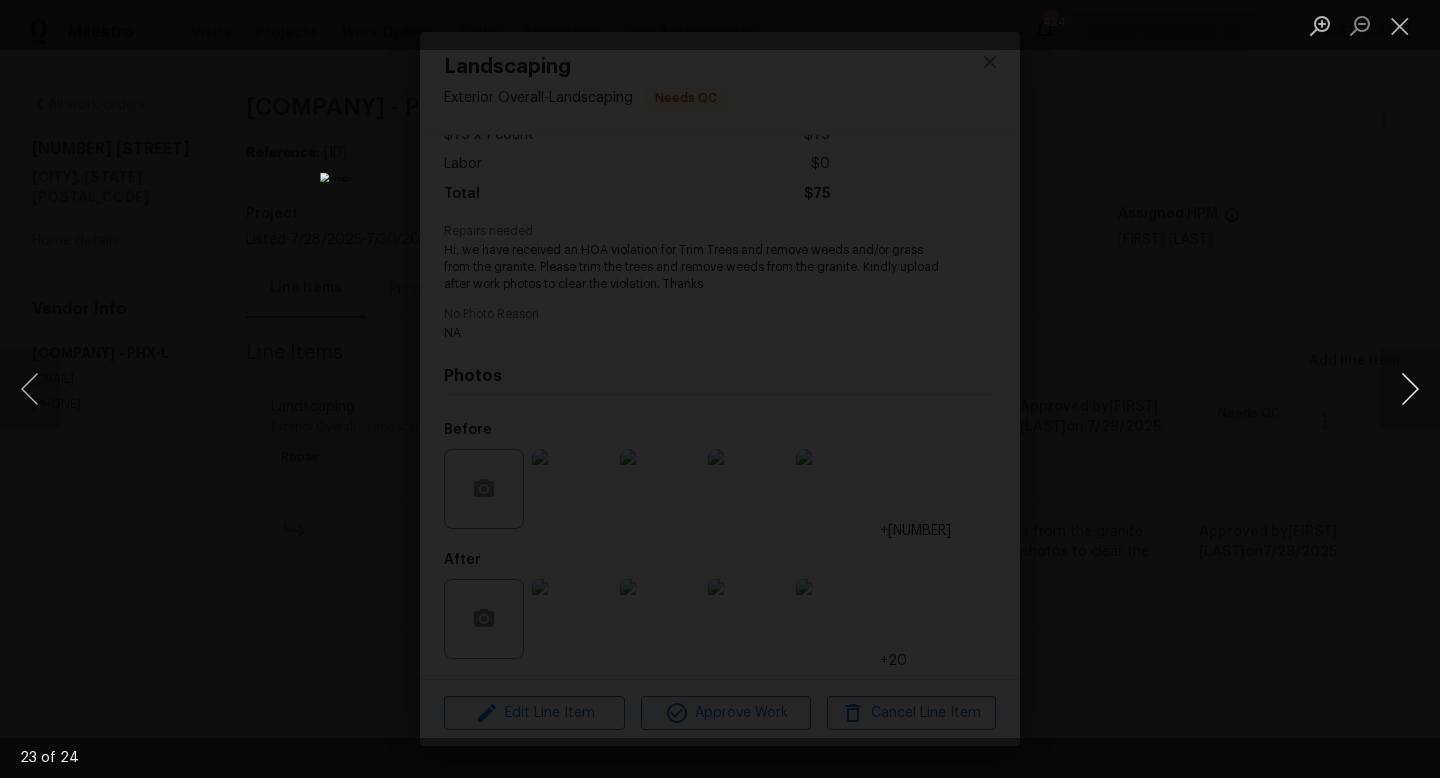 click at bounding box center [1410, 389] 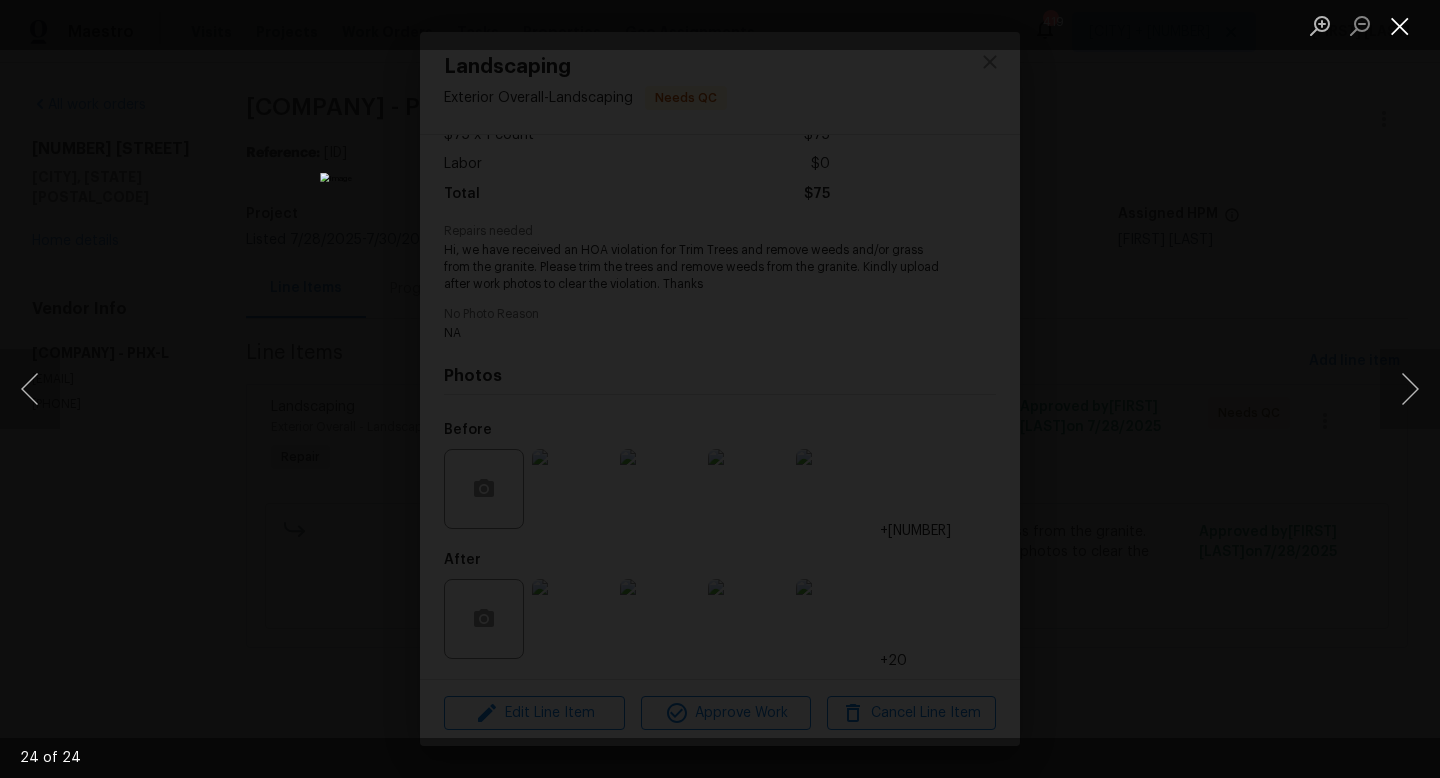 click at bounding box center [1400, 25] 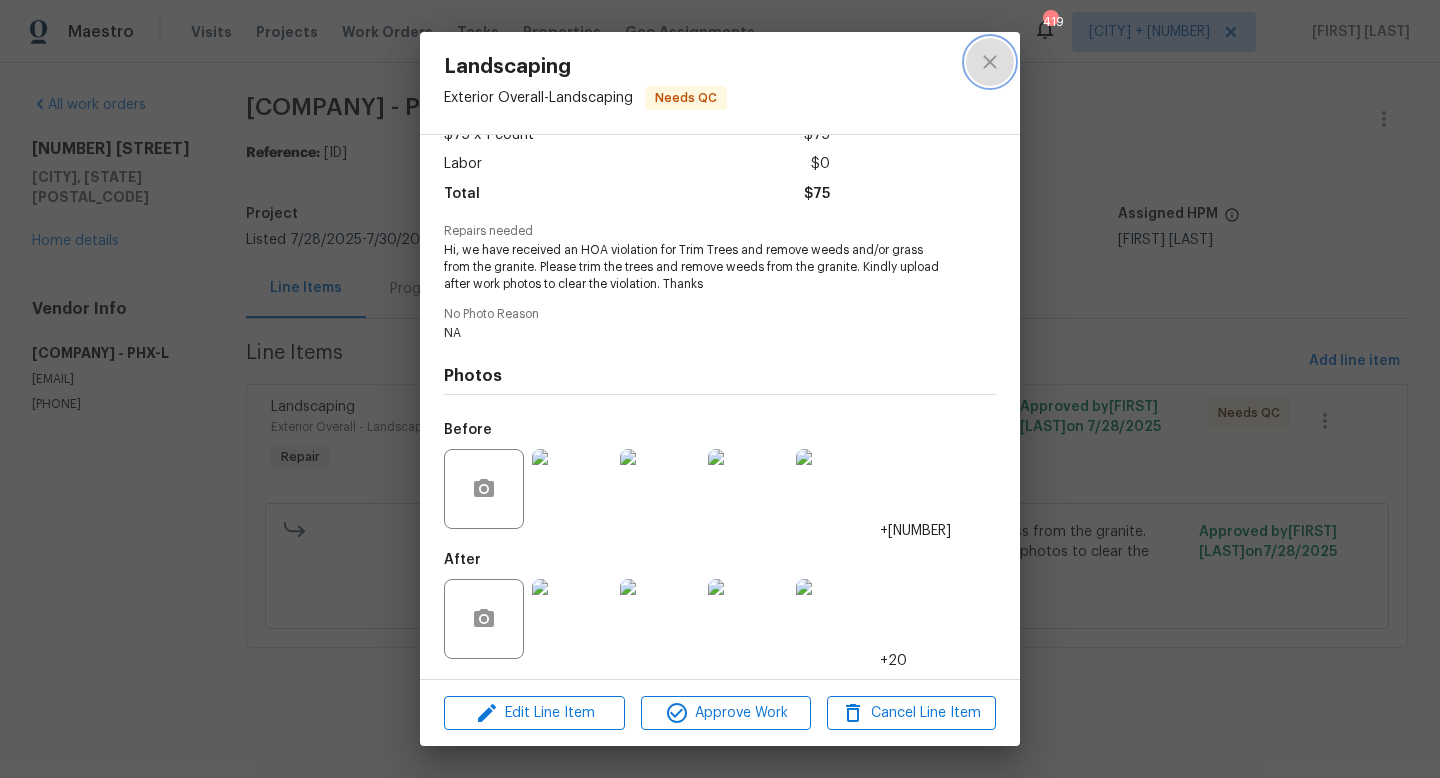 click 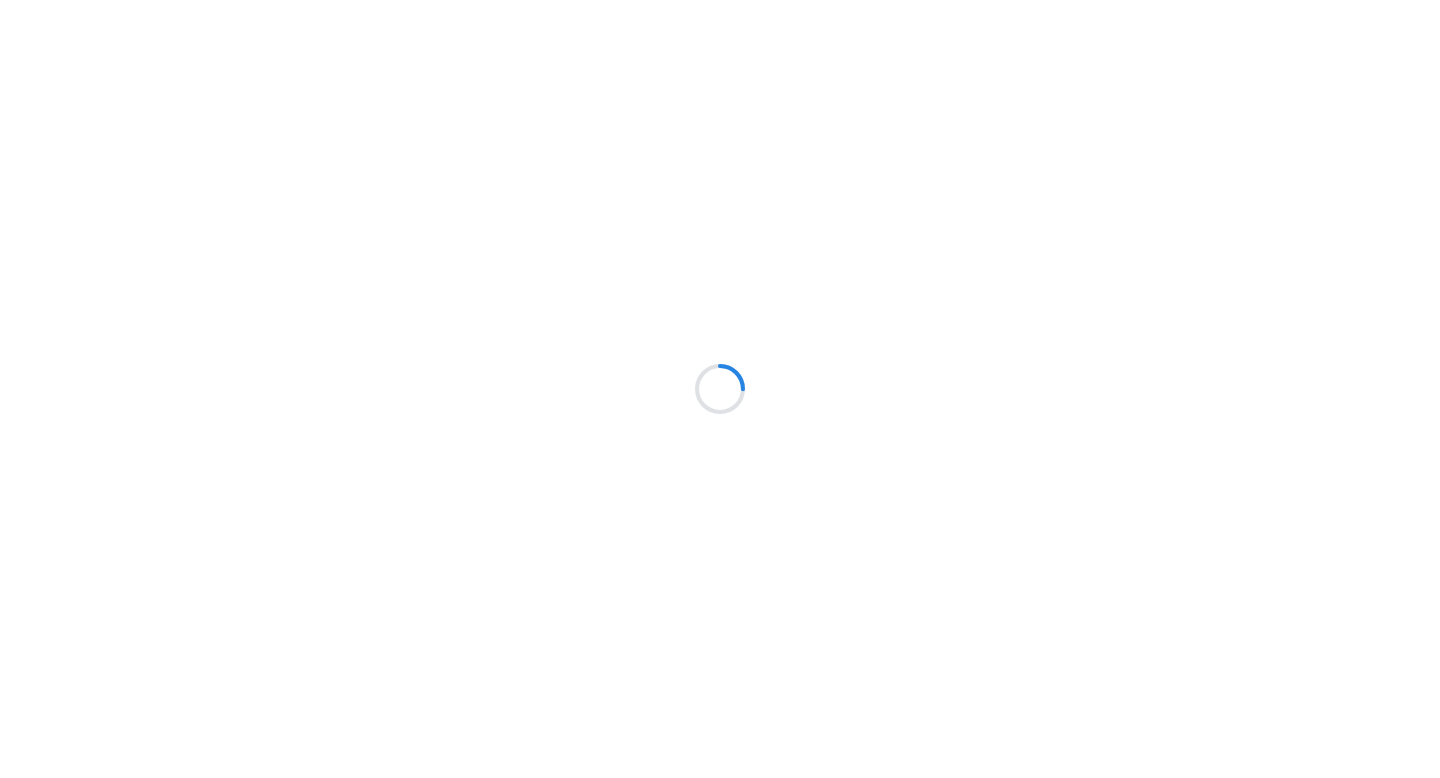 scroll, scrollTop: 0, scrollLeft: 0, axis: both 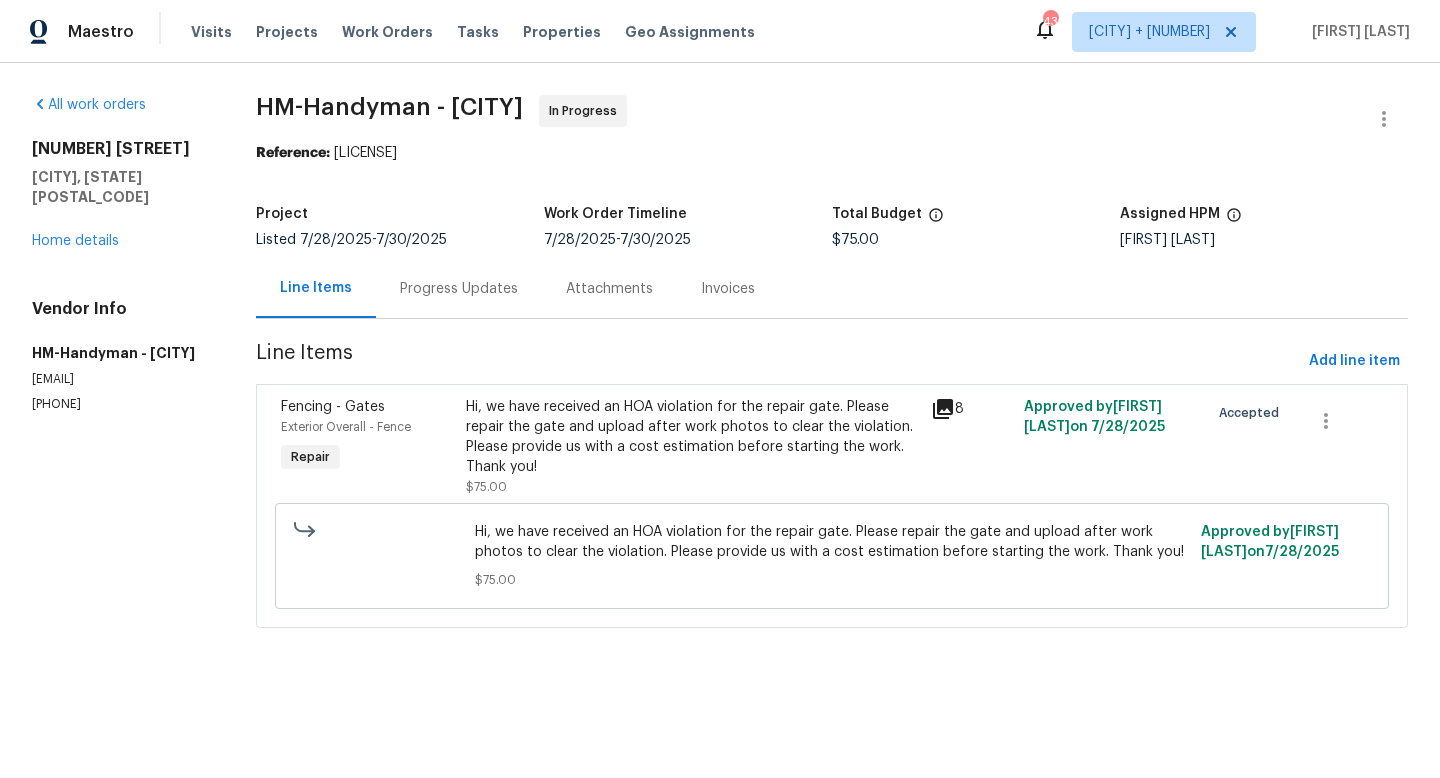 click on "Hi, we have received an HOA violation for the repair gate. Please repair the gate and upload after work photos to clear the violation. Please provide us with a cost estimation before starting the work. Thank you! $75.00" at bounding box center [692, 447] 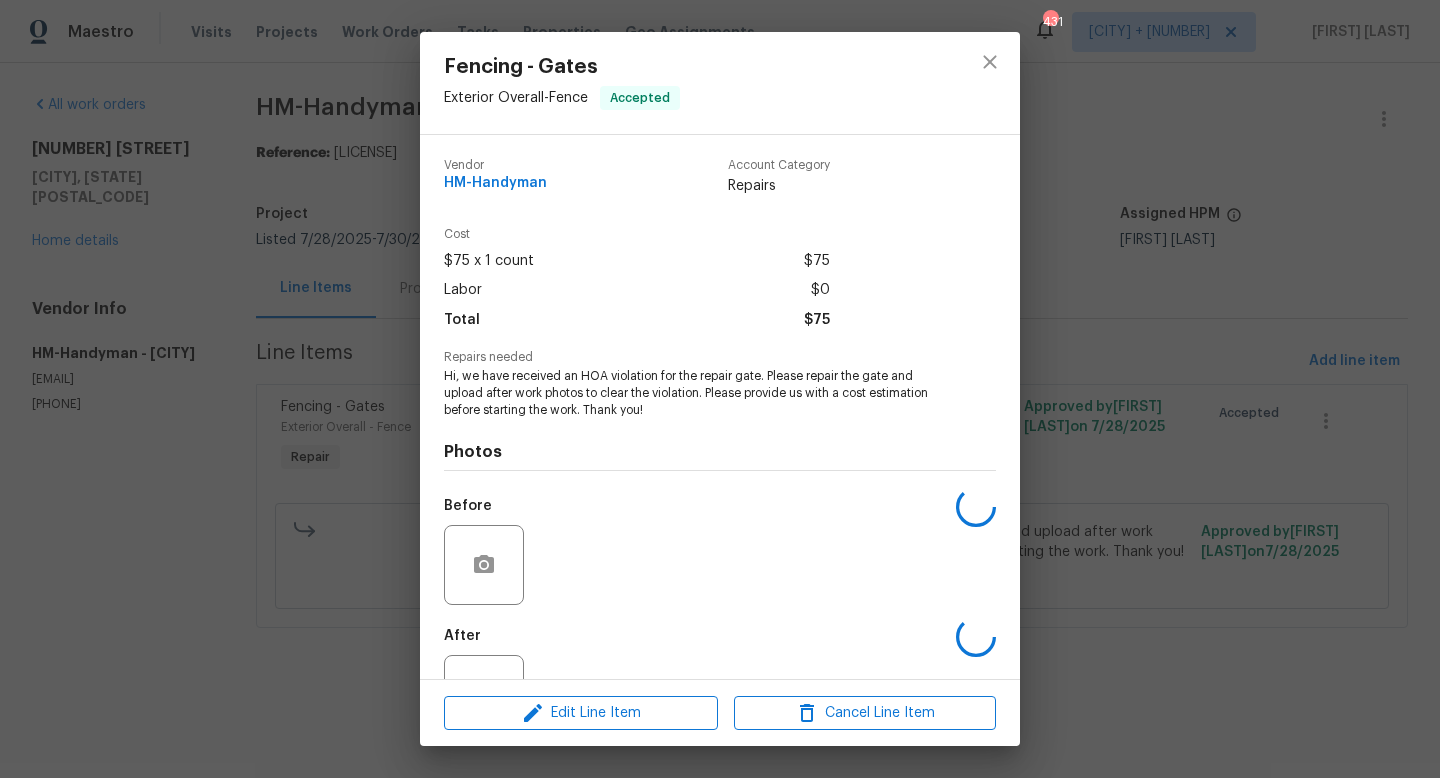 scroll, scrollTop: 76, scrollLeft: 0, axis: vertical 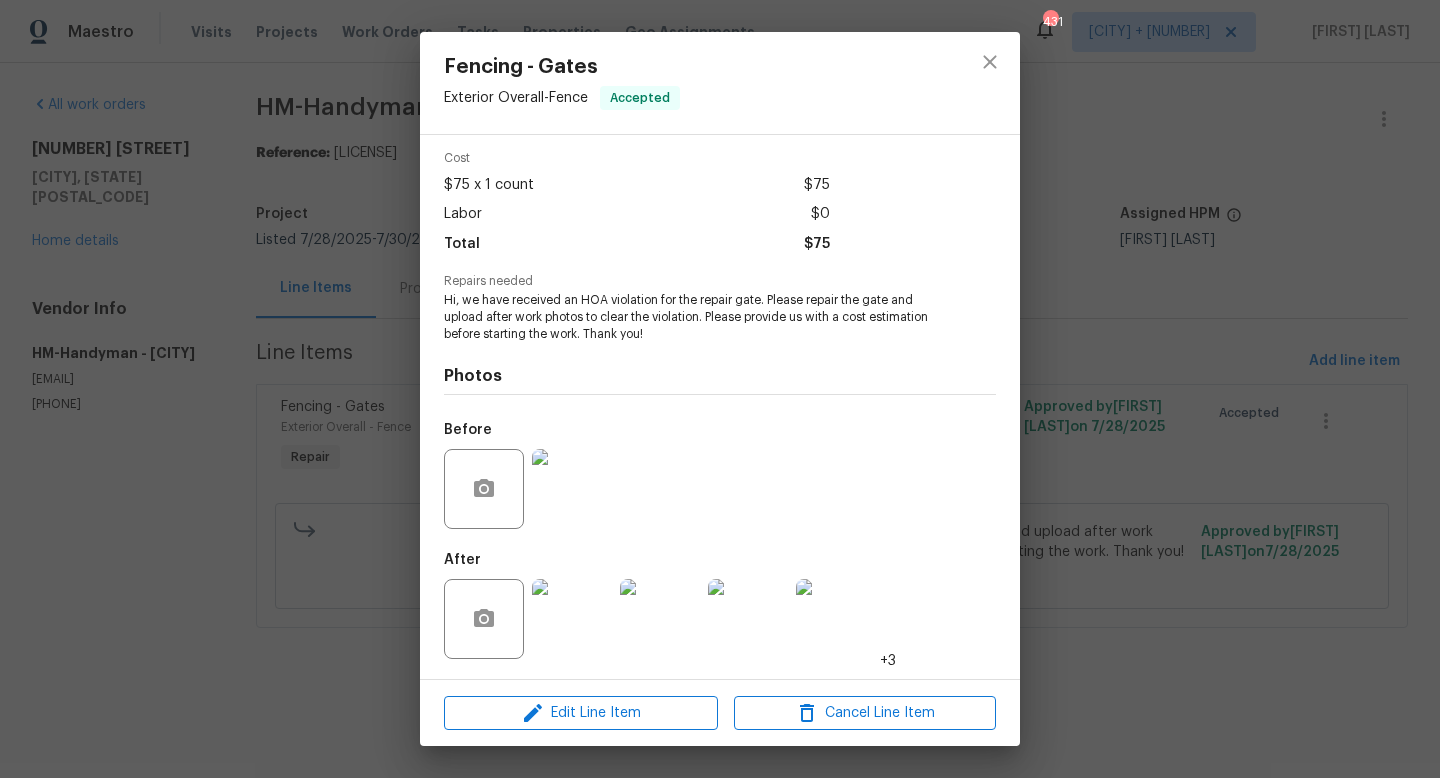 click at bounding box center [572, 619] 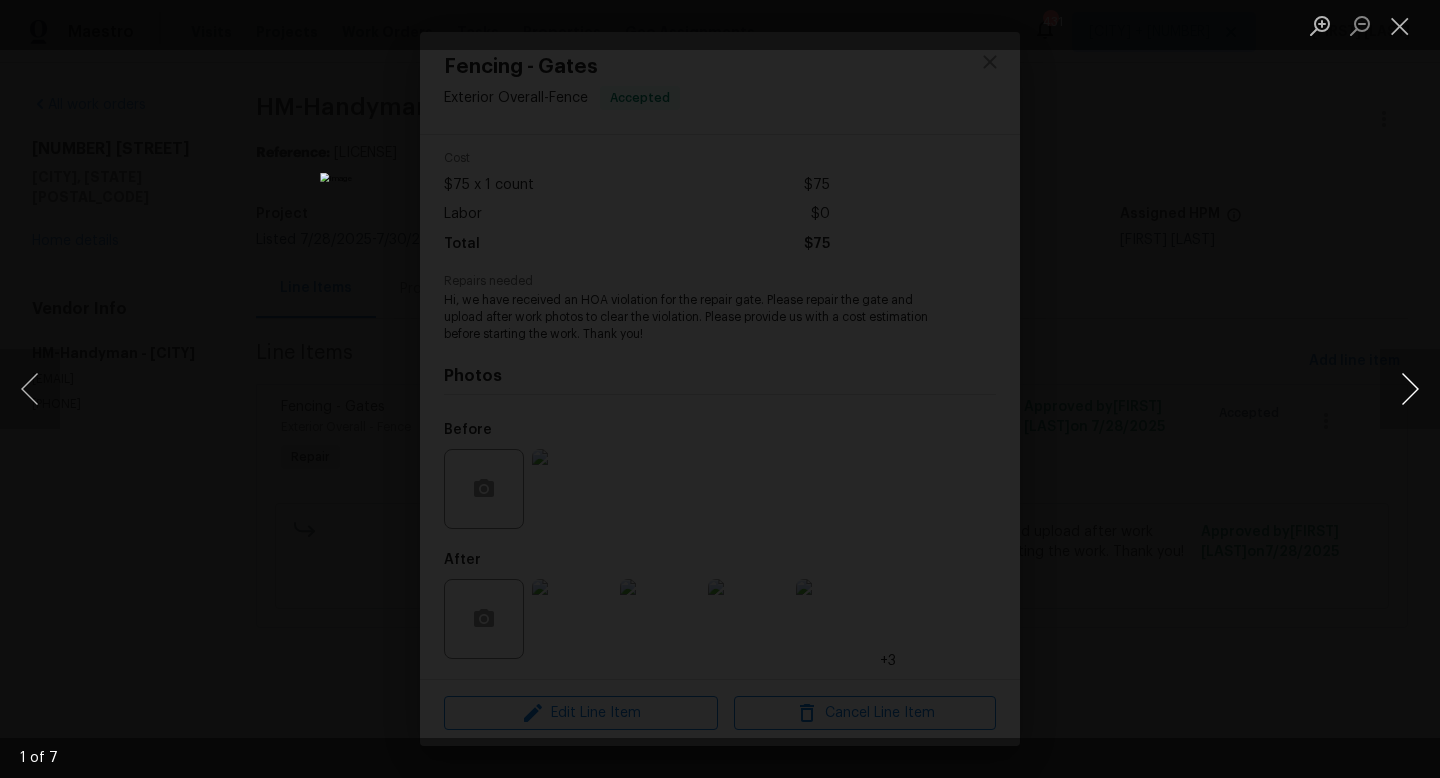 click at bounding box center [1410, 389] 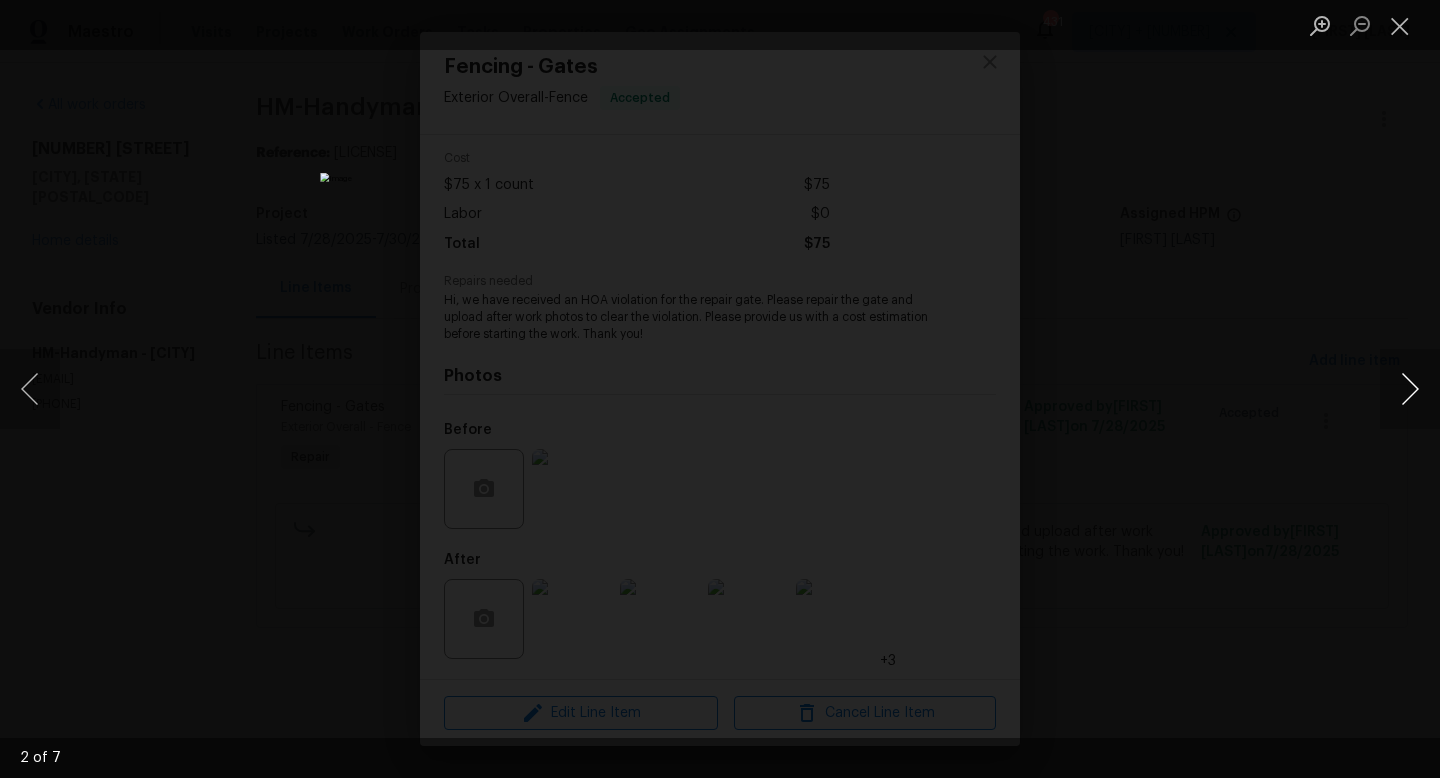 click at bounding box center (1410, 389) 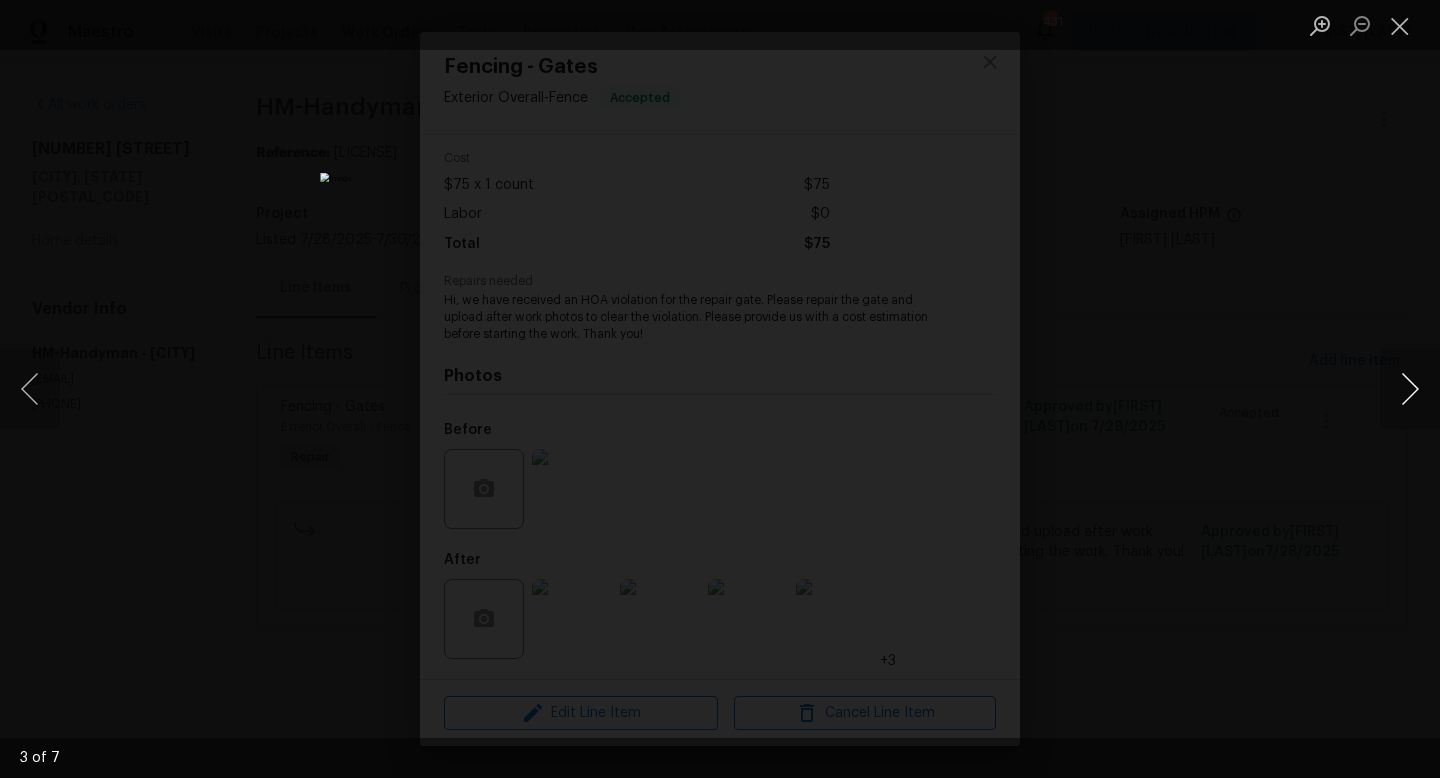 click at bounding box center (1410, 389) 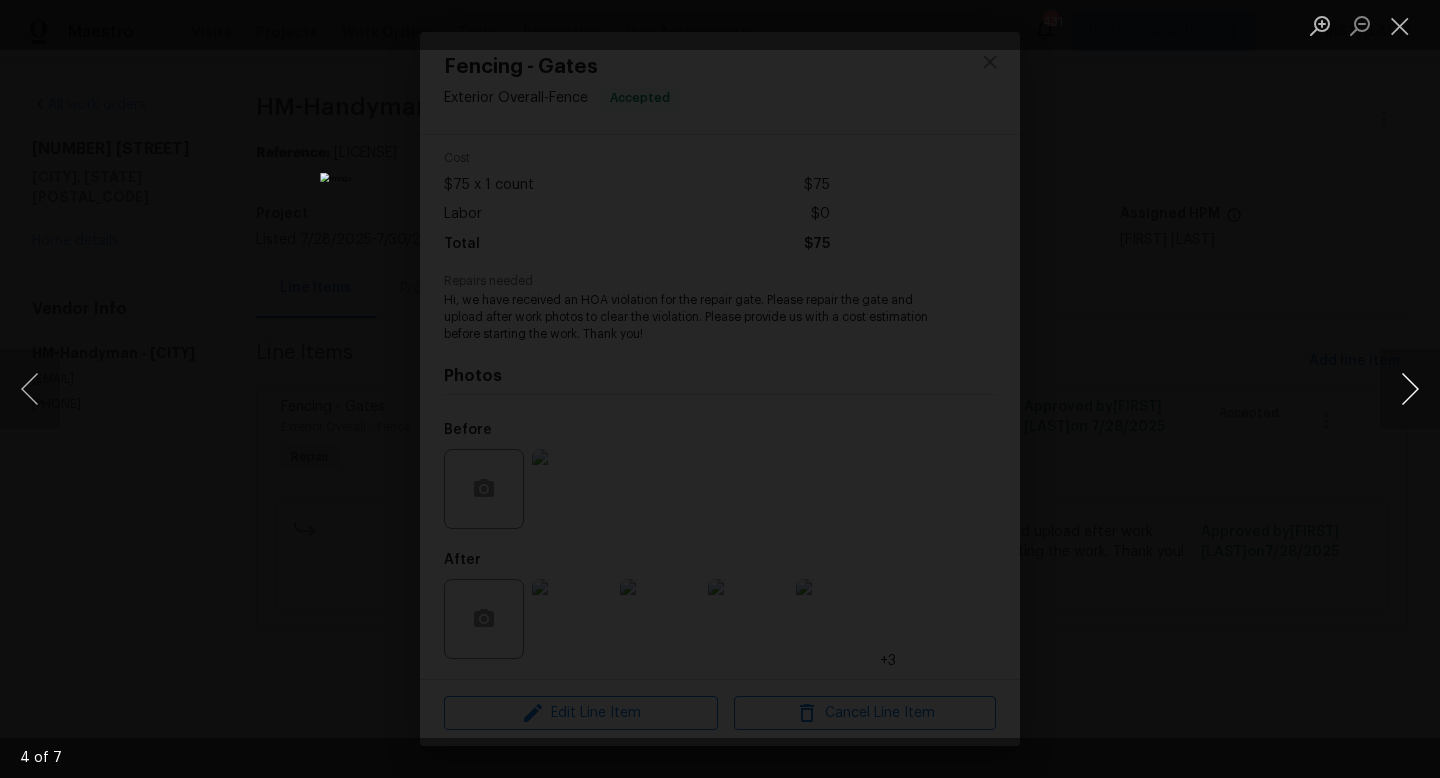 click at bounding box center [1410, 389] 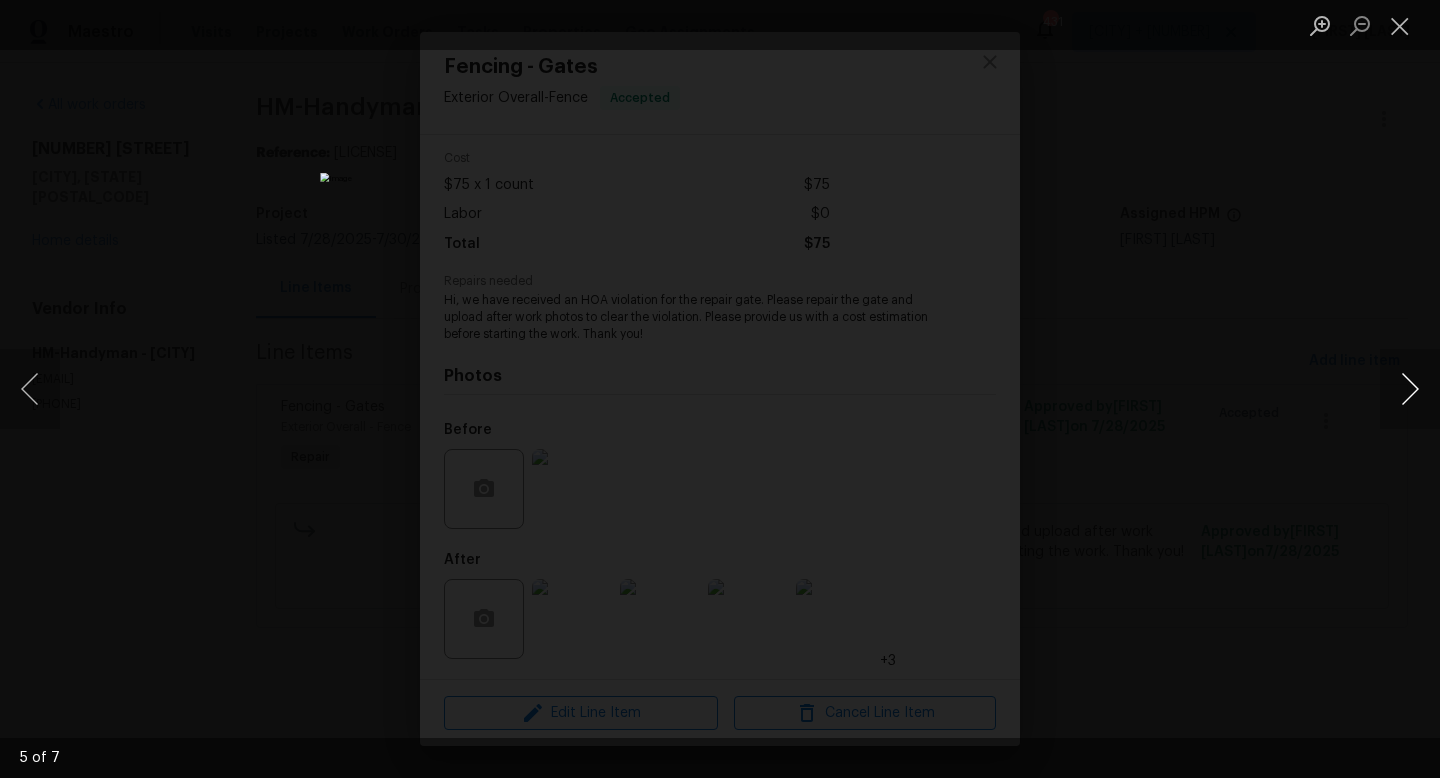 click at bounding box center (1410, 389) 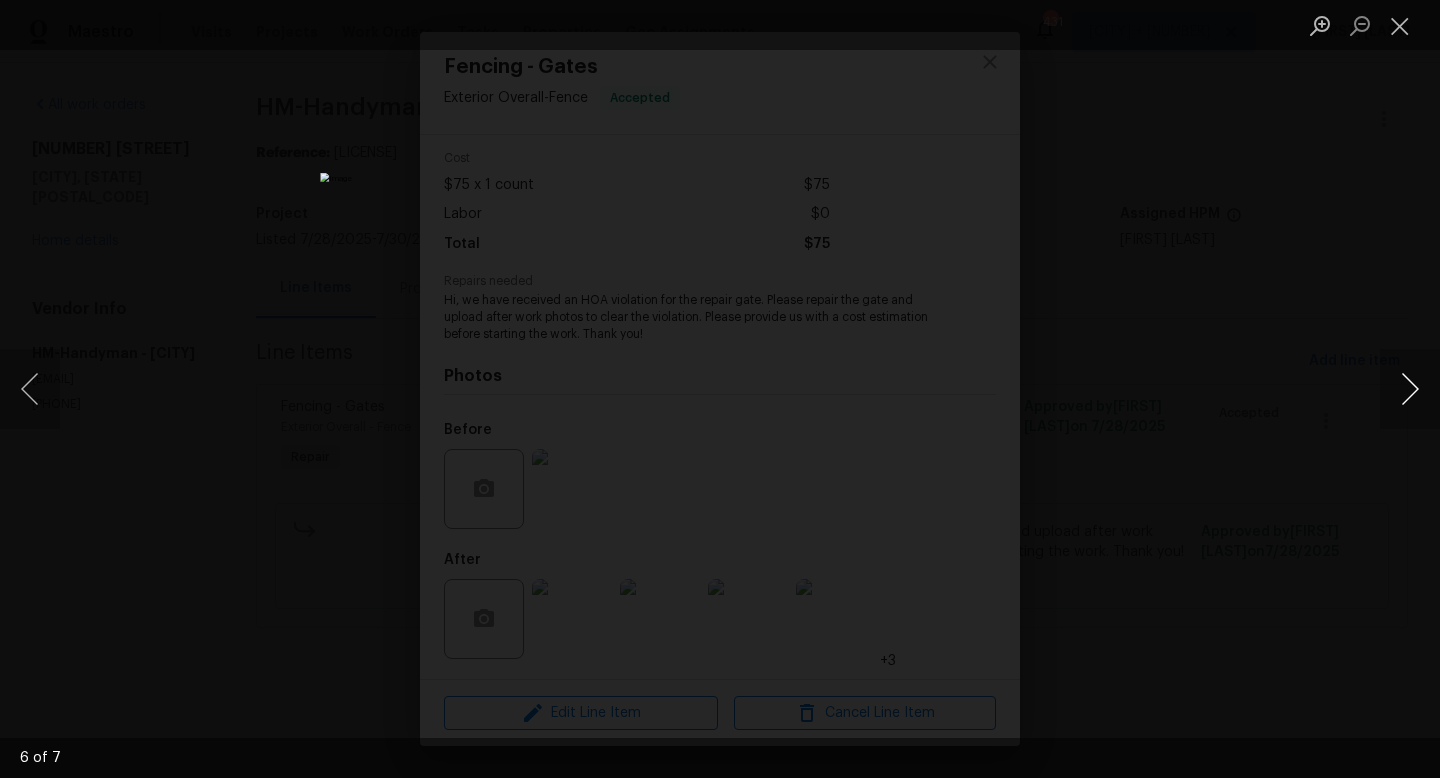 click at bounding box center (1410, 389) 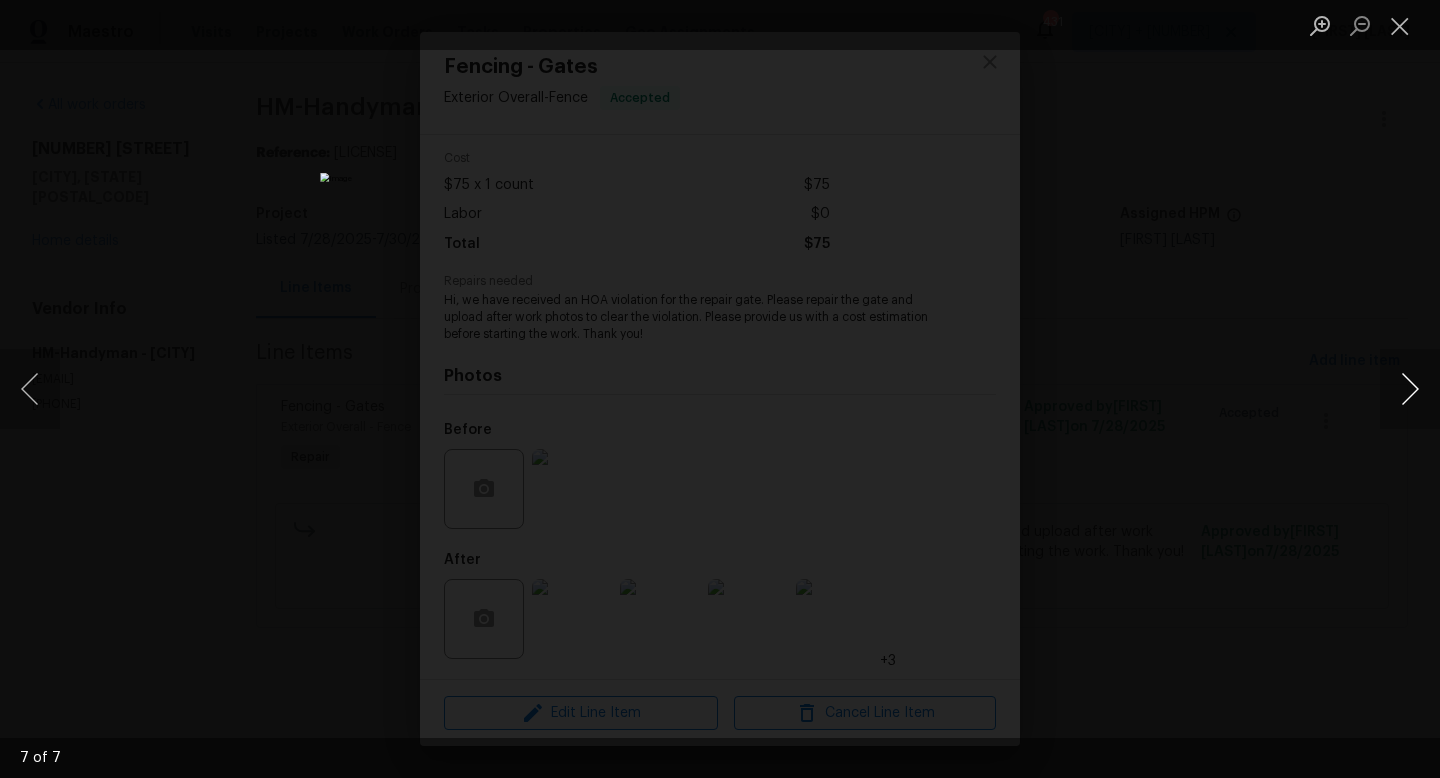 click at bounding box center [1410, 389] 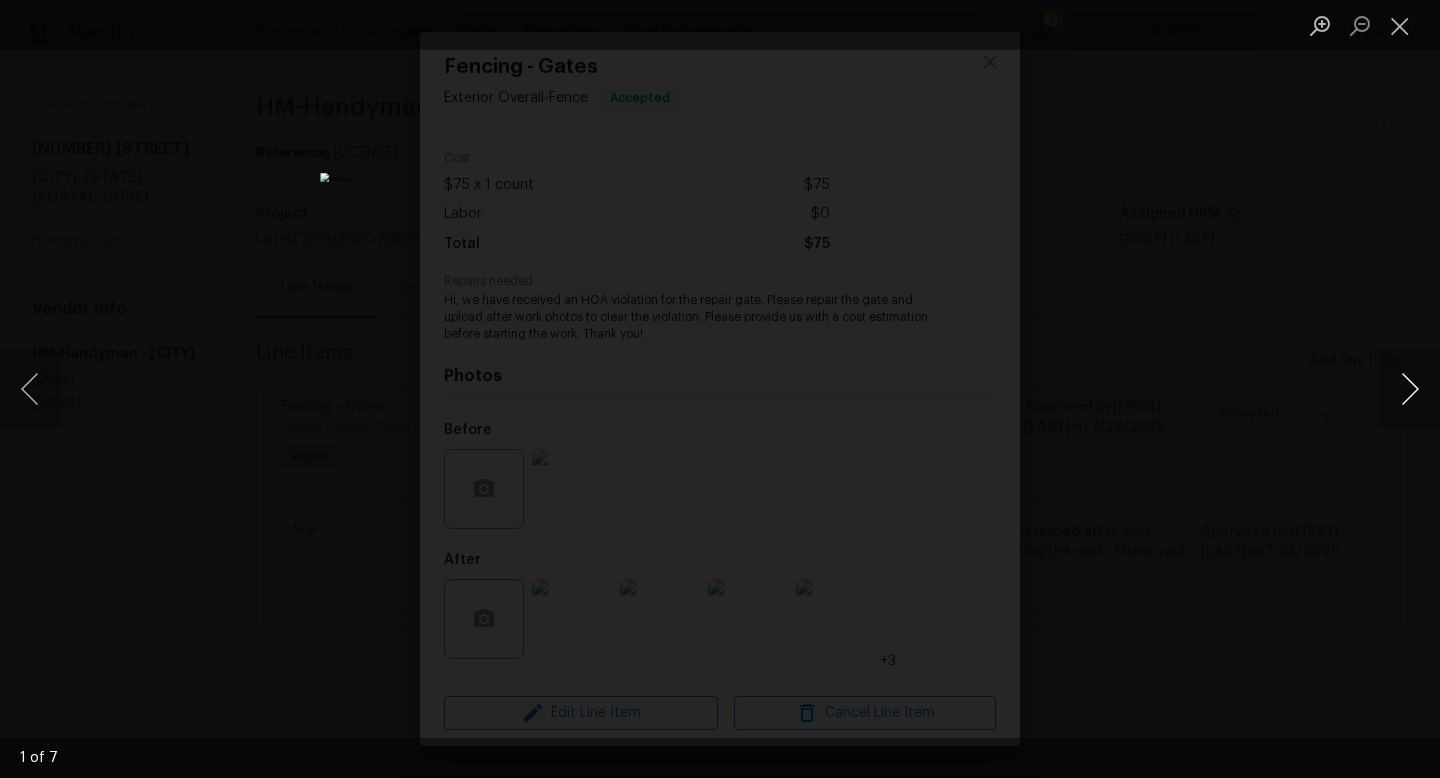 click at bounding box center (1410, 389) 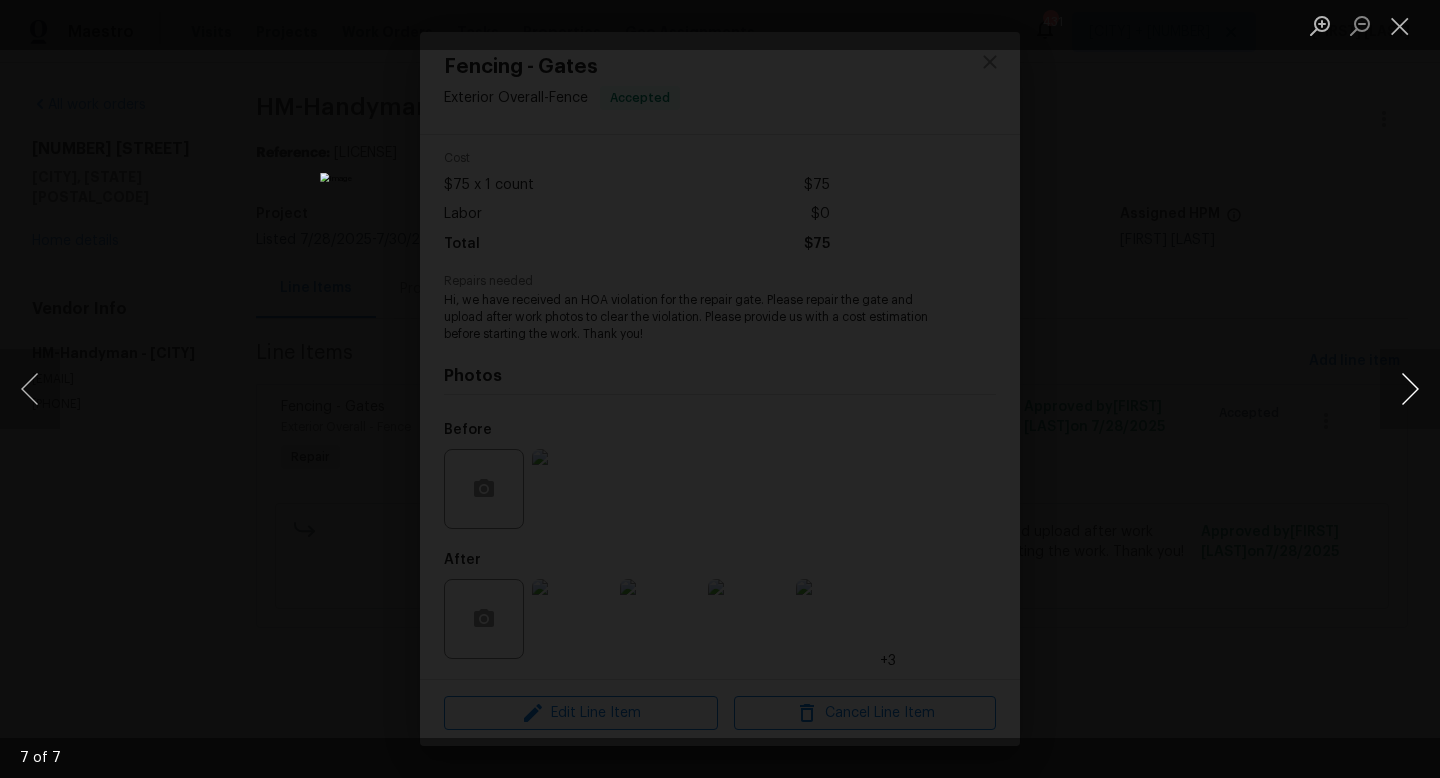 click at bounding box center [1410, 389] 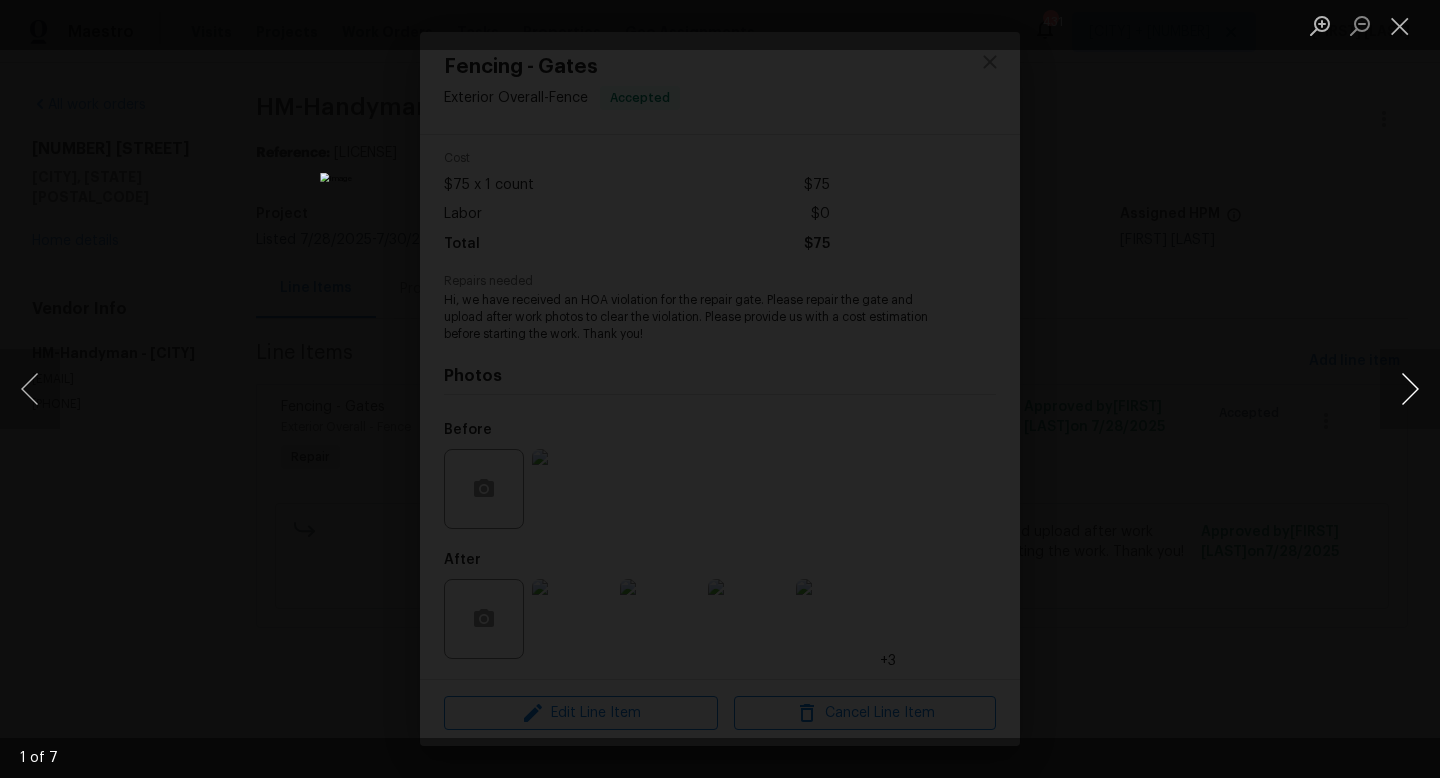 click at bounding box center [1410, 389] 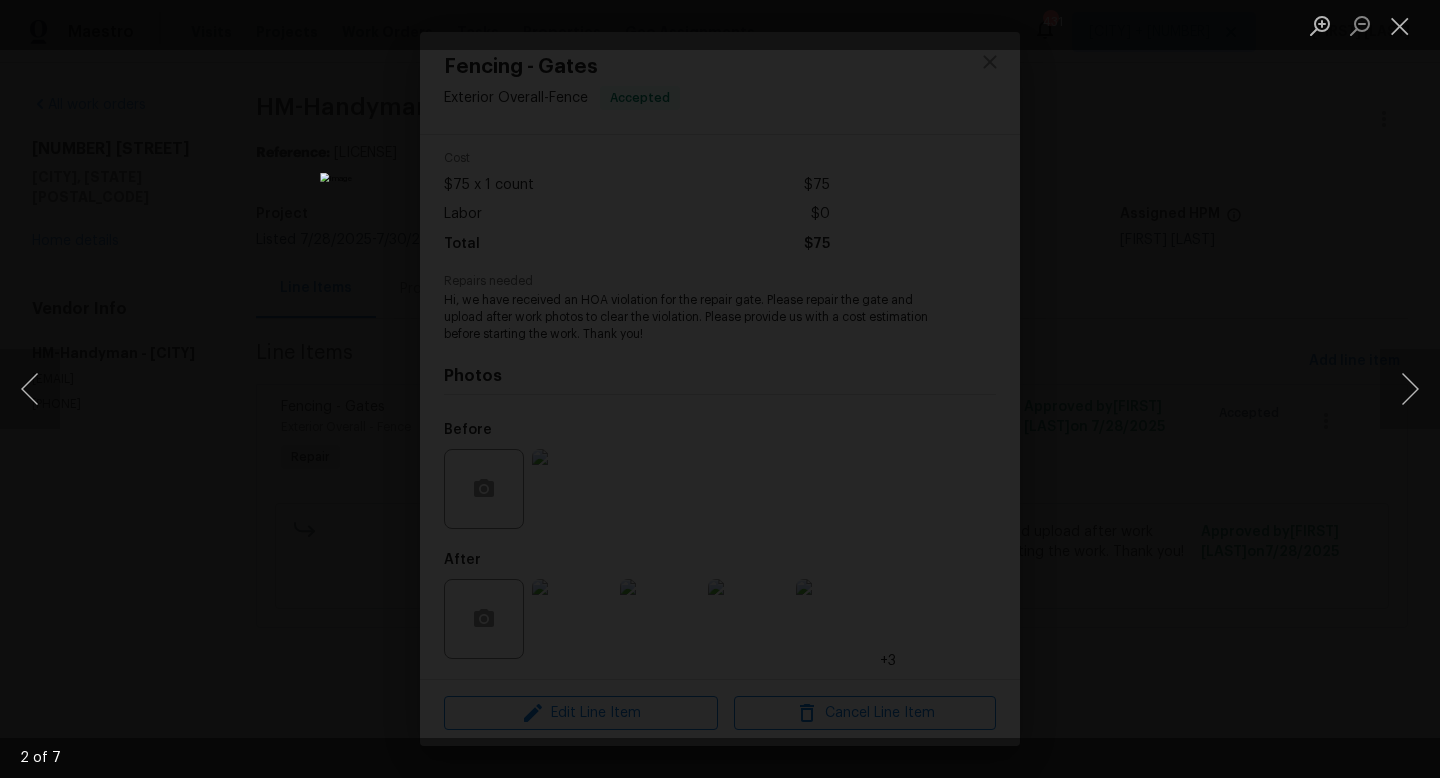 click at bounding box center [720, 389] 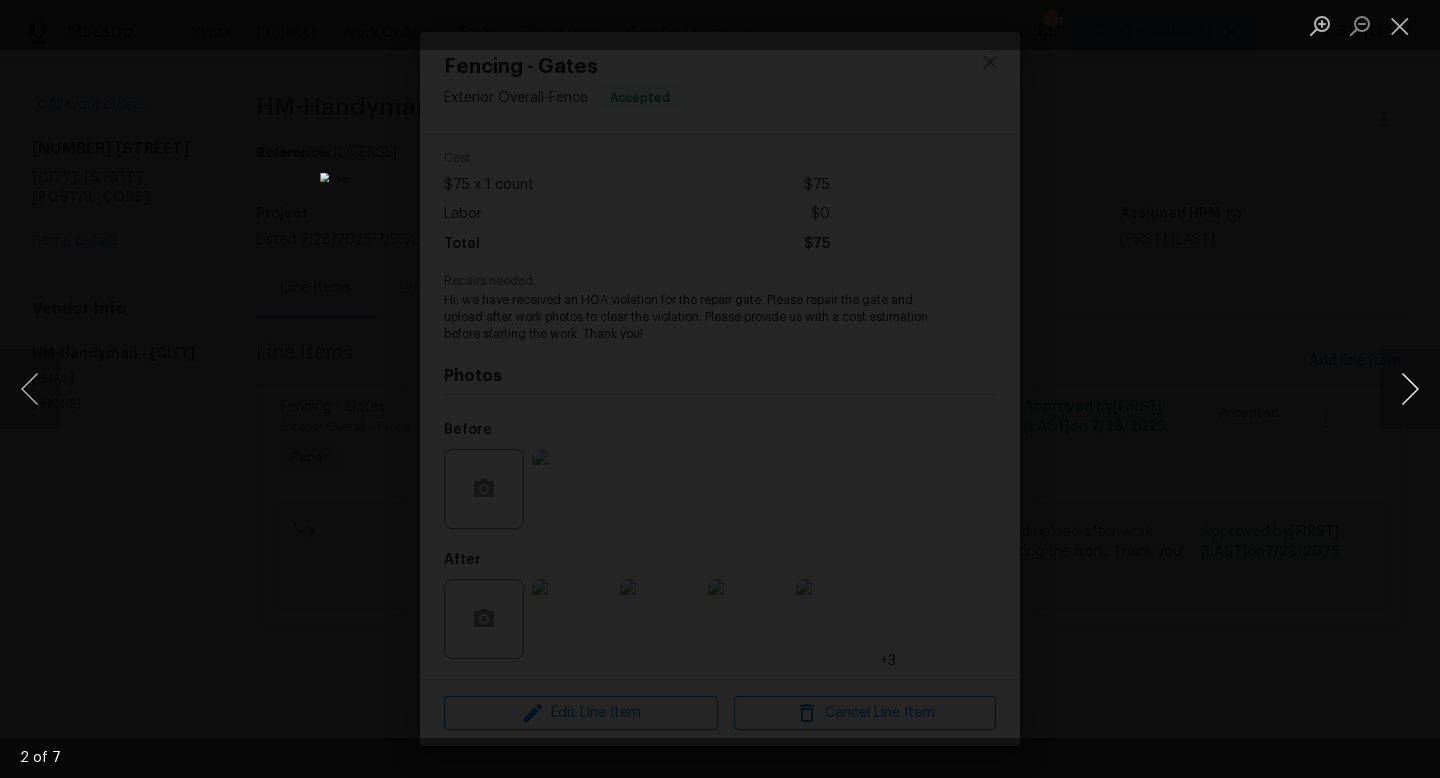 click at bounding box center (1410, 389) 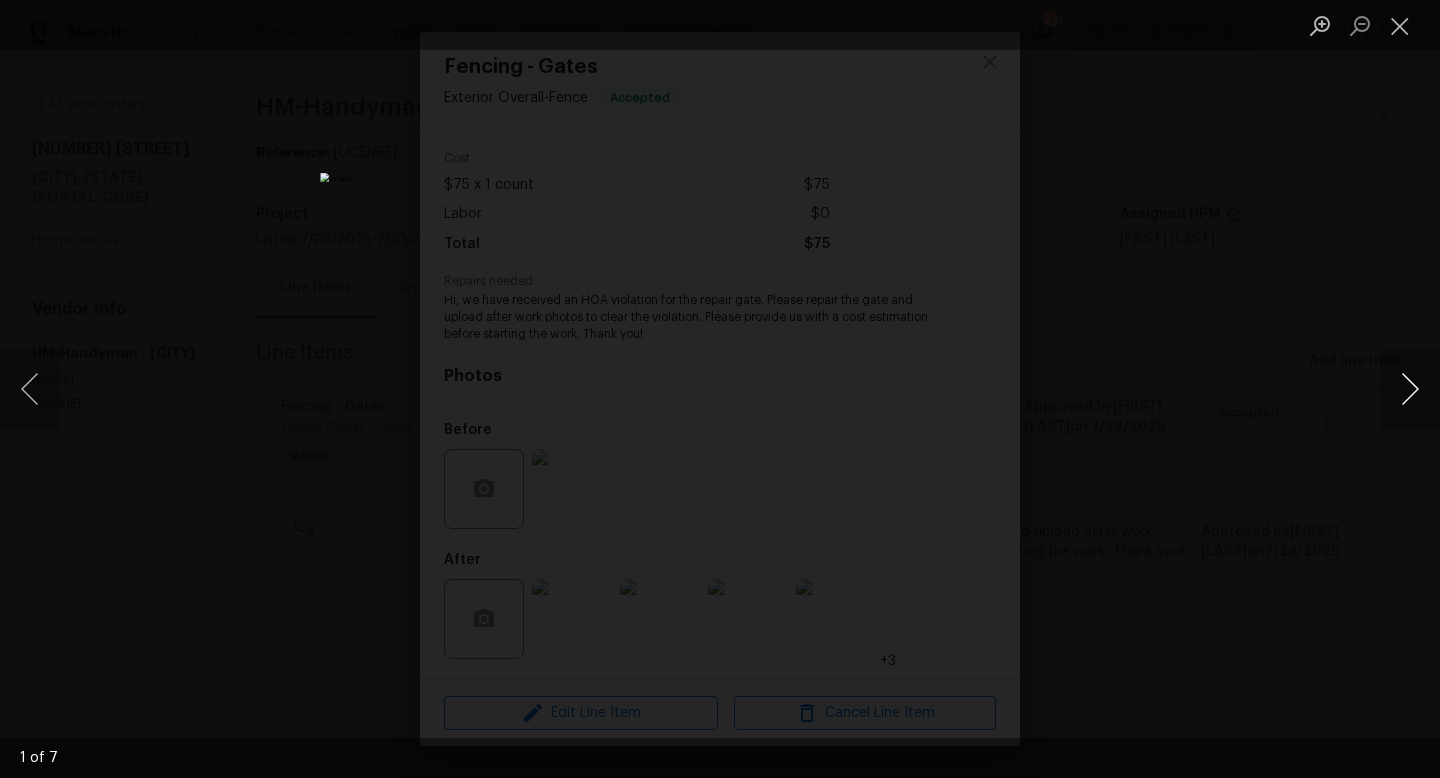 click at bounding box center [1410, 389] 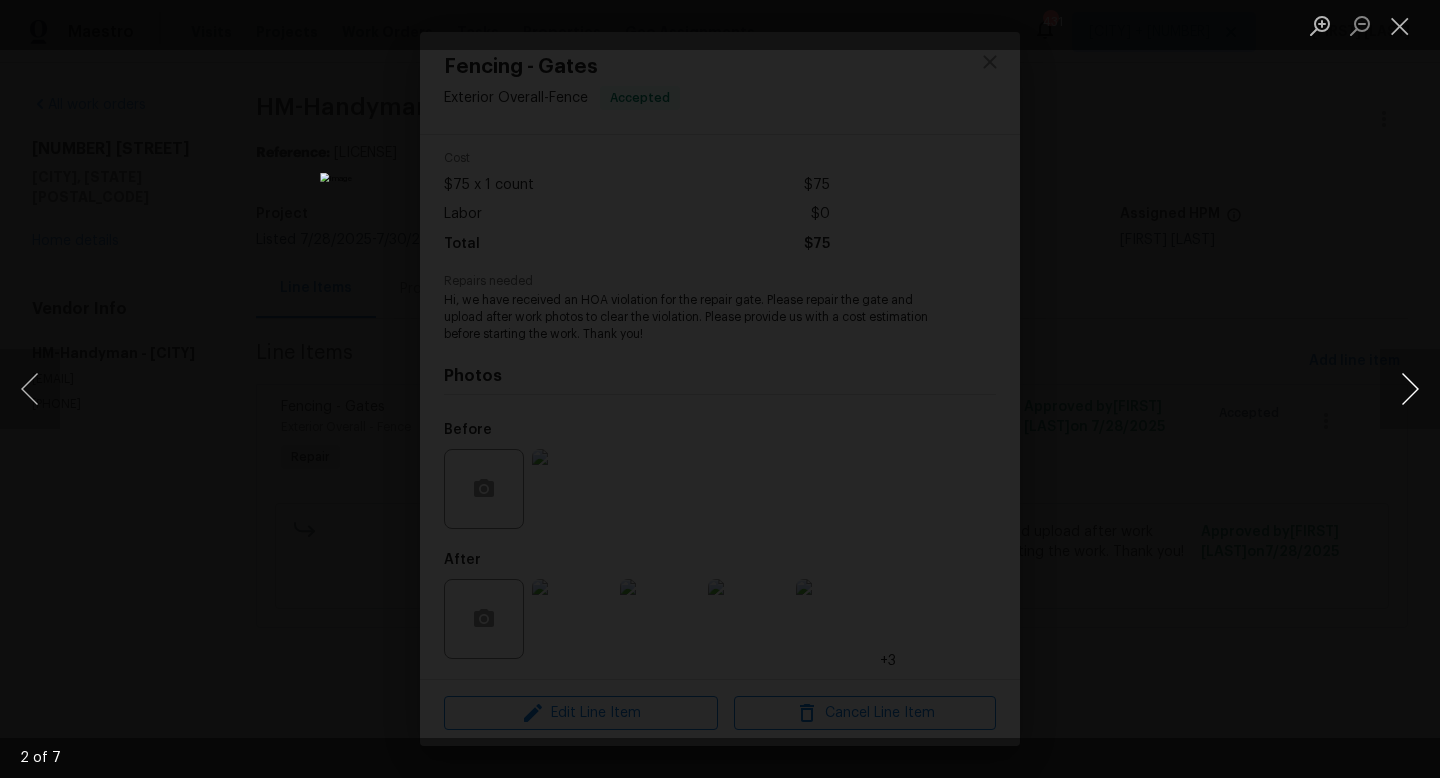 click at bounding box center [1410, 389] 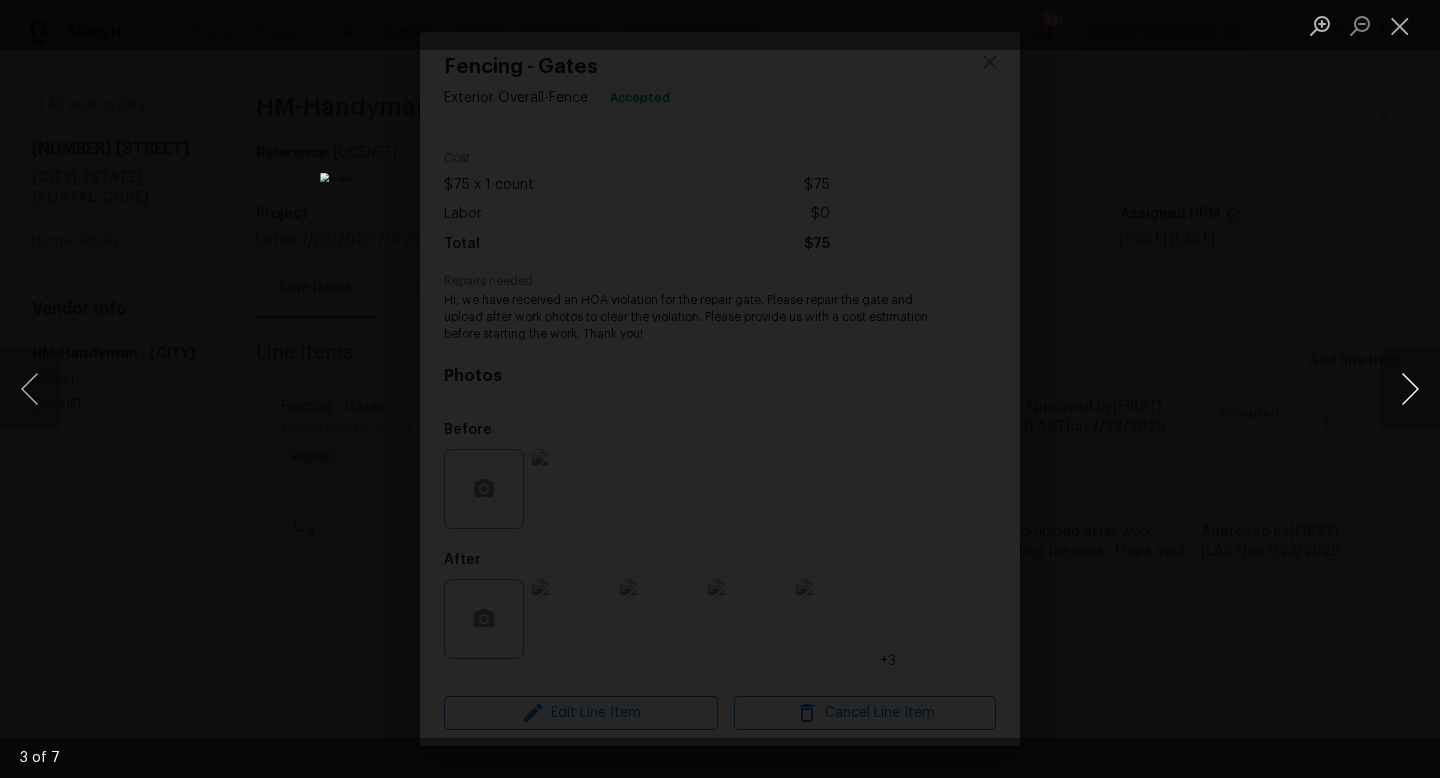 click at bounding box center (1410, 389) 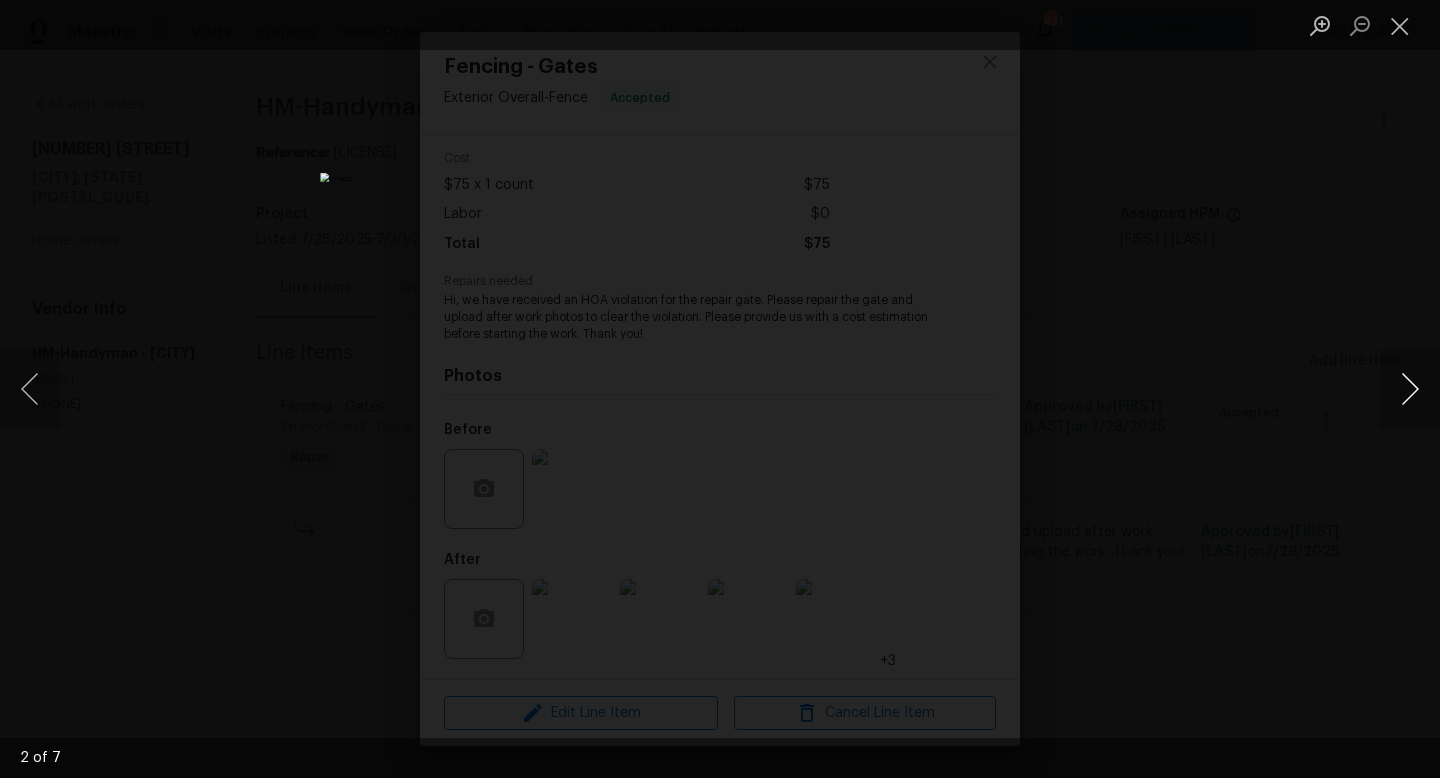 click at bounding box center [1410, 389] 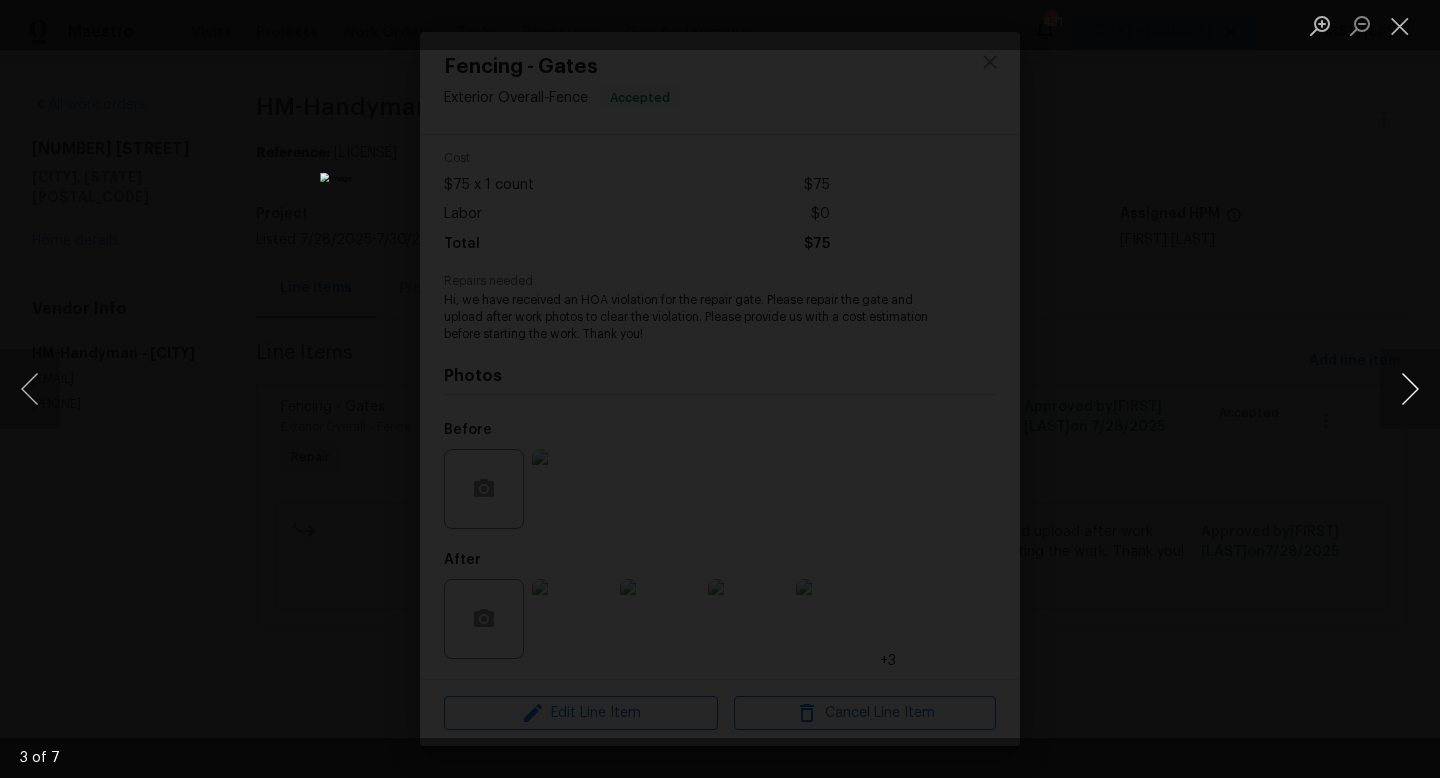 click at bounding box center (1410, 389) 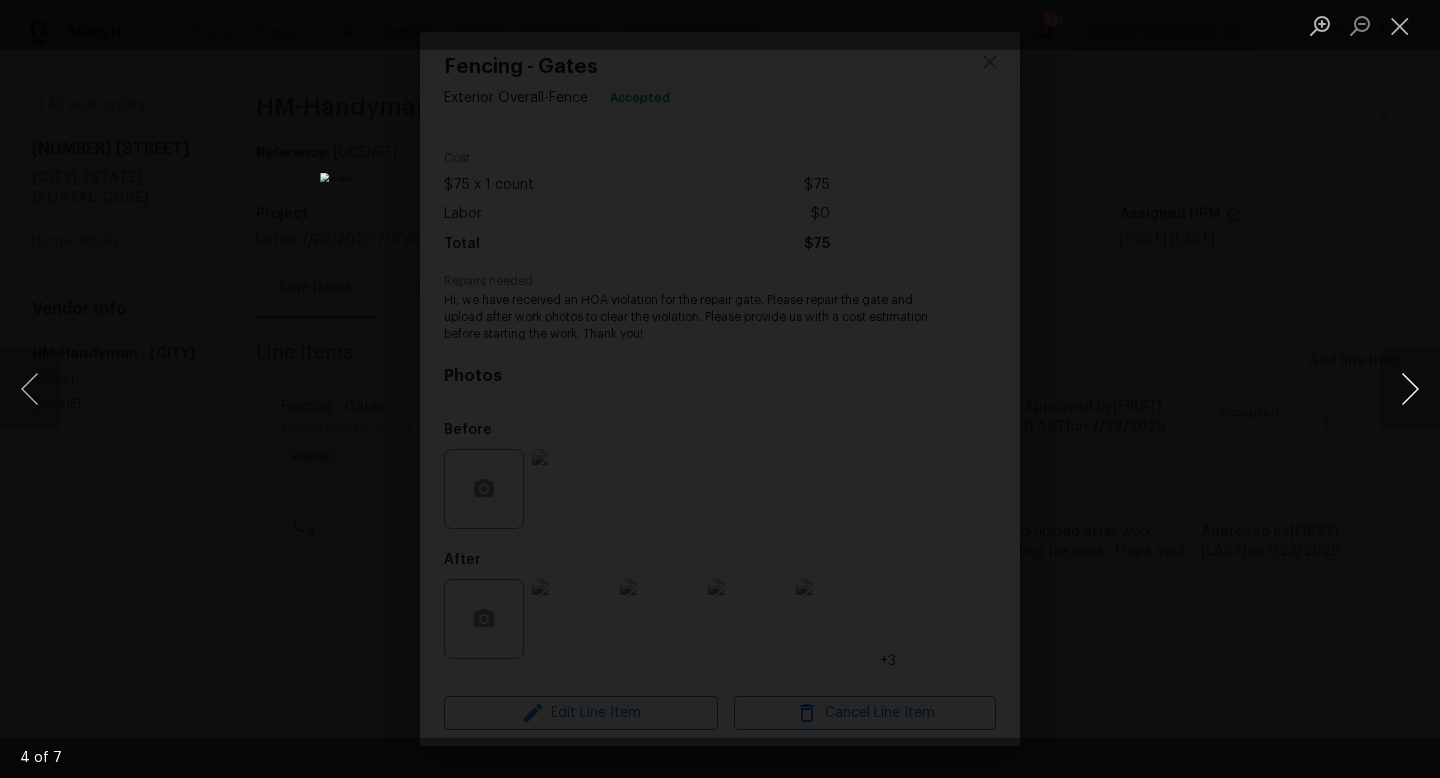 click at bounding box center (1410, 389) 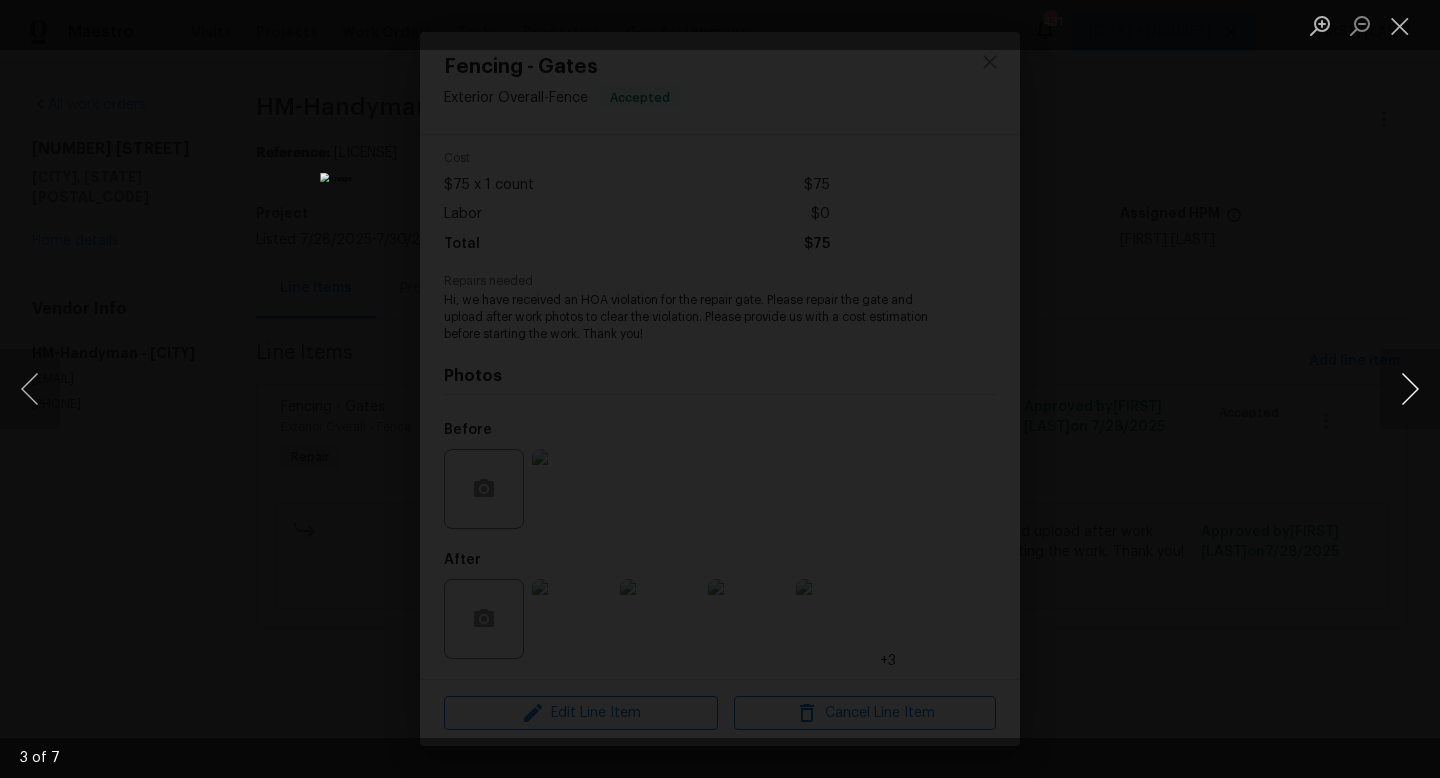 click at bounding box center (1410, 389) 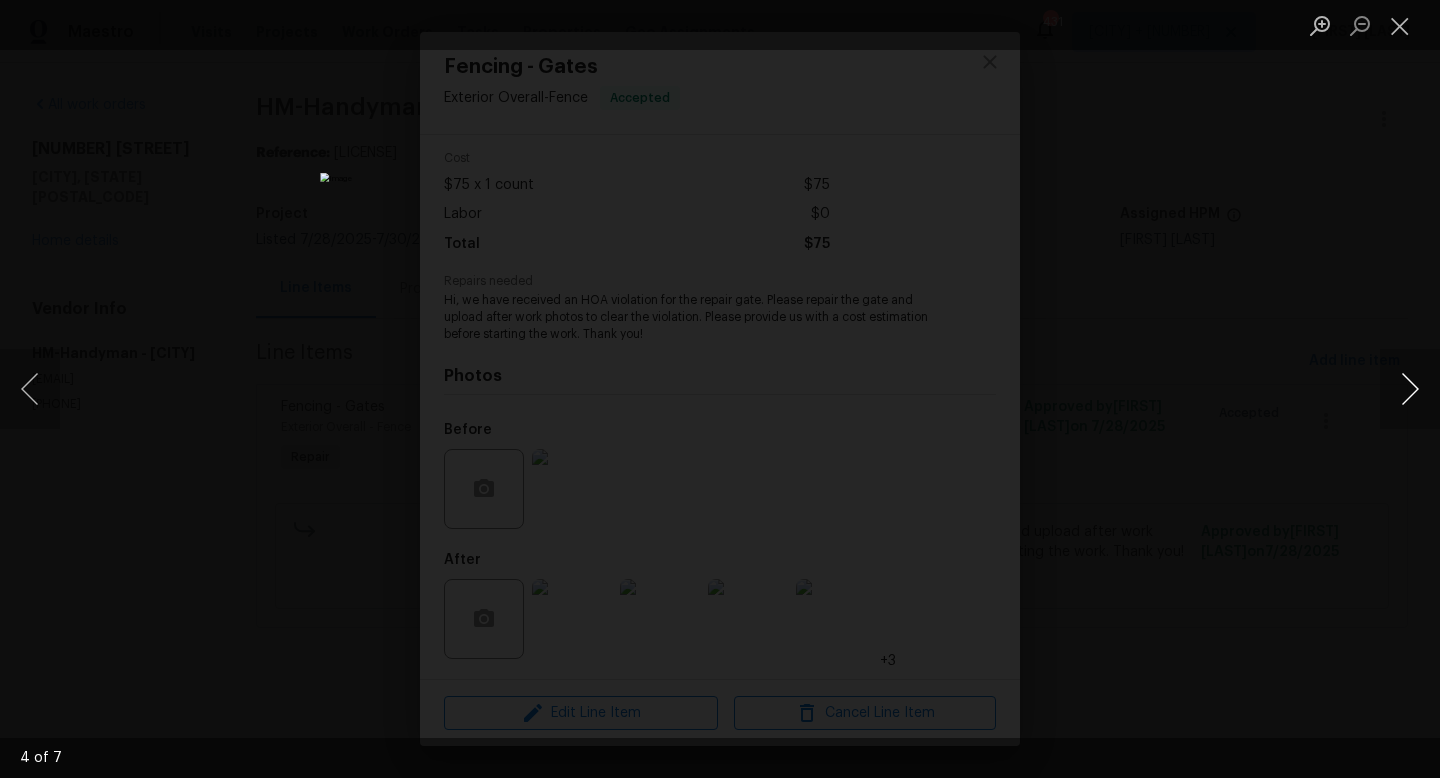 click at bounding box center [1410, 389] 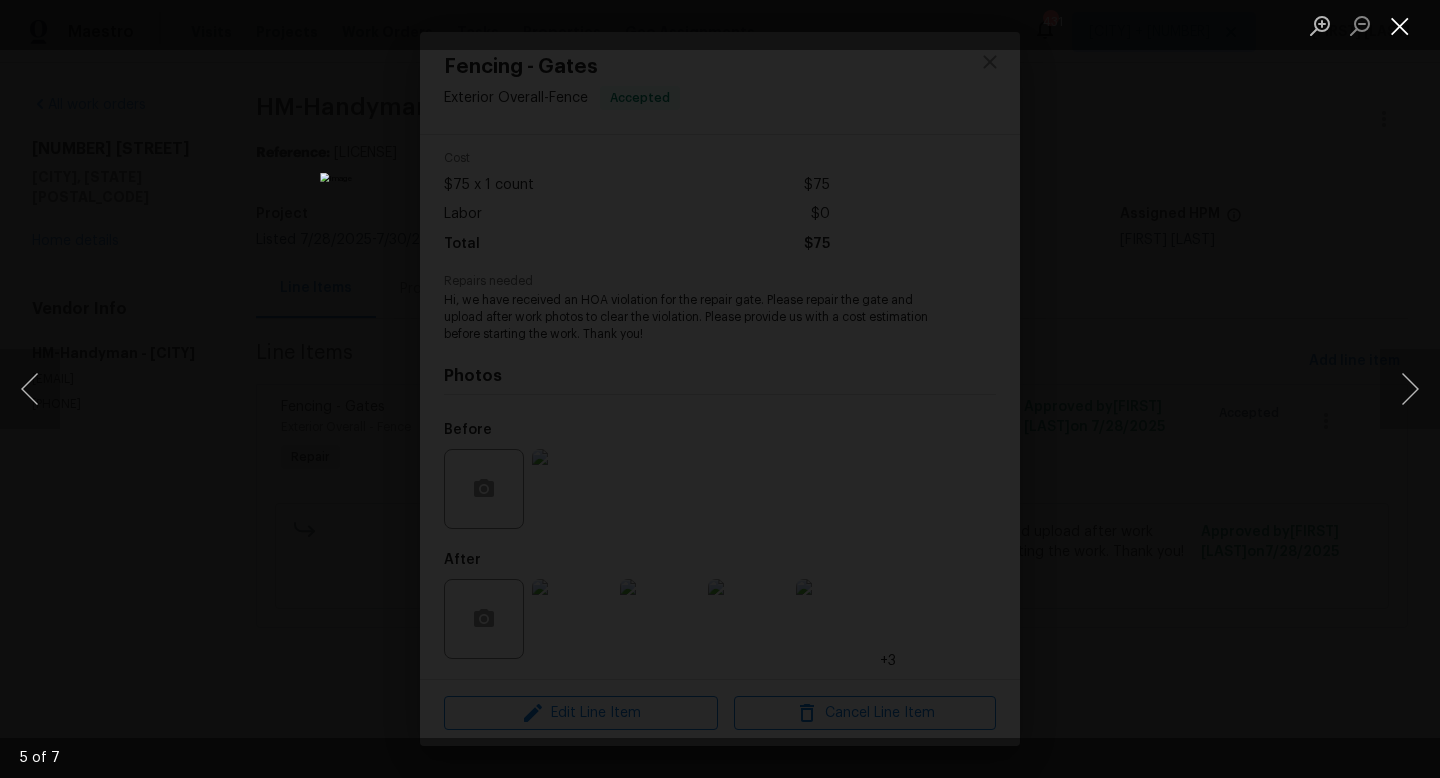 click at bounding box center (1400, 25) 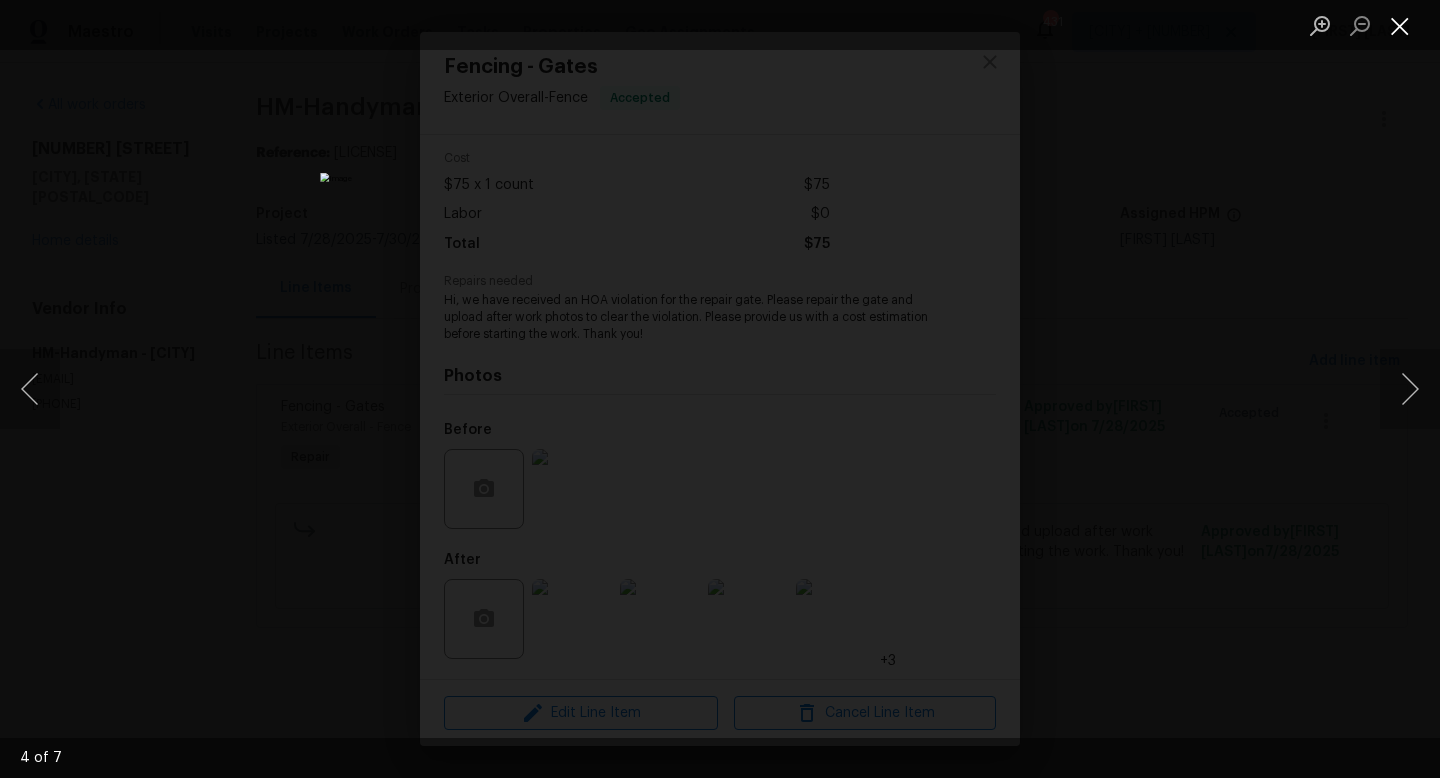 click at bounding box center [1400, 25] 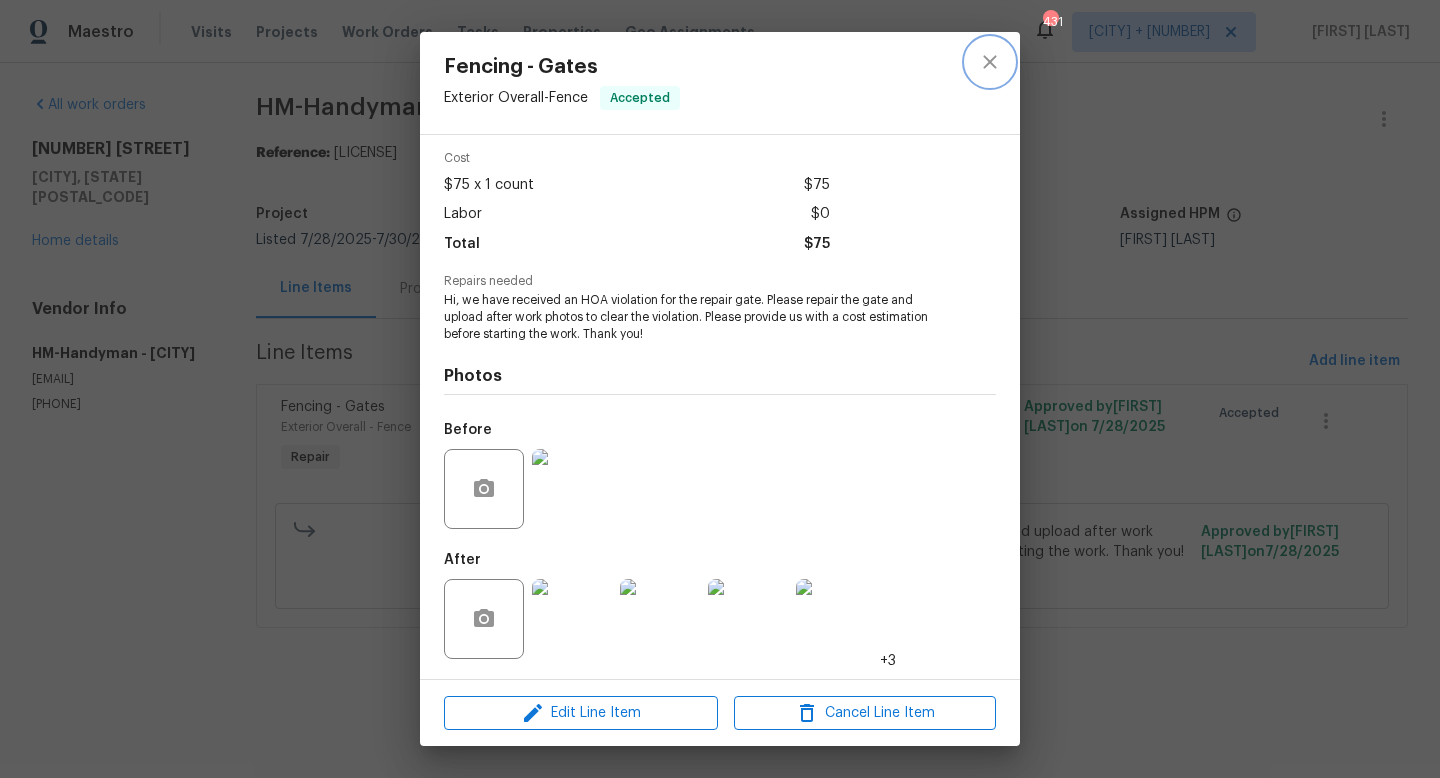 click 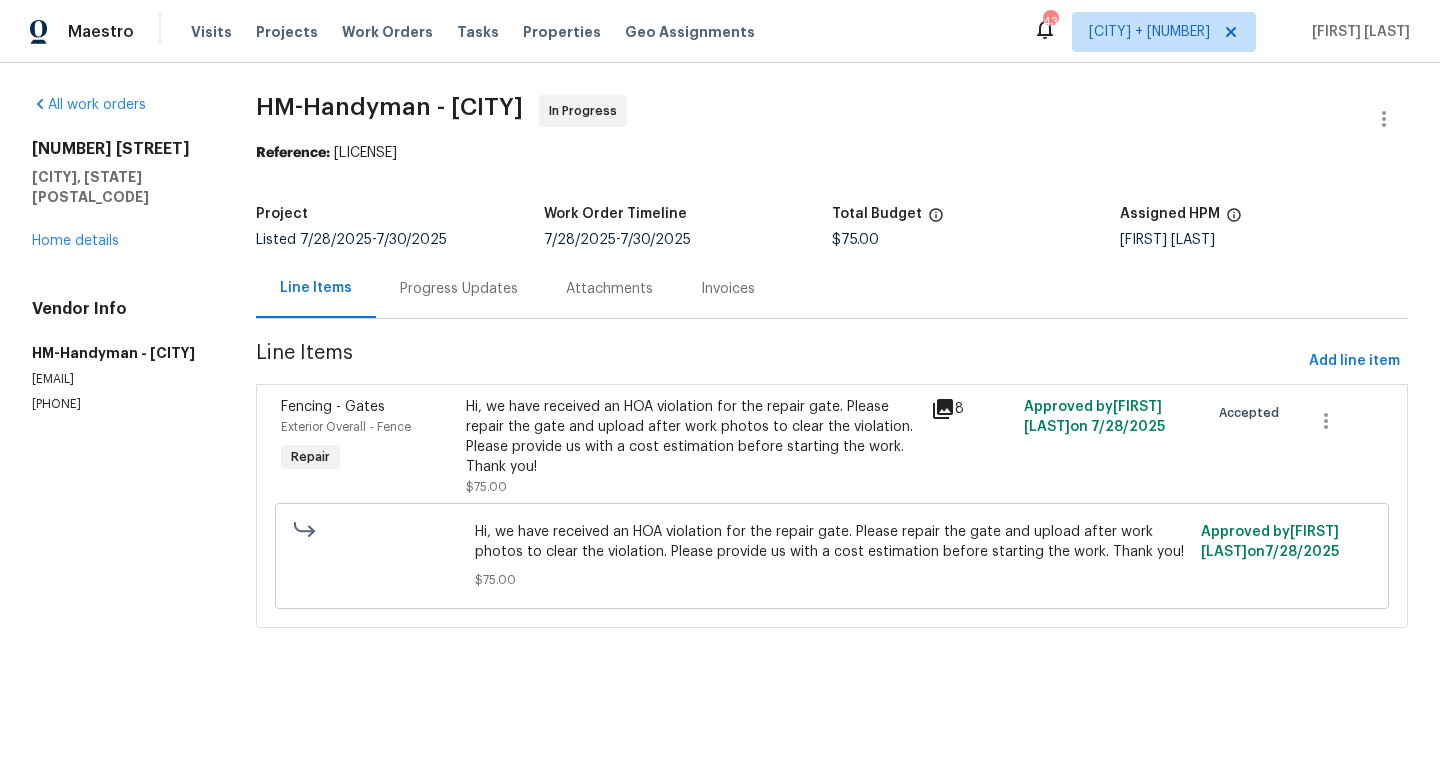 click on "Progress Updates" at bounding box center (459, 289) 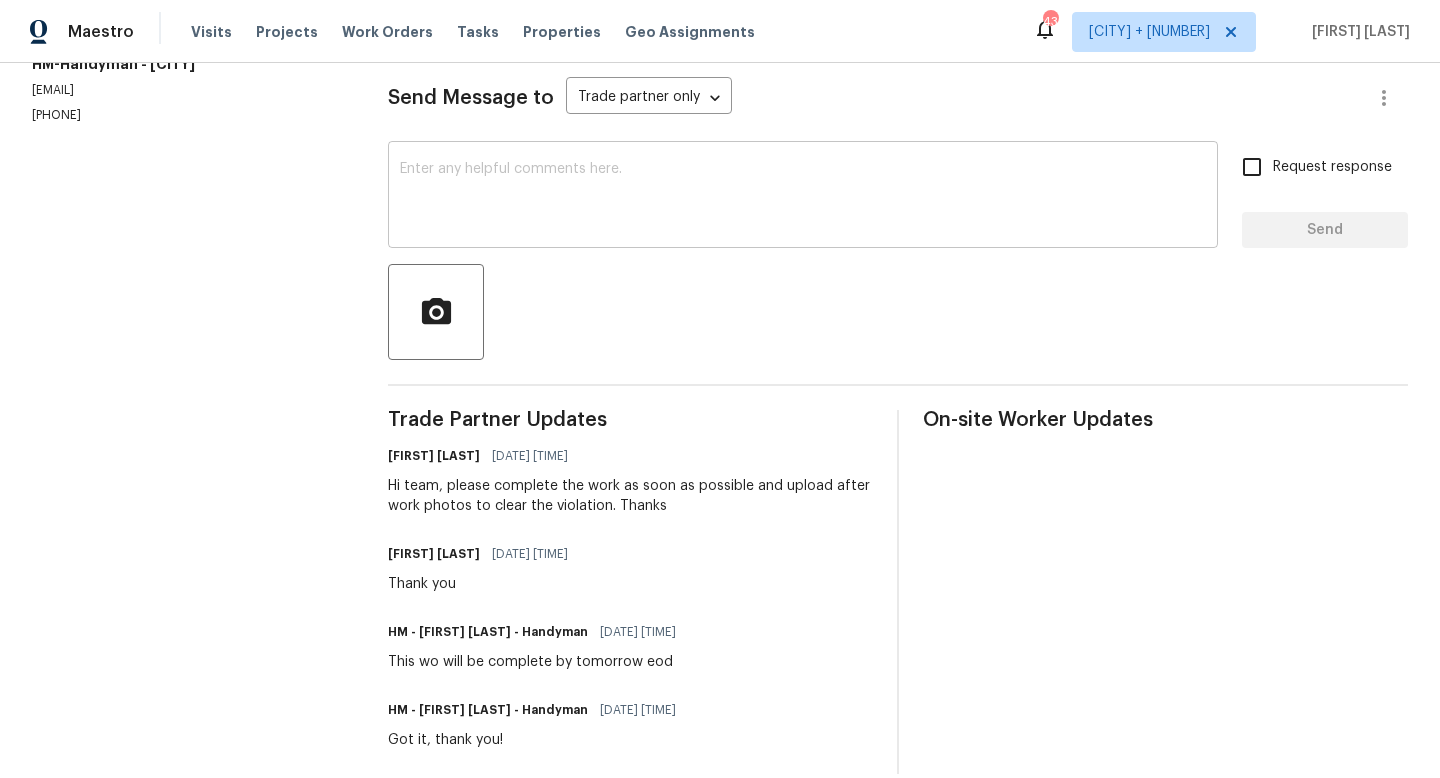 scroll, scrollTop: 297, scrollLeft: 0, axis: vertical 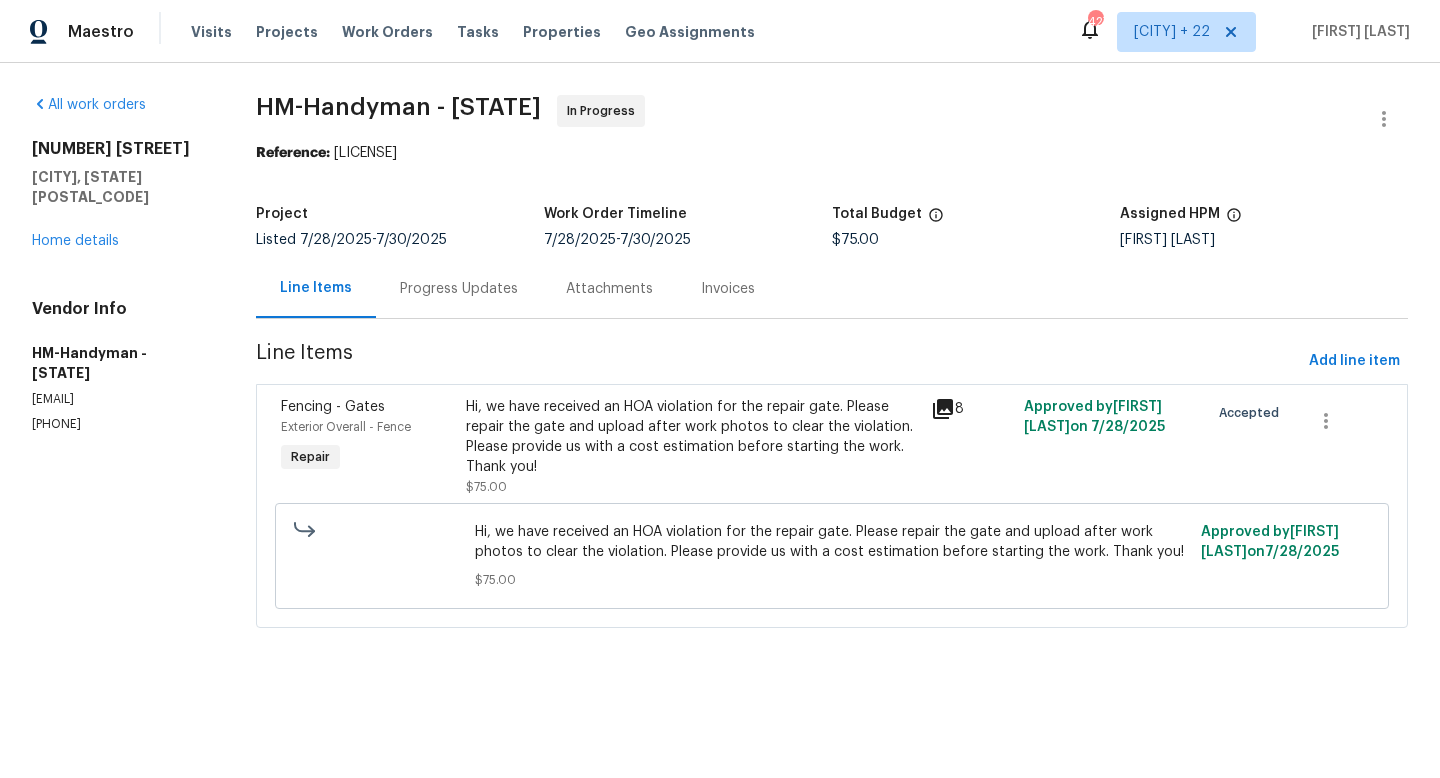 click on "Hi, we have received an HOA violation for the repair gate. Please repair the gate and upload after work photos to clear the violation. Please provide us with a cost estimation before starting the work. Thank you!" at bounding box center (692, 437) 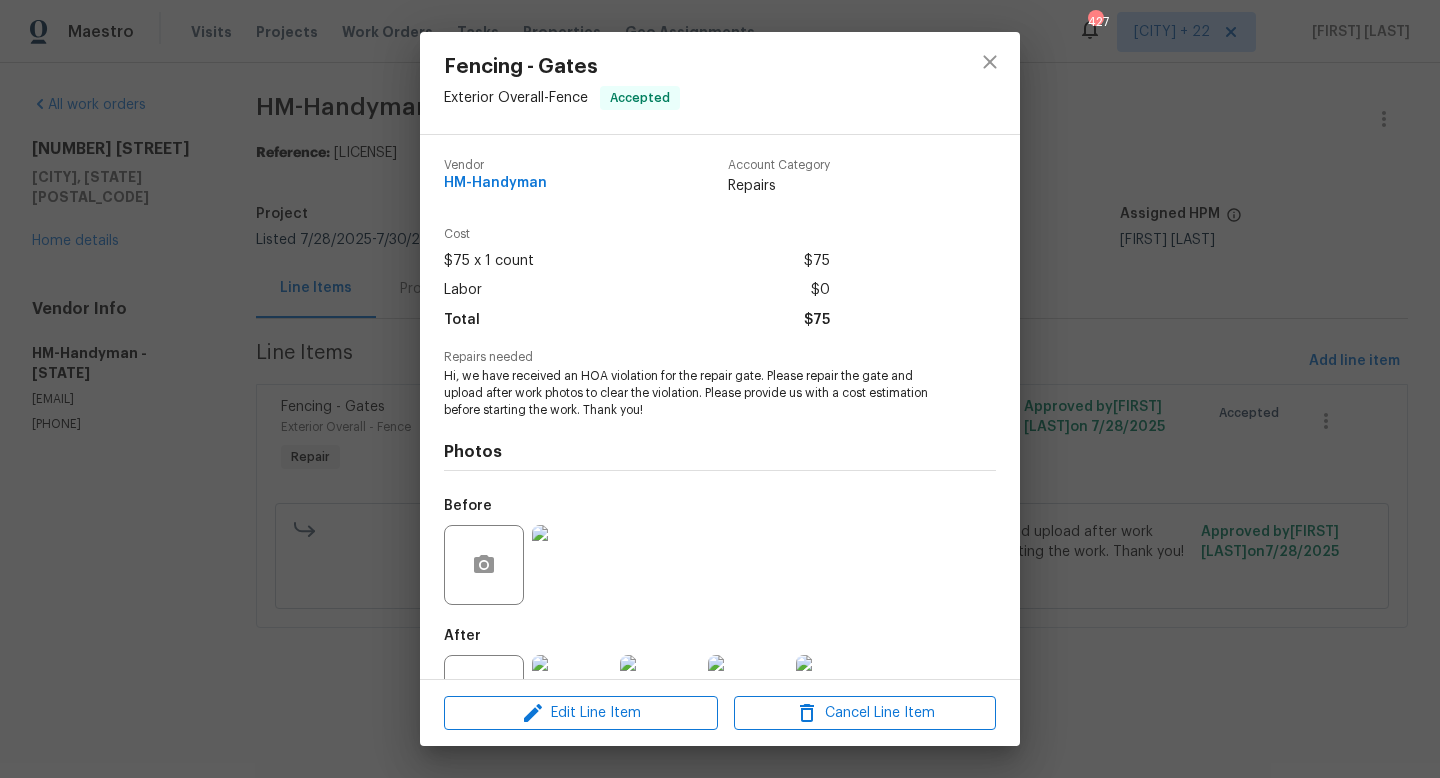 scroll, scrollTop: 76, scrollLeft: 0, axis: vertical 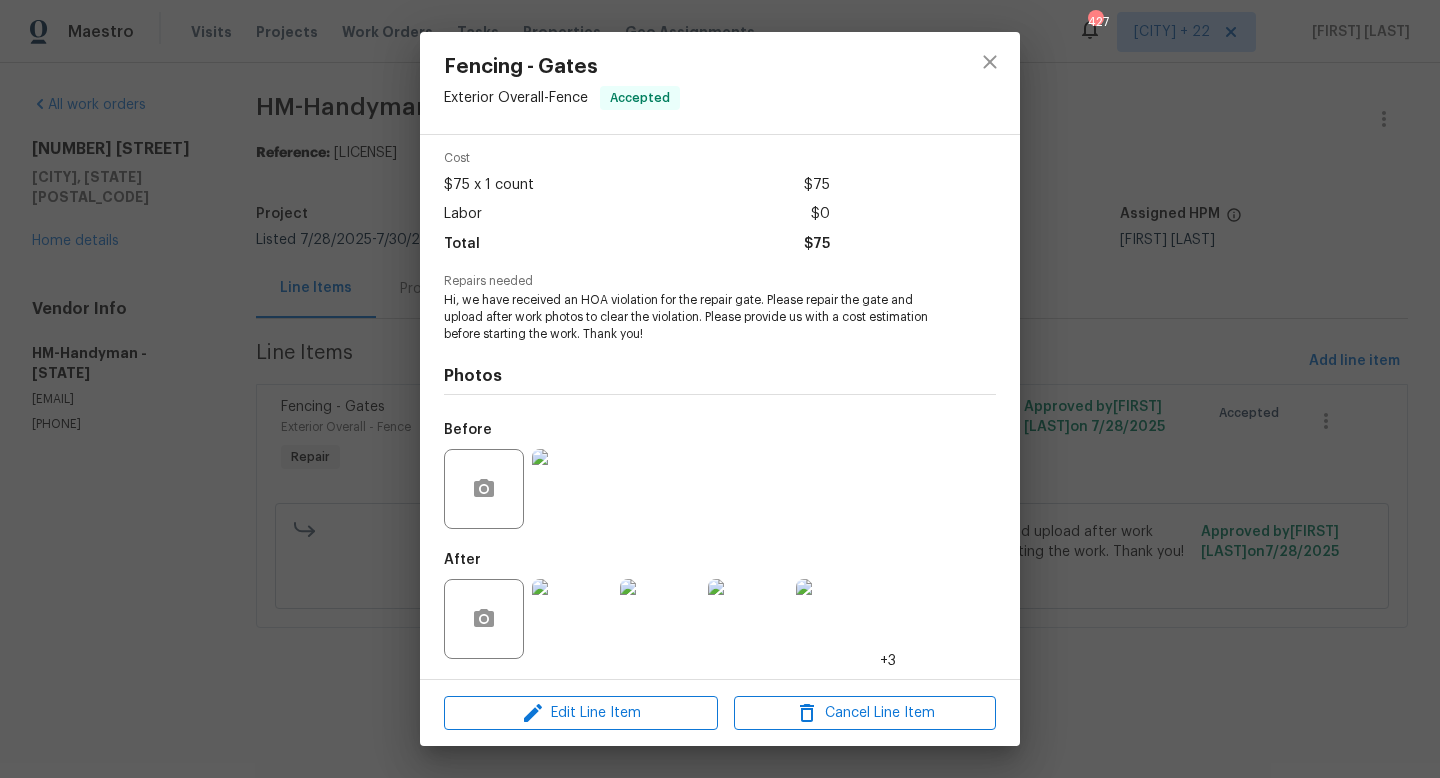 click at bounding box center (572, 619) 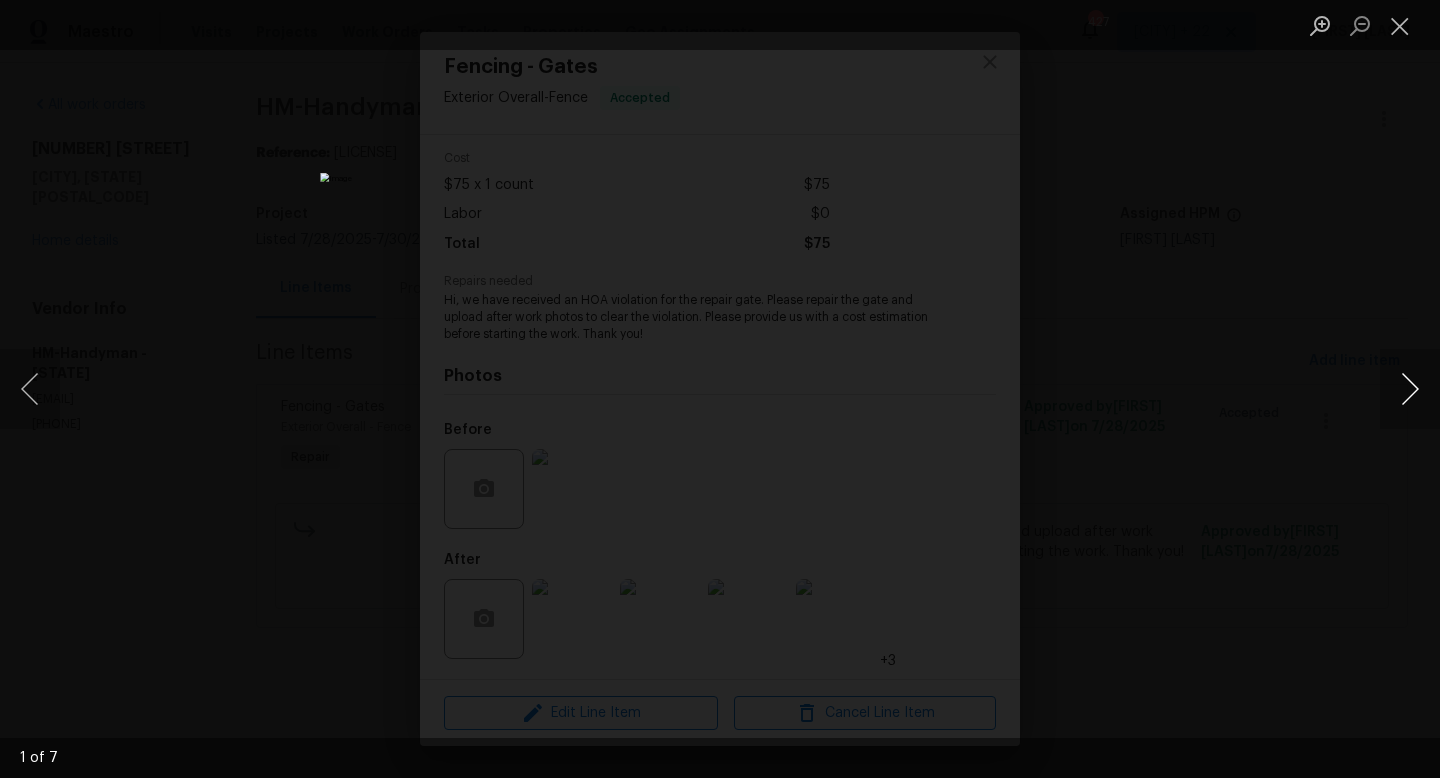 click at bounding box center [1410, 389] 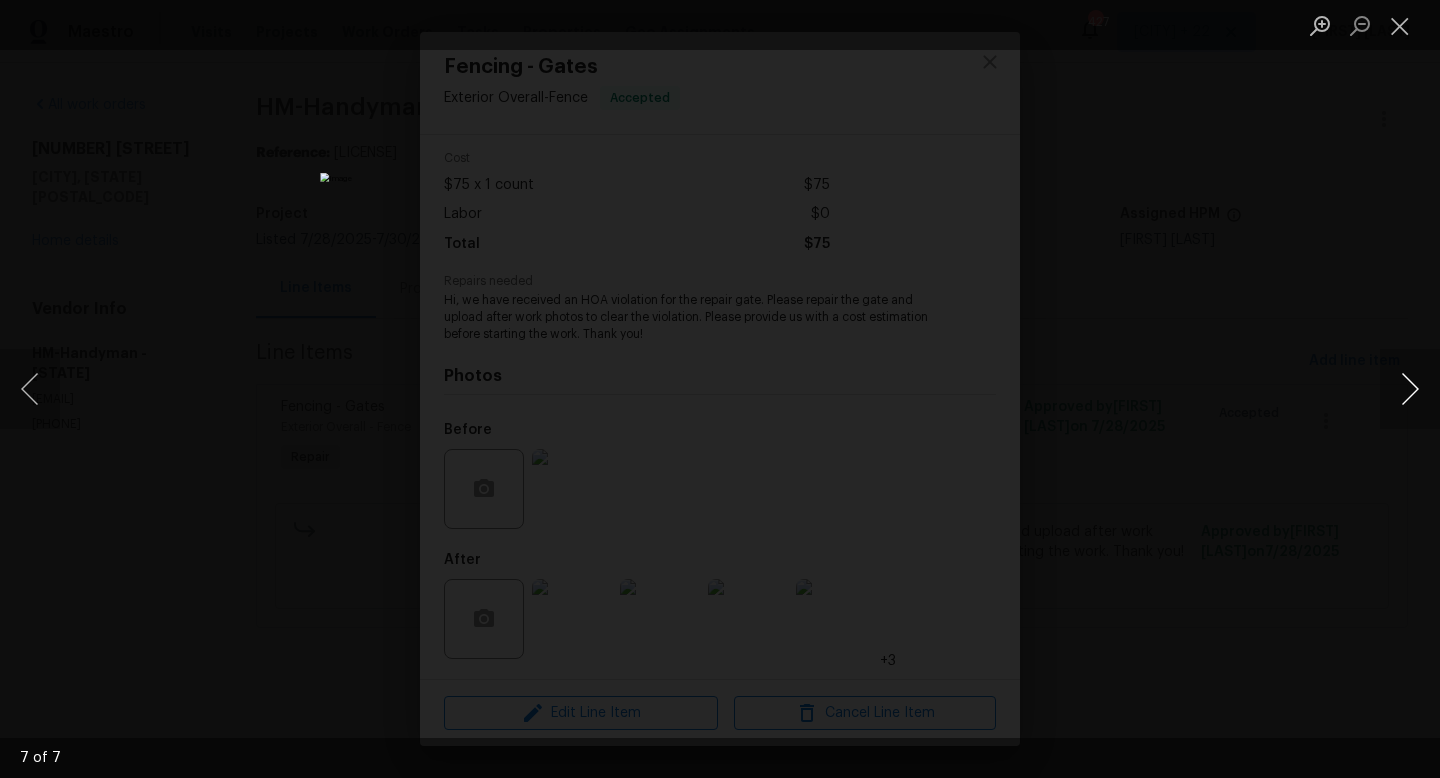click at bounding box center (1410, 389) 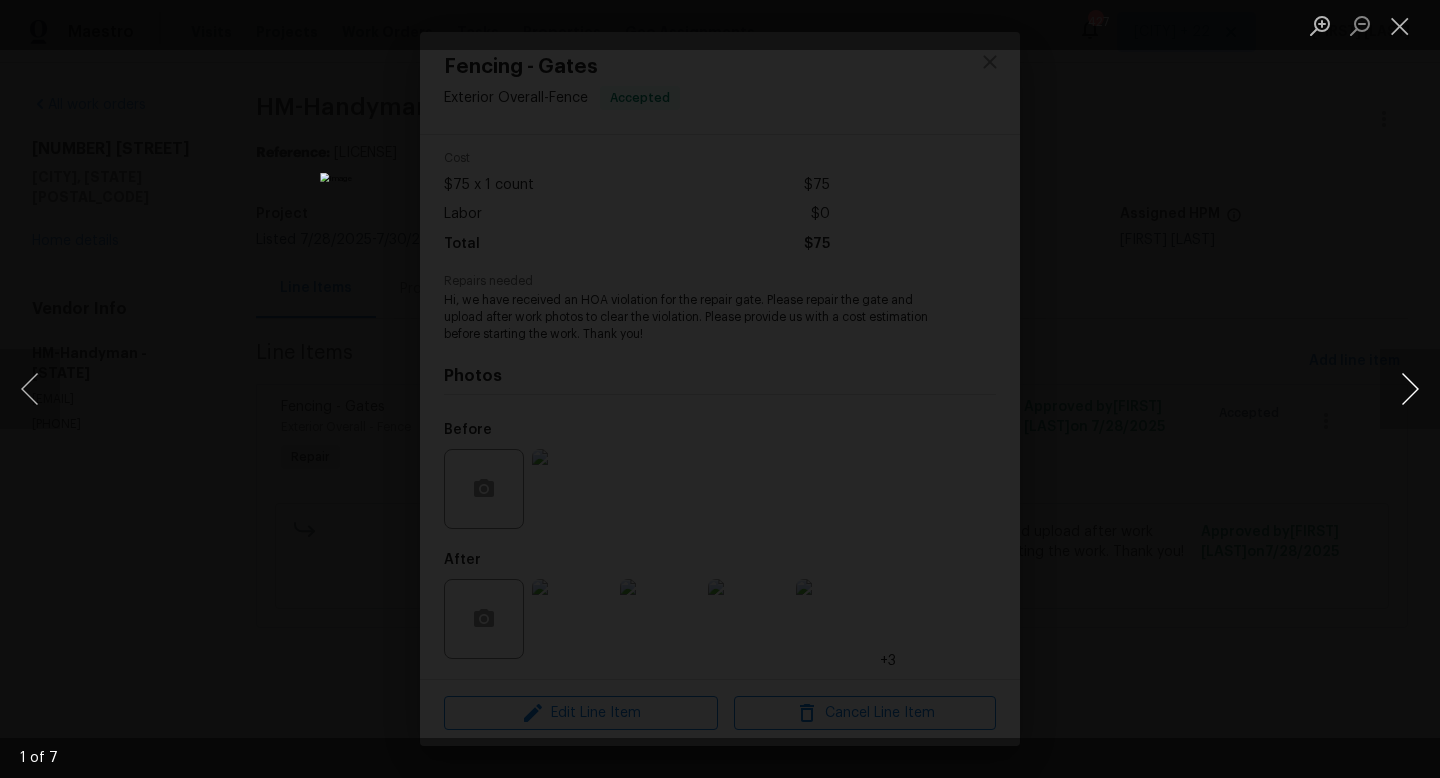 click at bounding box center [1410, 389] 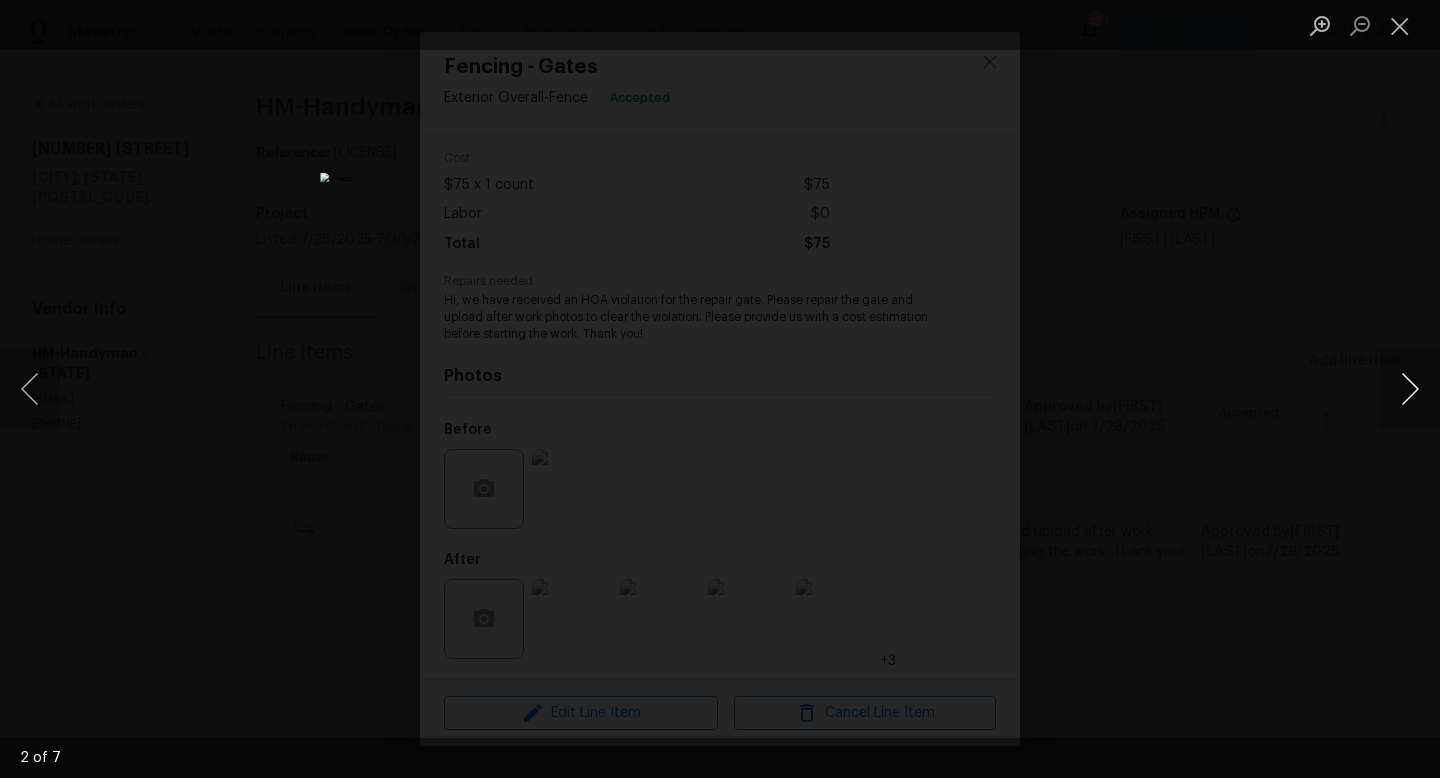 click at bounding box center [1410, 389] 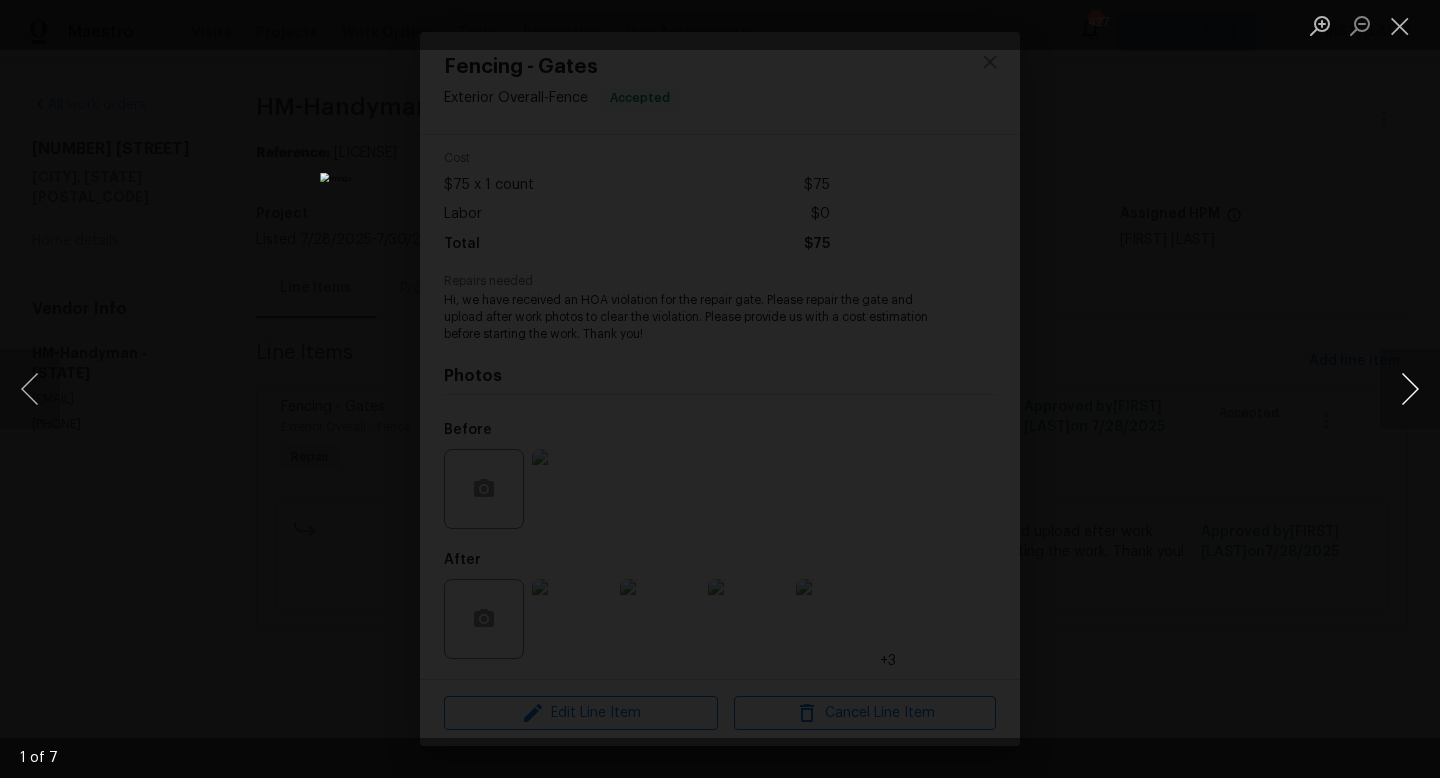 click at bounding box center [1410, 389] 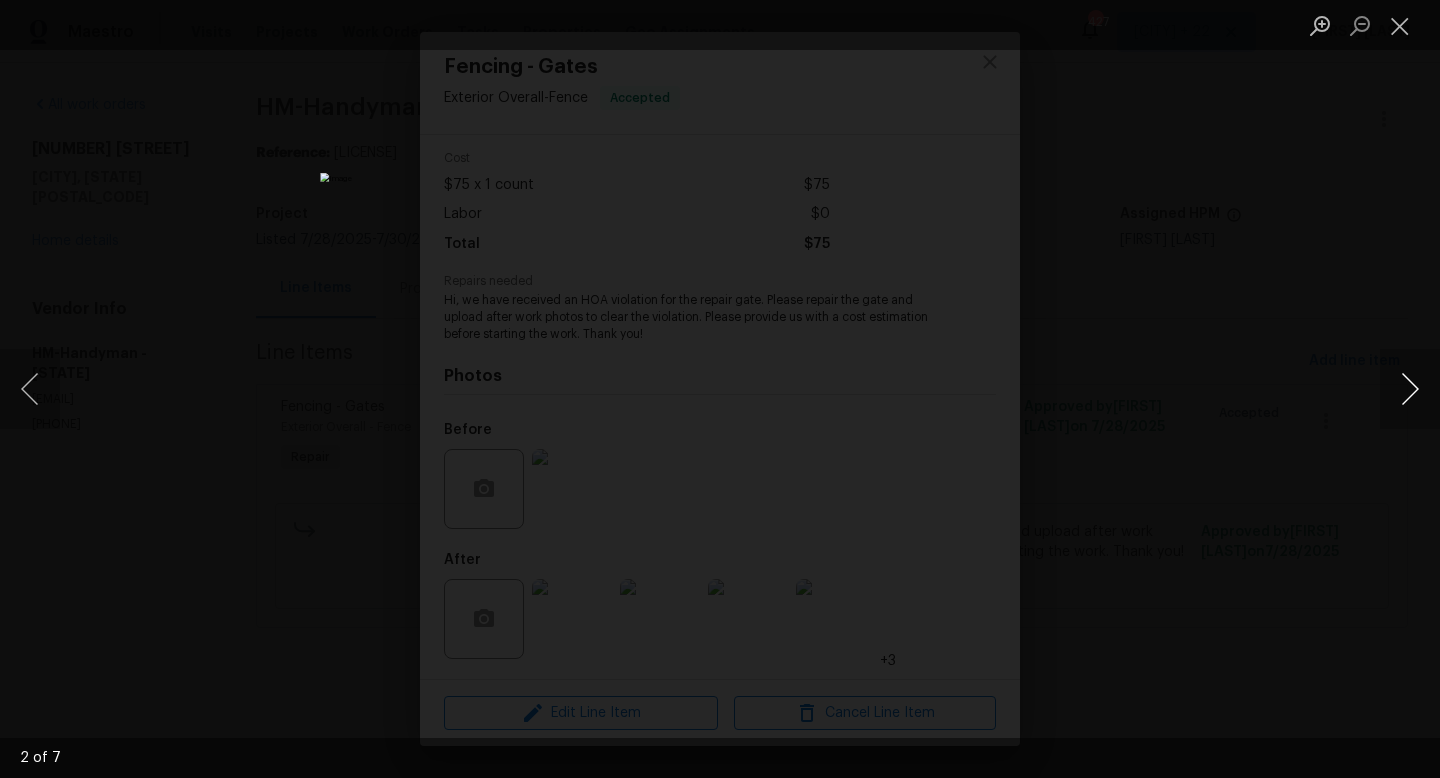 click at bounding box center (1410, 389) 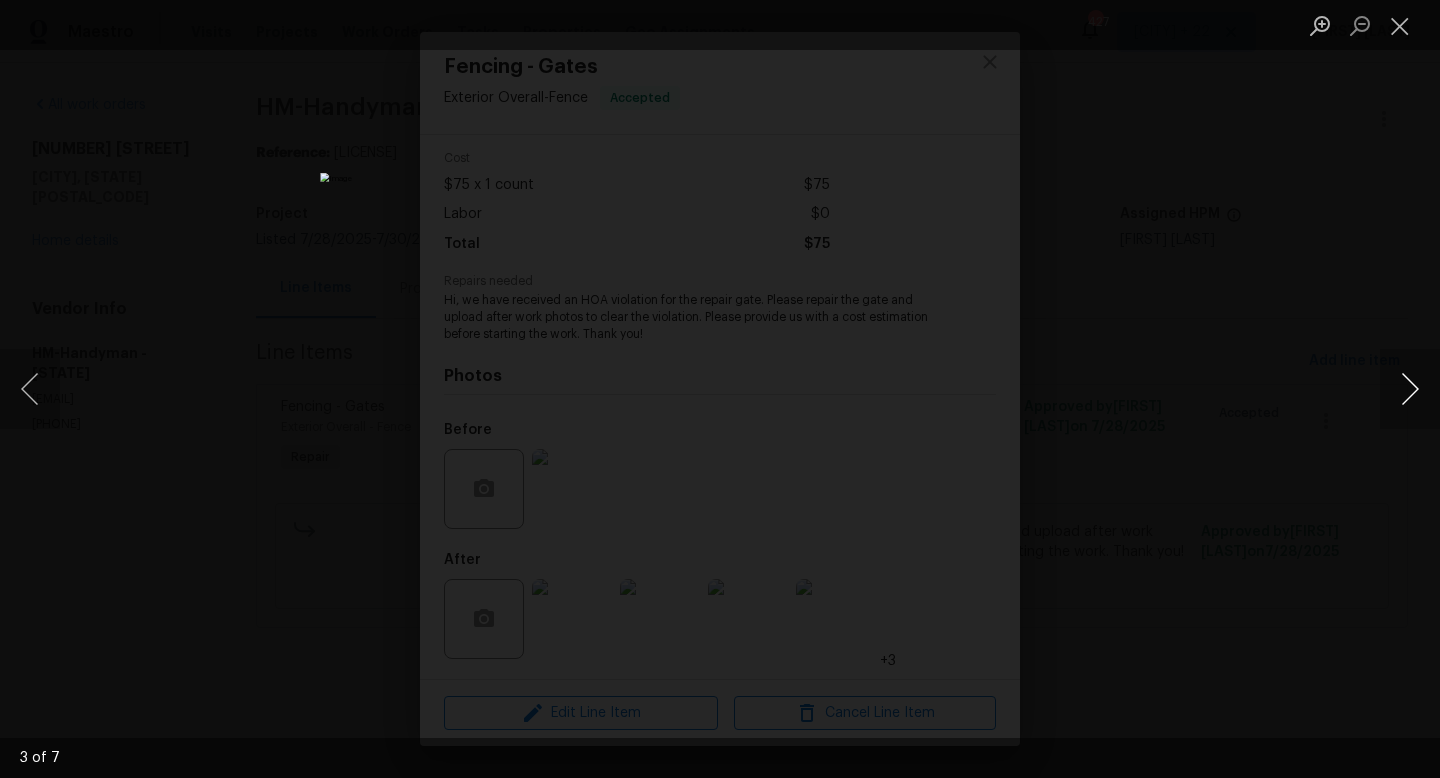 click at bounding box center (1410, 389) 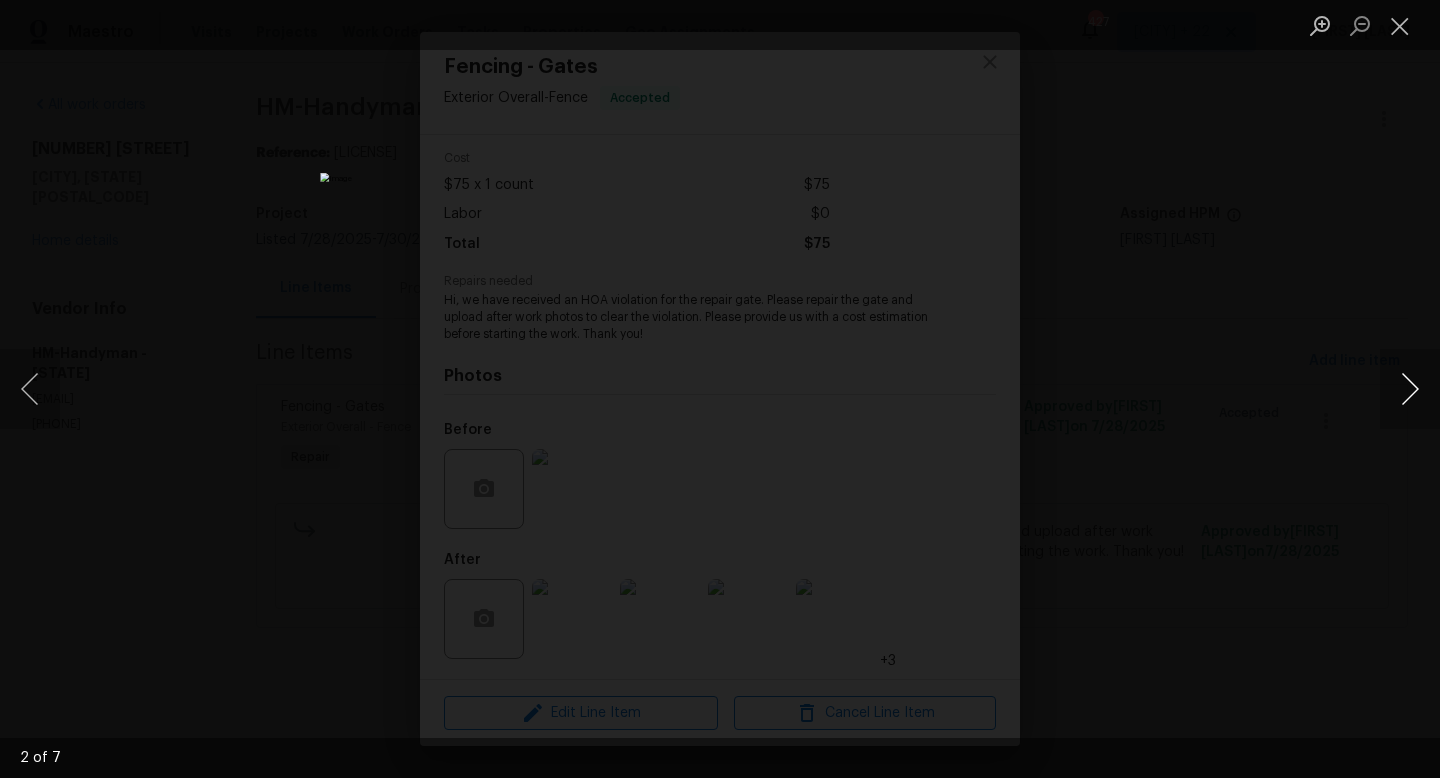 click at bounding box center [1410, 389] 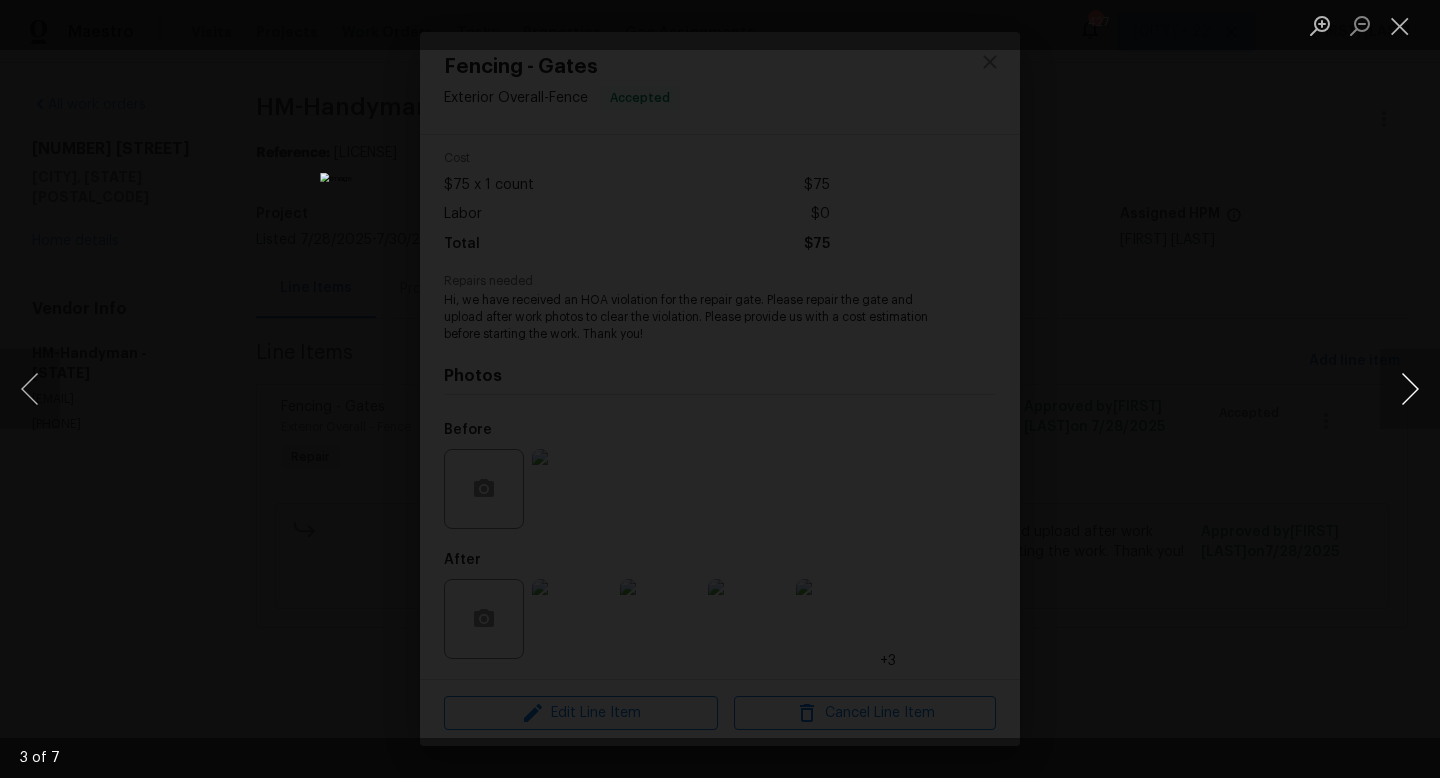 click at bounding box center [1410, 389] 